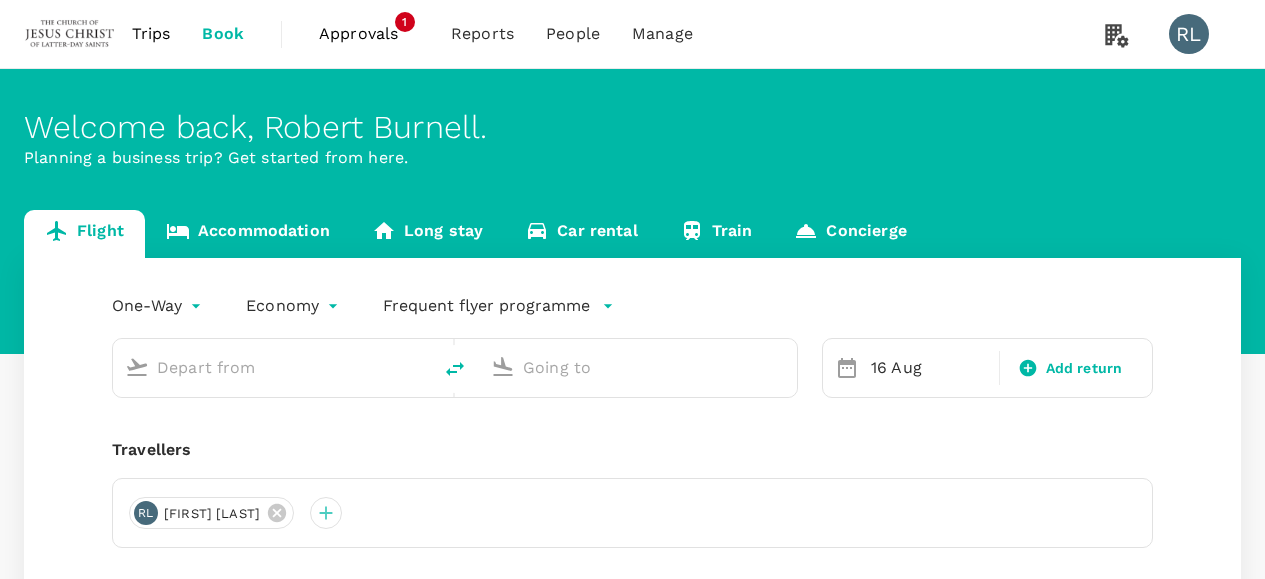scroll, scrollTop: 0, scrollLeft: 0, axis: both 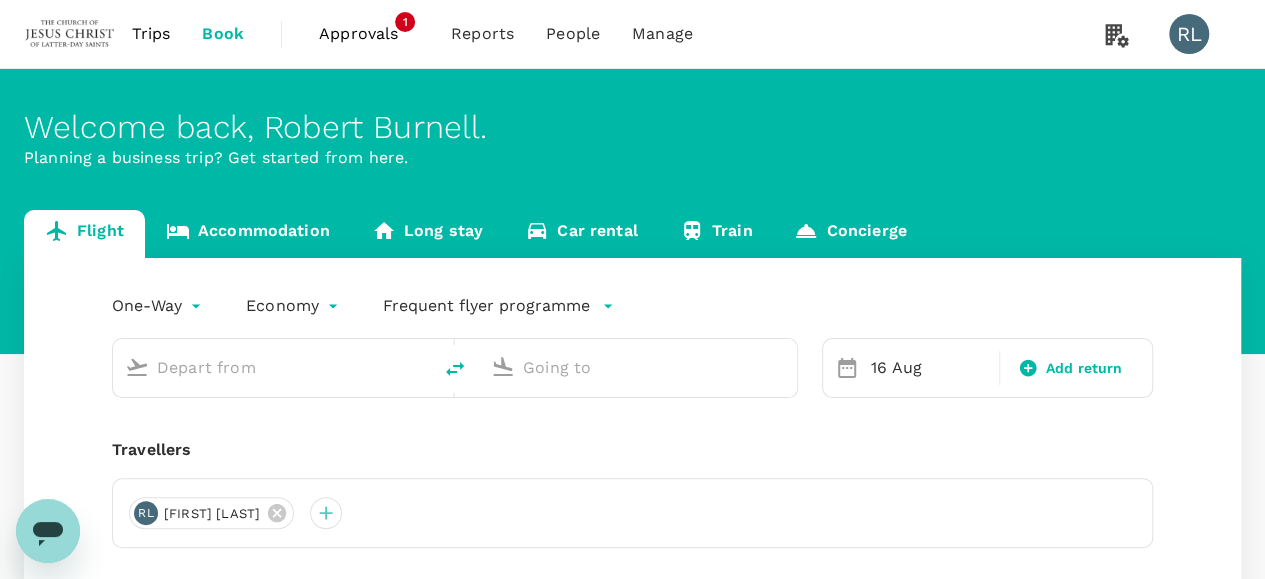 type on "Kuching Intl (KCH)" 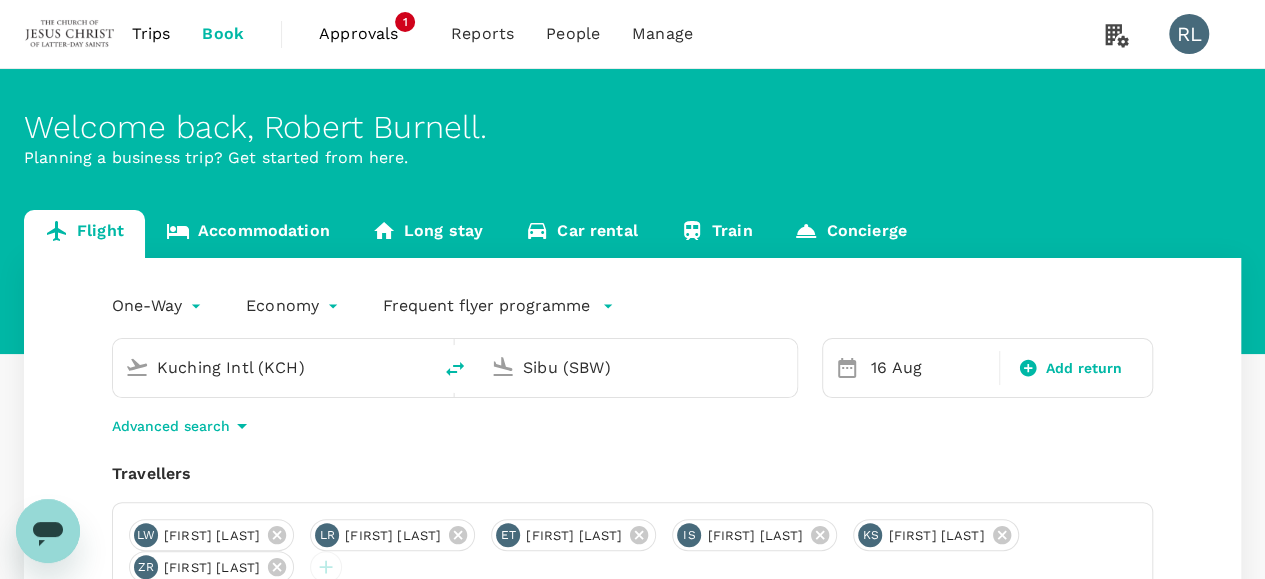 type 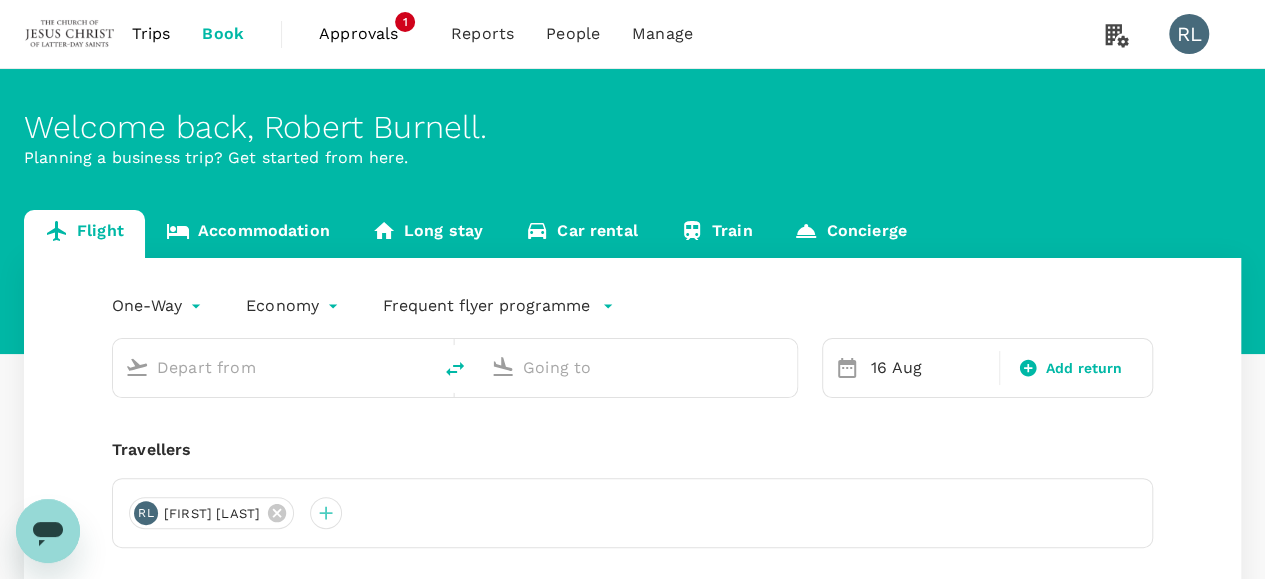 type on "Kuching Intl (KCH)" 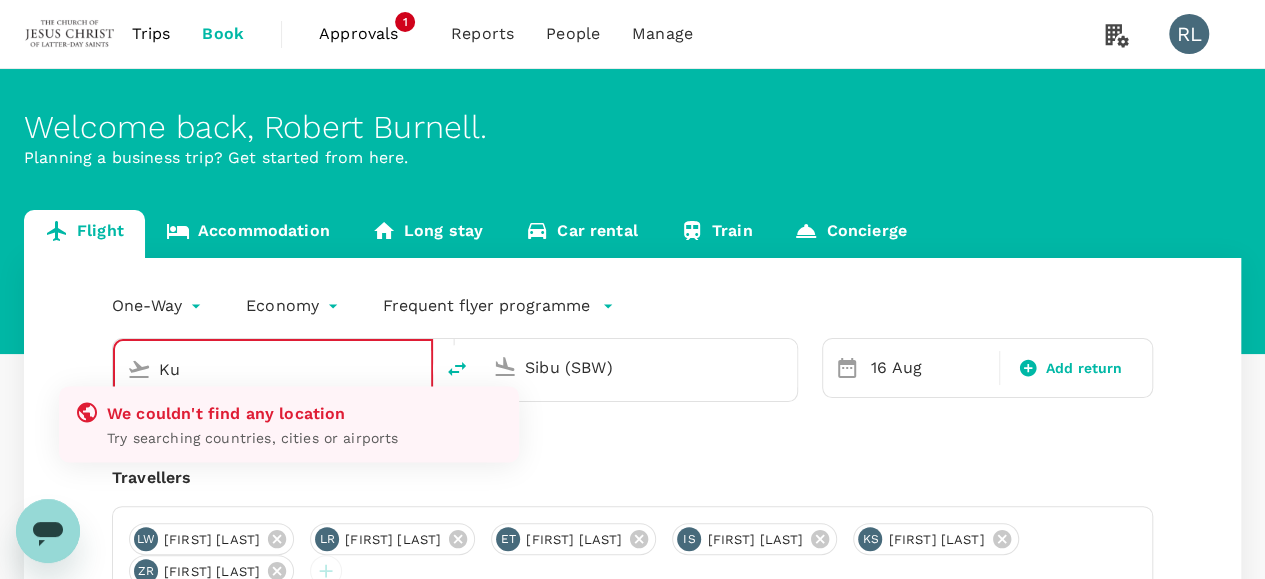 type on "K" 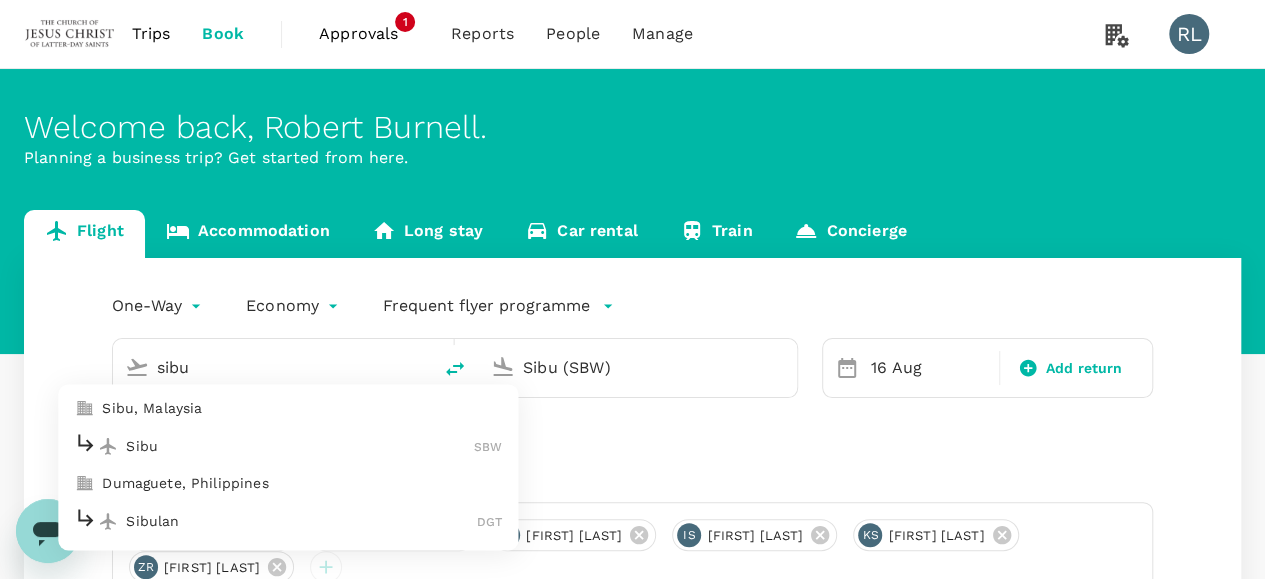 click on "Sibu" at bounding box center [300, 446] 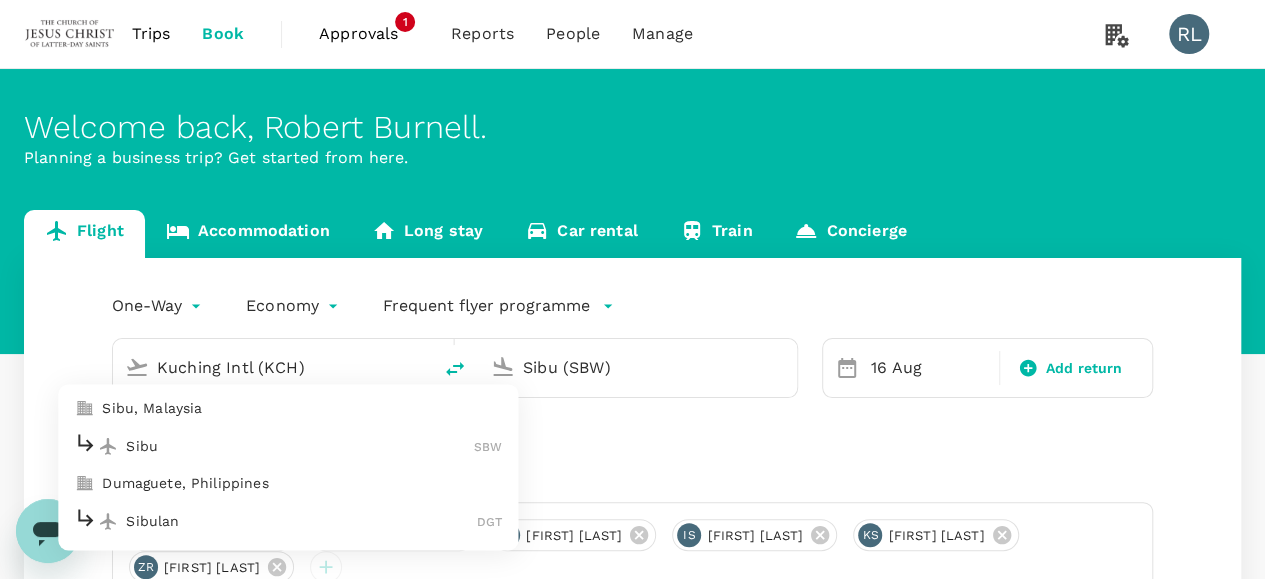 type on "Sibu (SBW)" 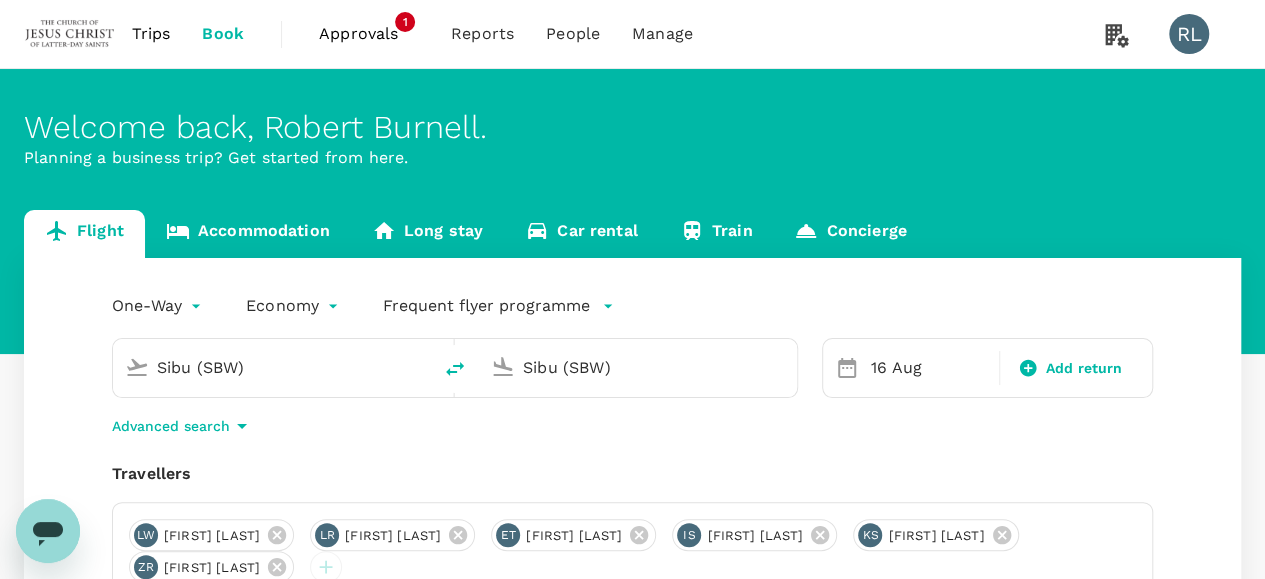 drag, startPoint x: 623, startPoint y: 363, endPoint x: 524, endPoint y: 363, distance: 99 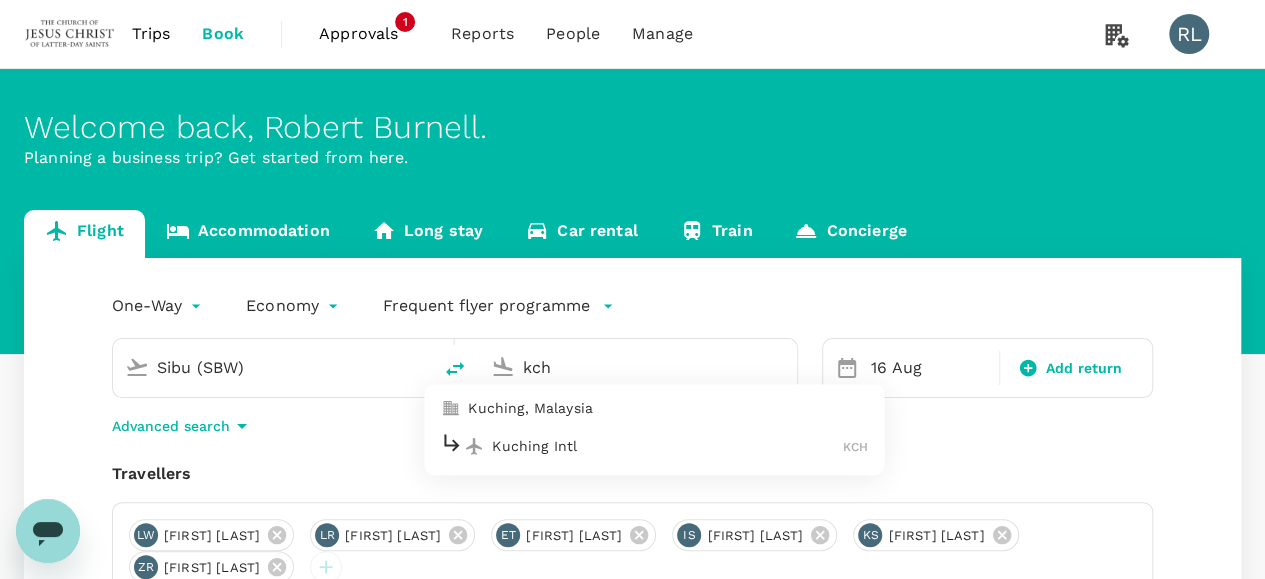 click on "Kuching Intl" at bounding box center (667, 446) 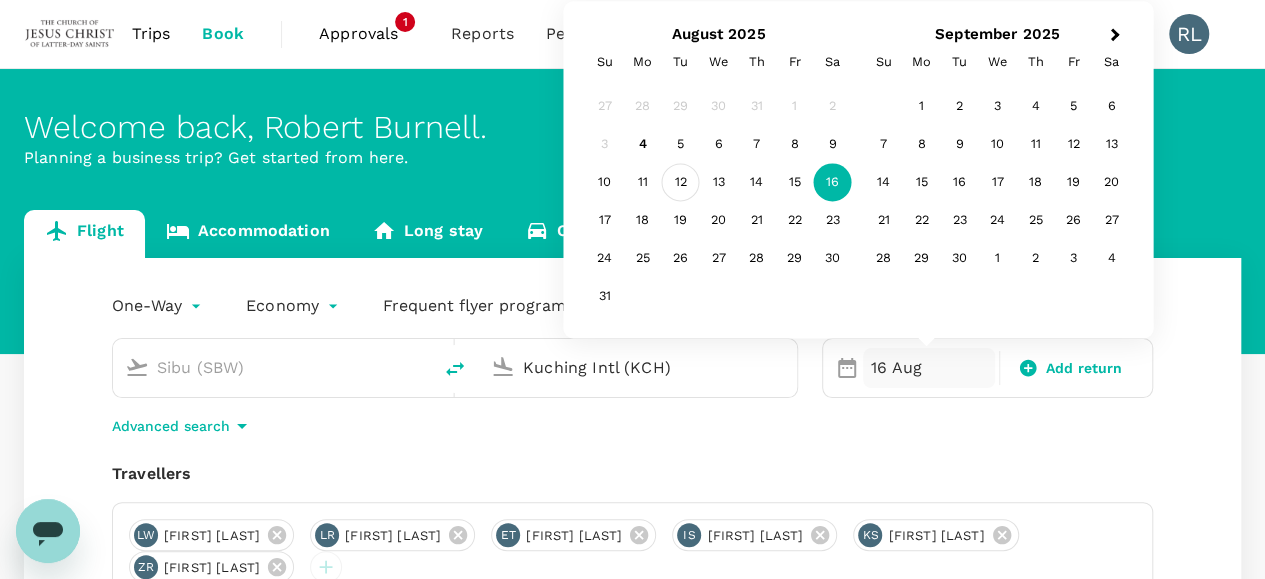 type on "Kuching Intl (KCH)" 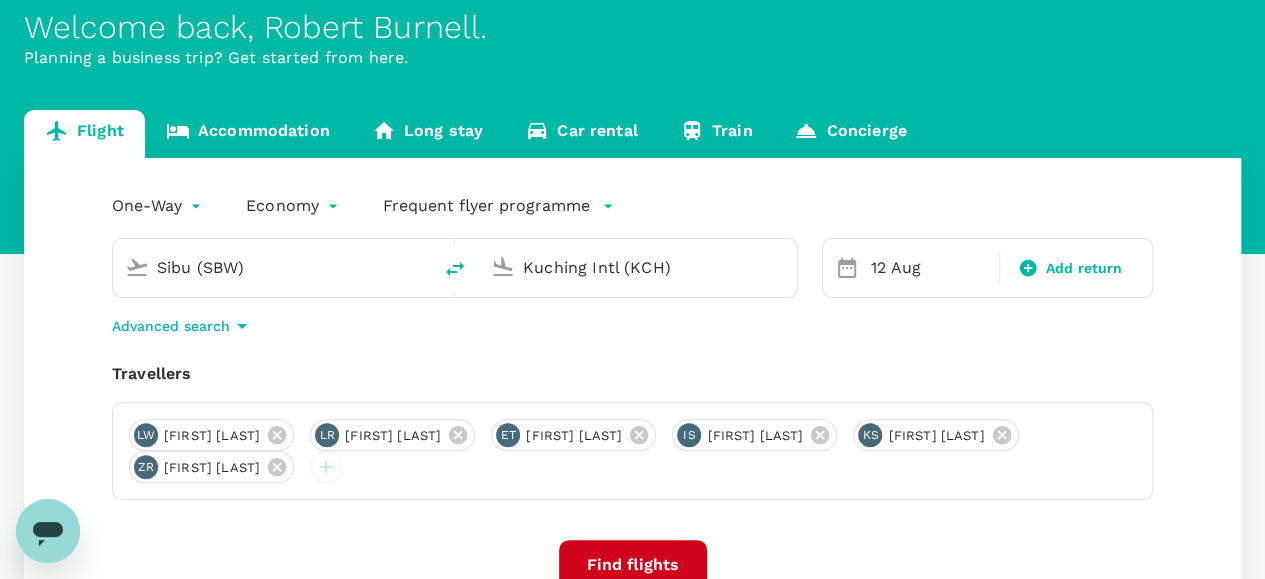 scroll, scrollTop: 200, scrollLeft: 0, axis: vertical 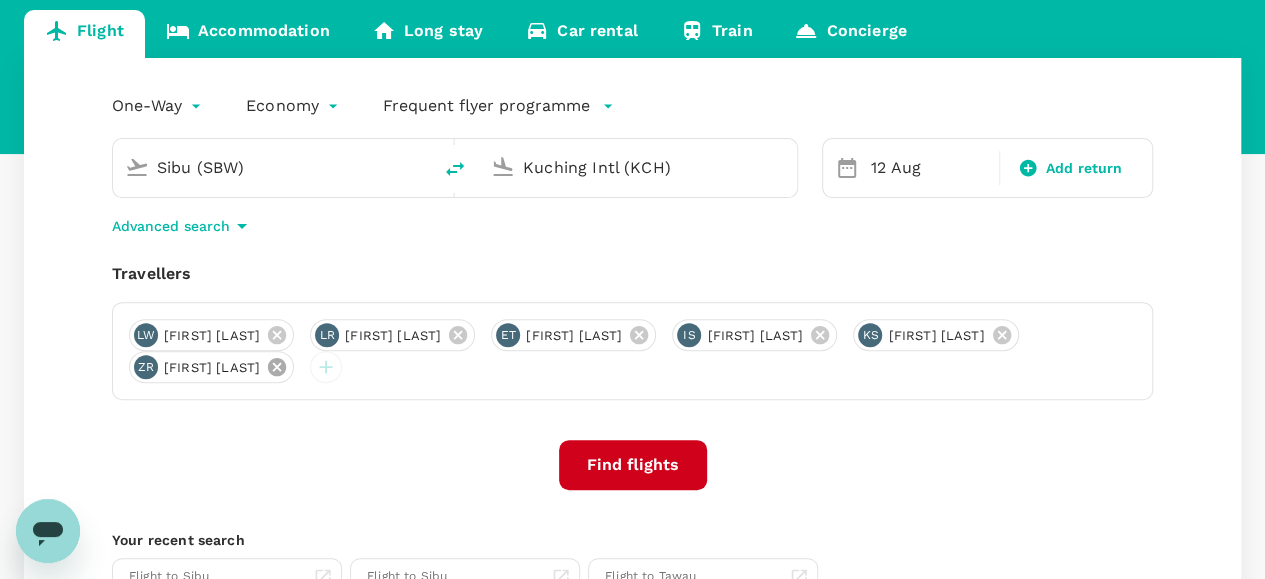 drag, startPoint x: 546, startPoint y: 366, endPoint x: 559, endPoint y: 366, distance: 13 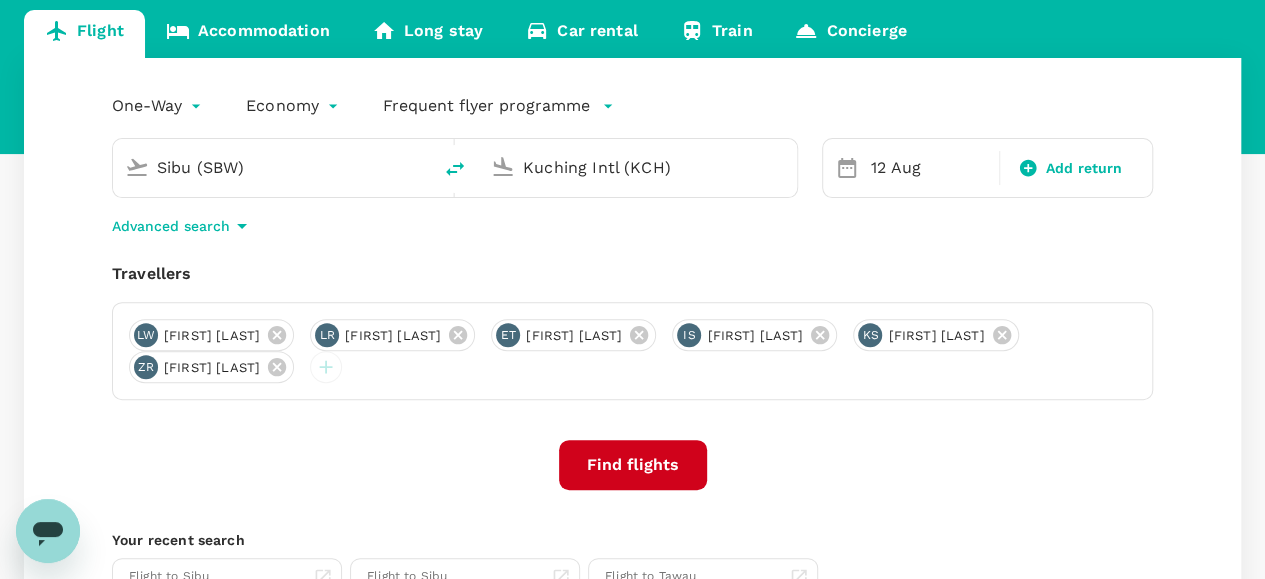 click 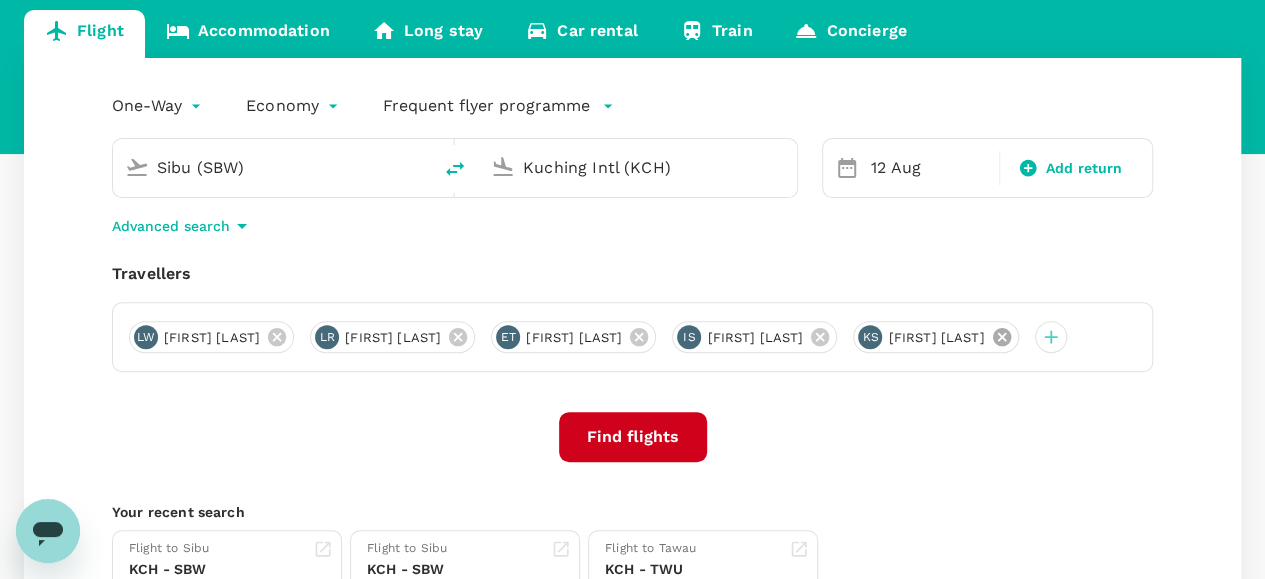 click 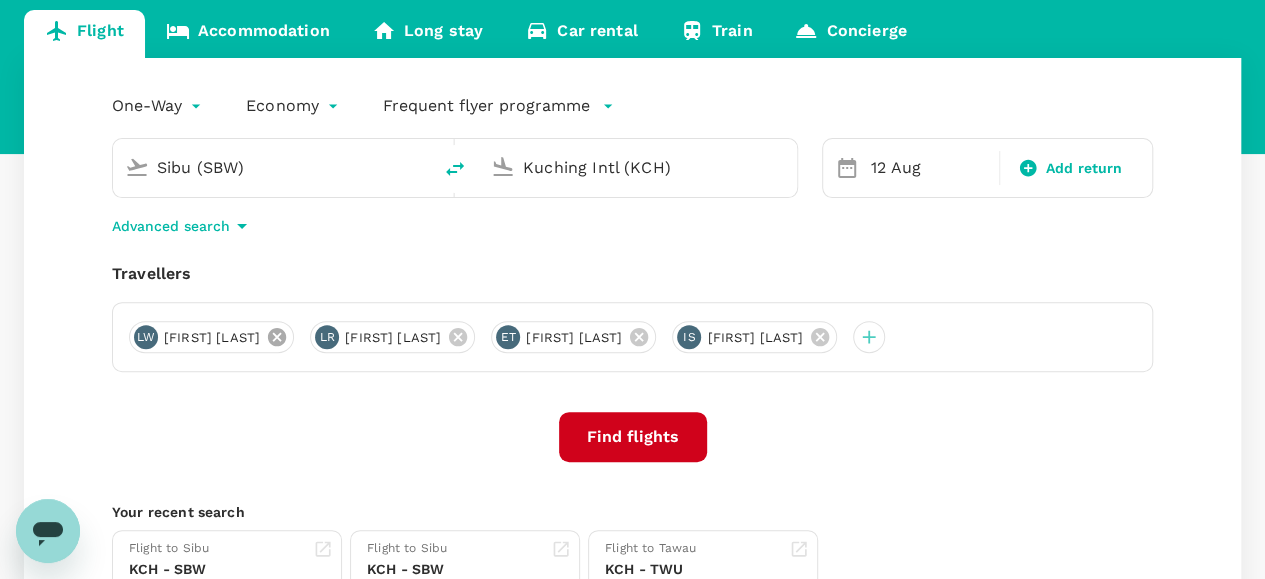 click 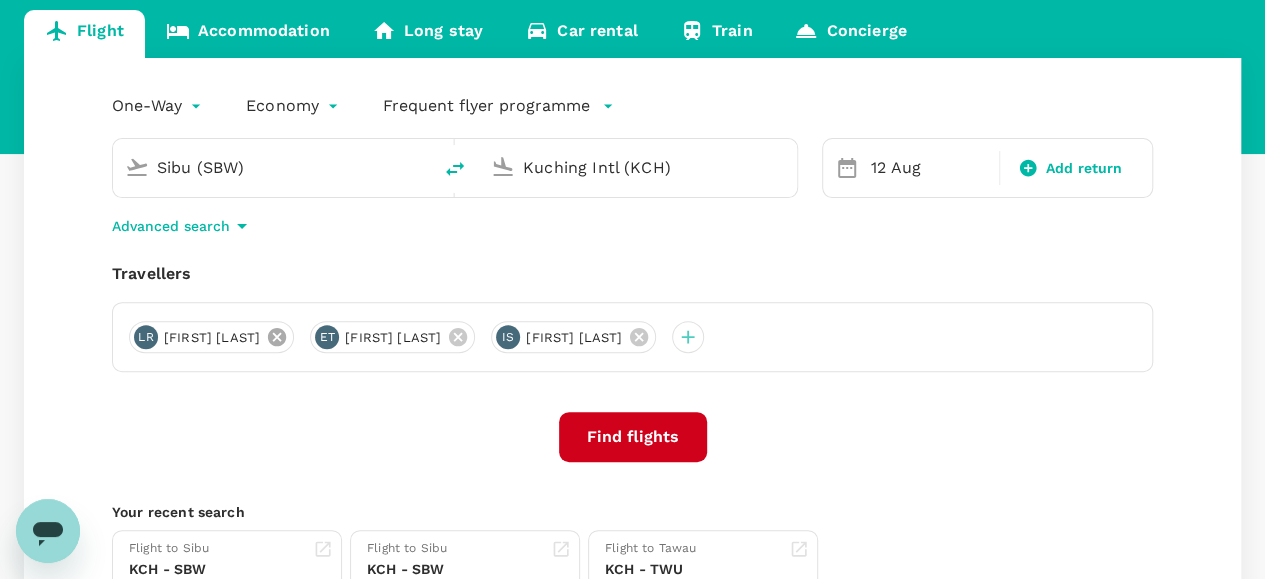 click 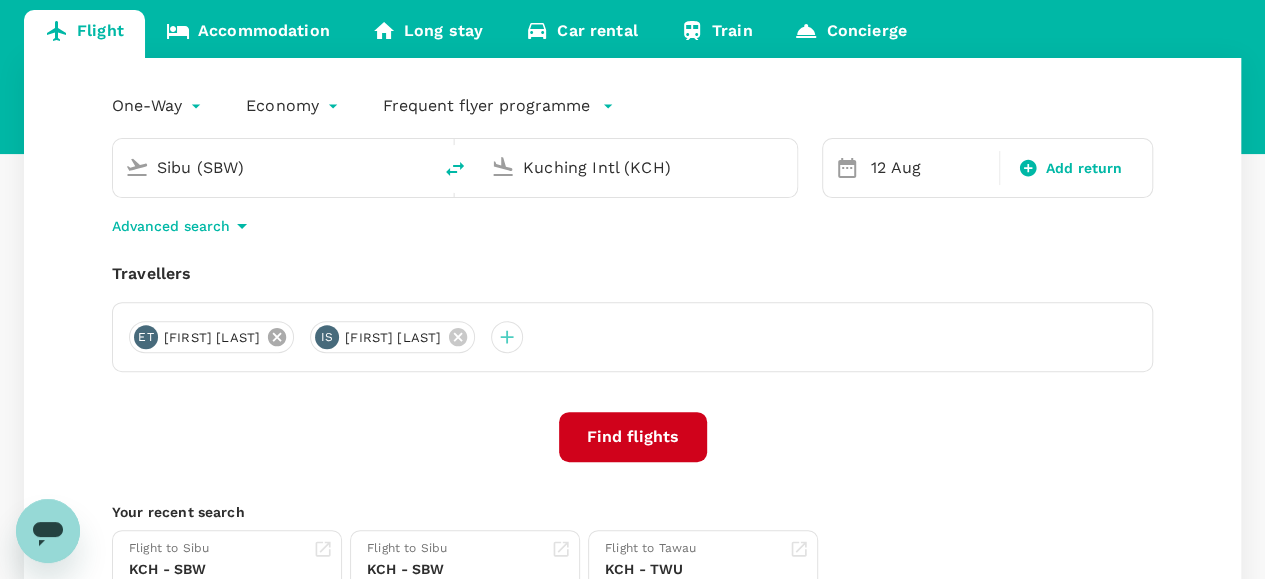 click 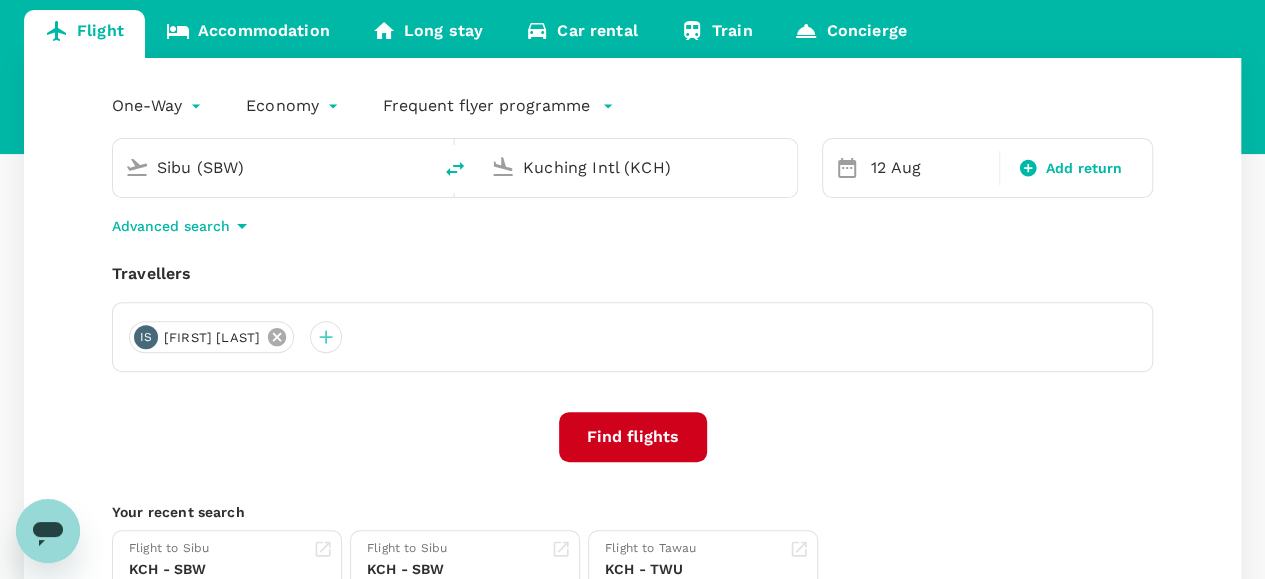 click 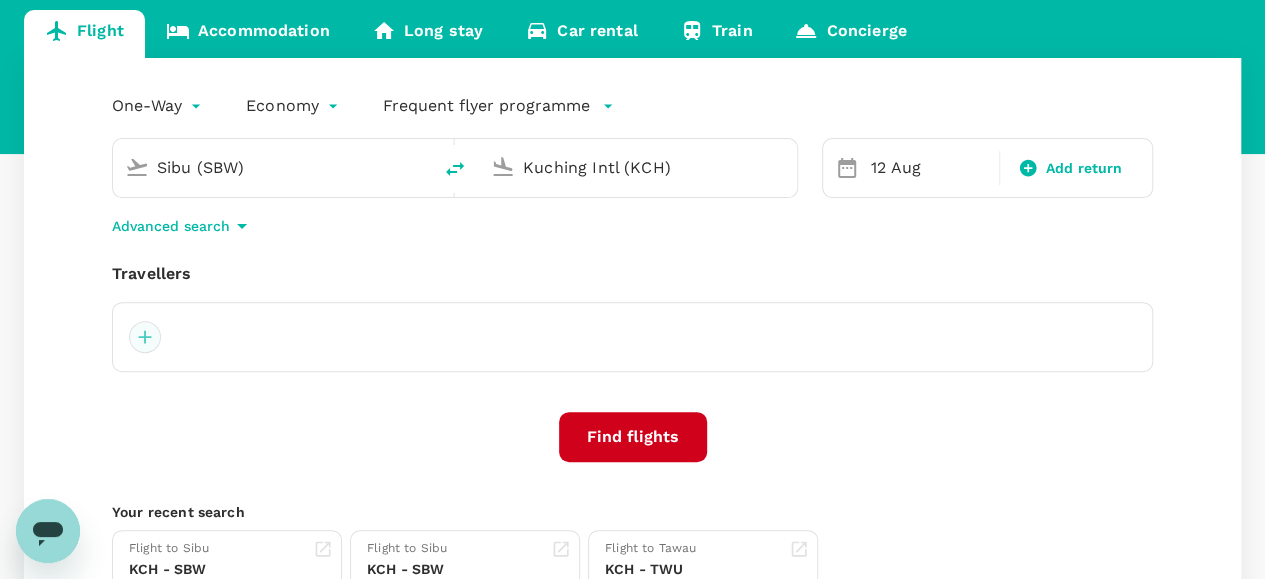 click at bounding box center [145, 337] 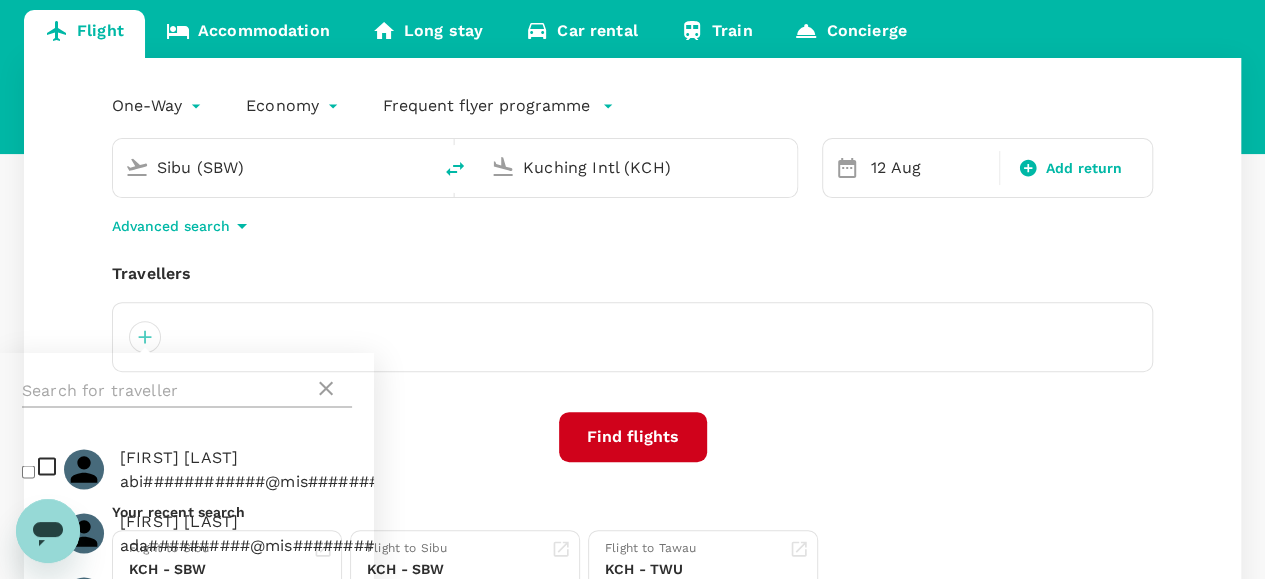 click at bounding box center (168, 391) 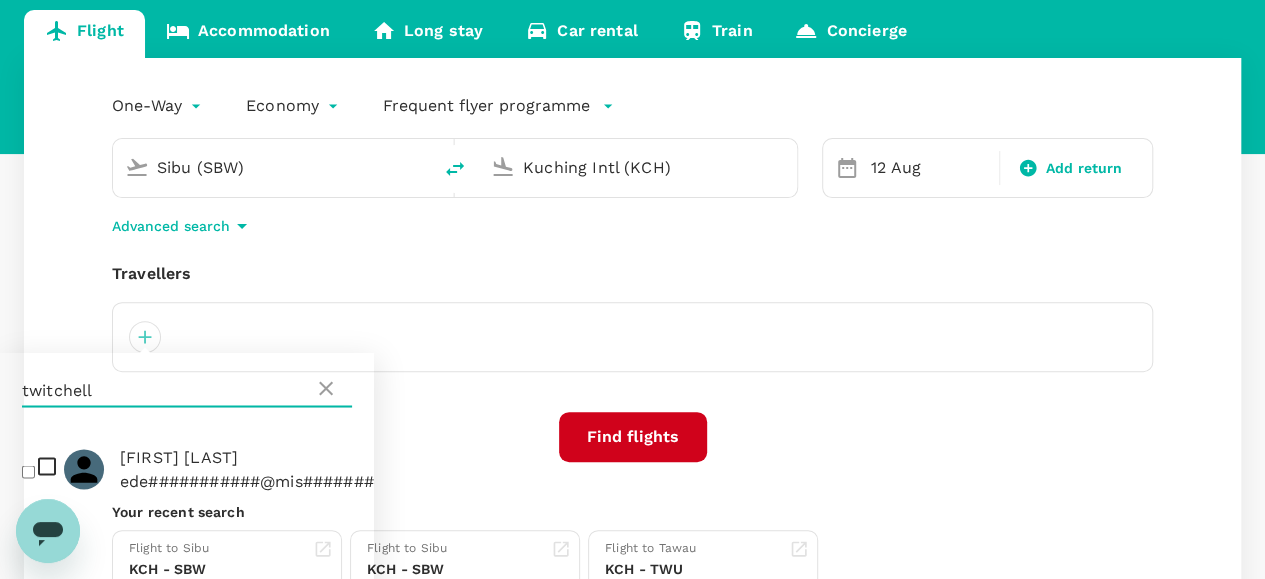 type on "twitchell" 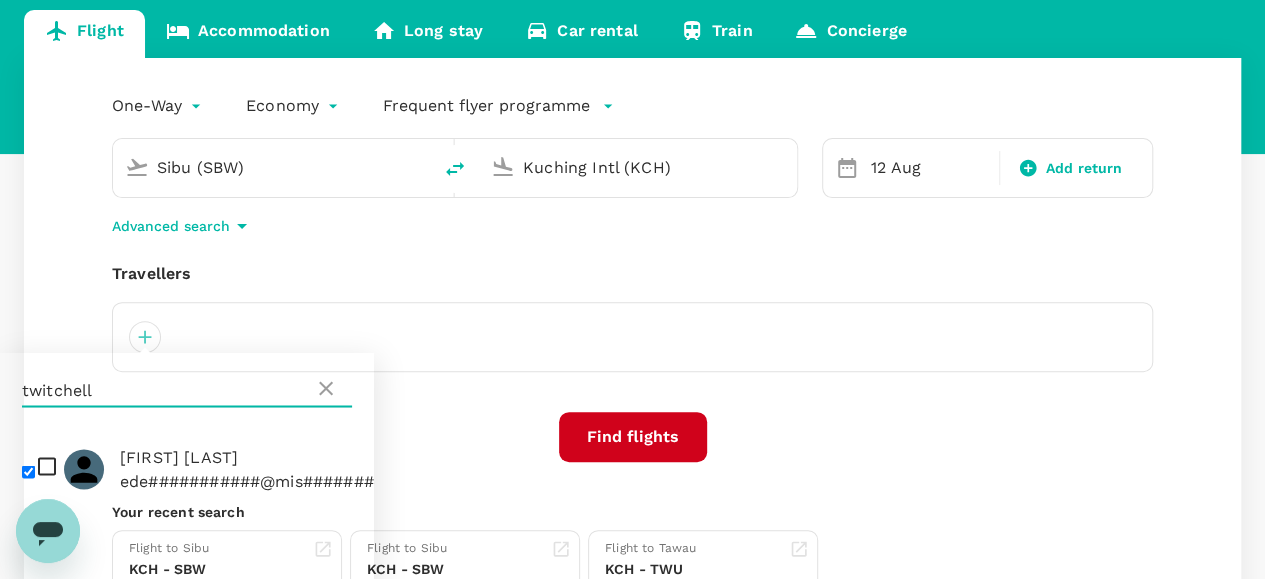 checkbox on "true" 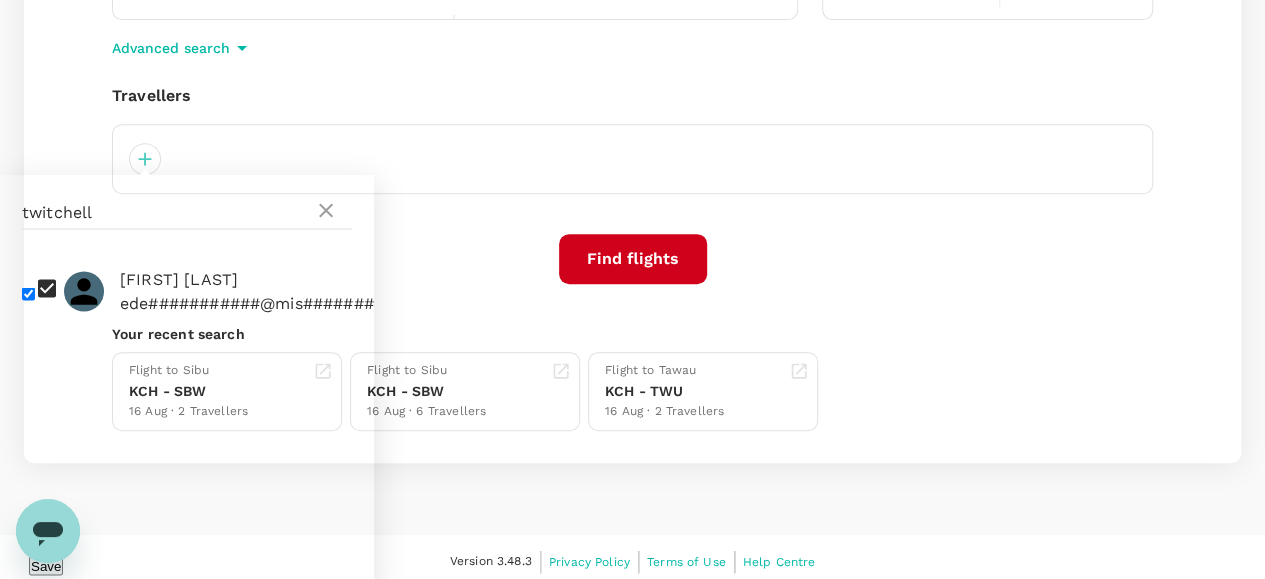 scroll, scrollTop: 385, scrollLeft: 0, axis: vertical 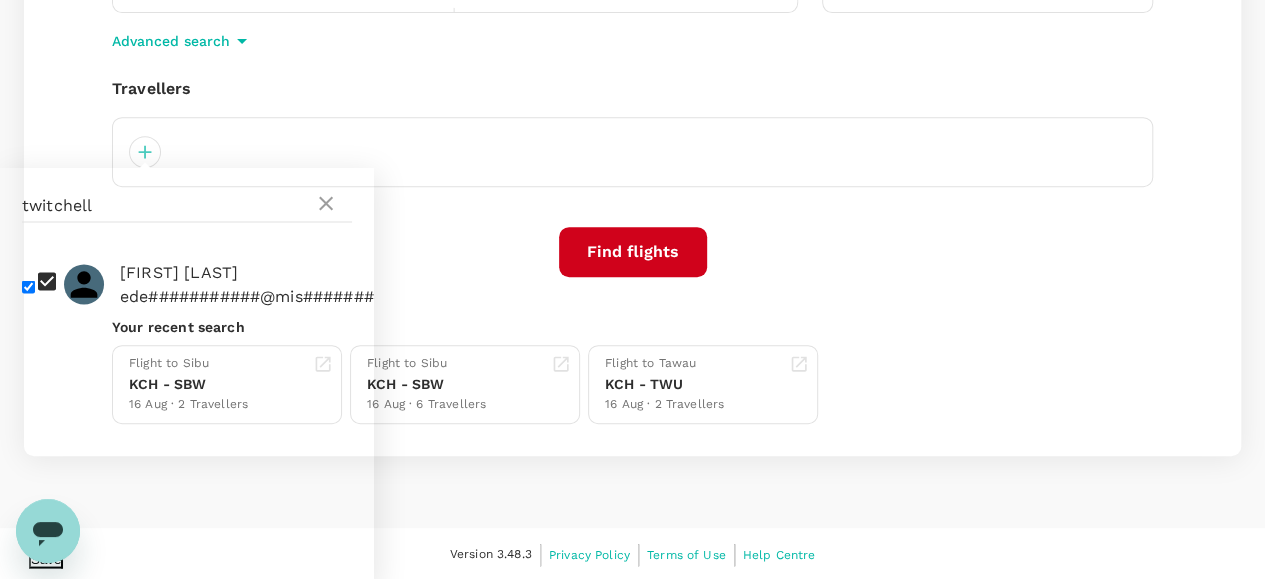 click on "Save" at bounding box center (46, 558) 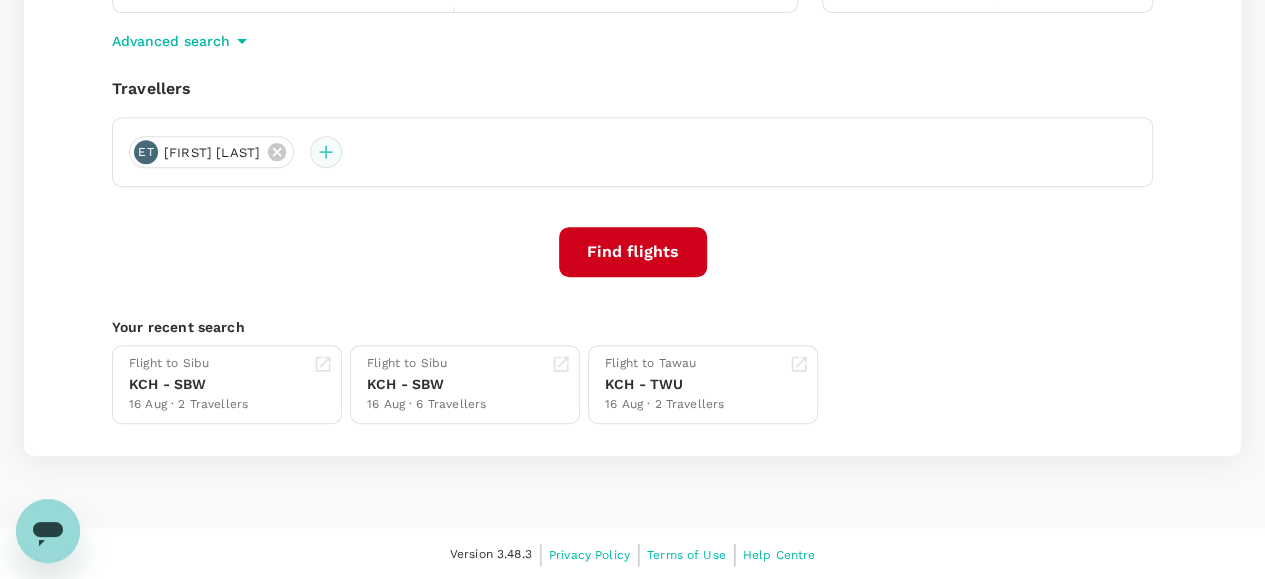 click at bounding box center (326, 152) 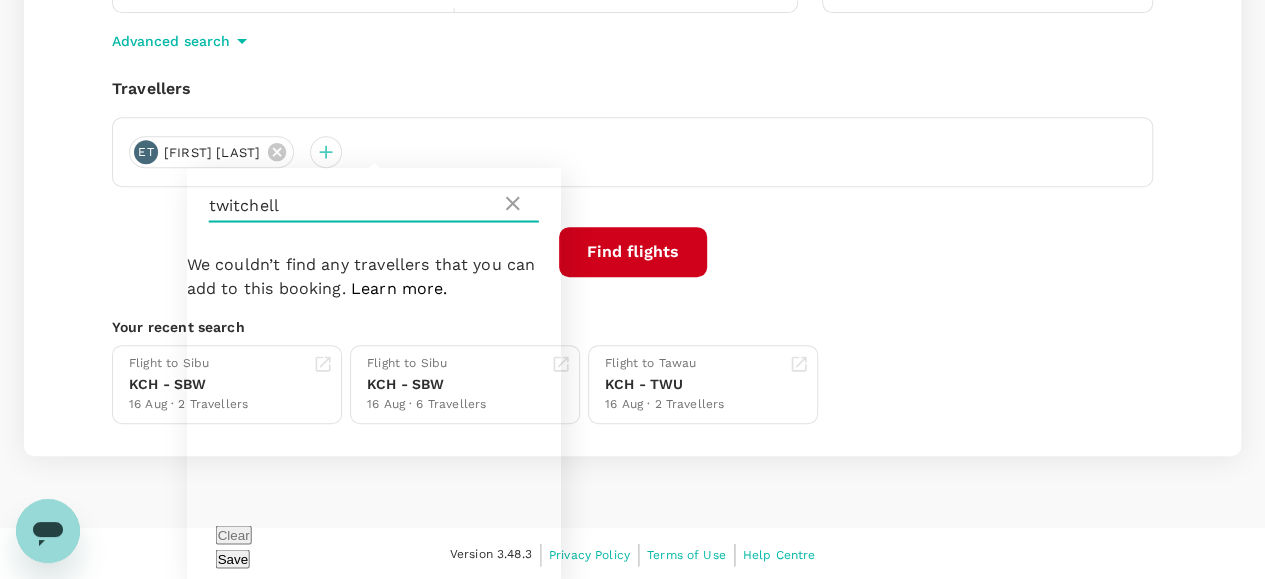 drag, startPoint x: 313, startPoint y: 206, endPoint x: 176, endPoint y: 206, distance: 137 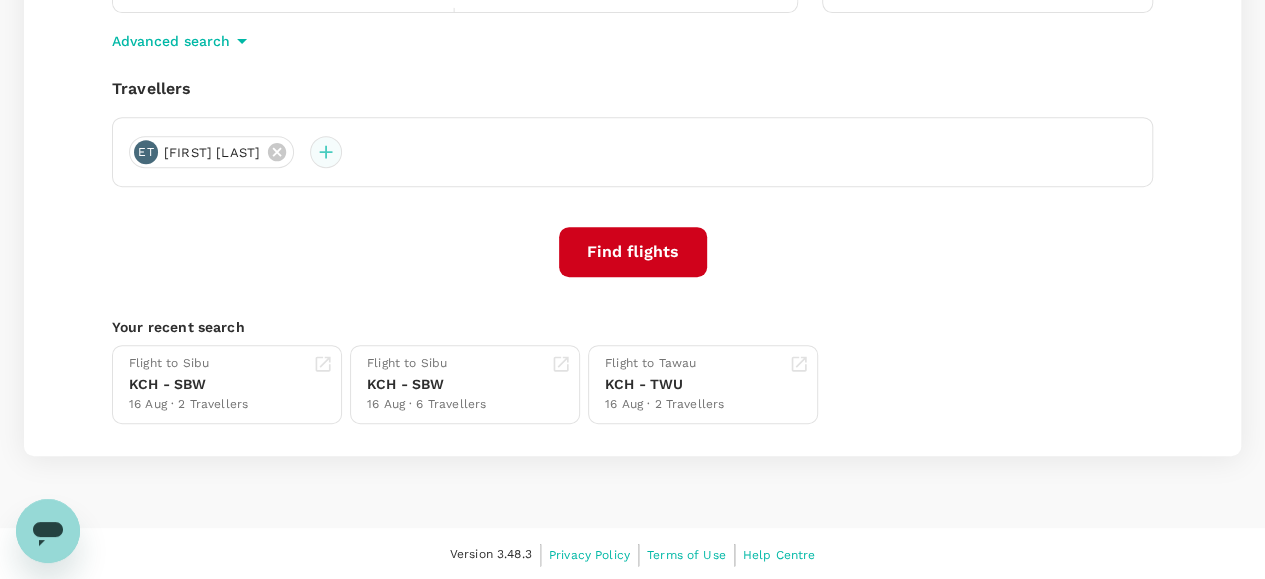 click at bounding box center [326, 152] 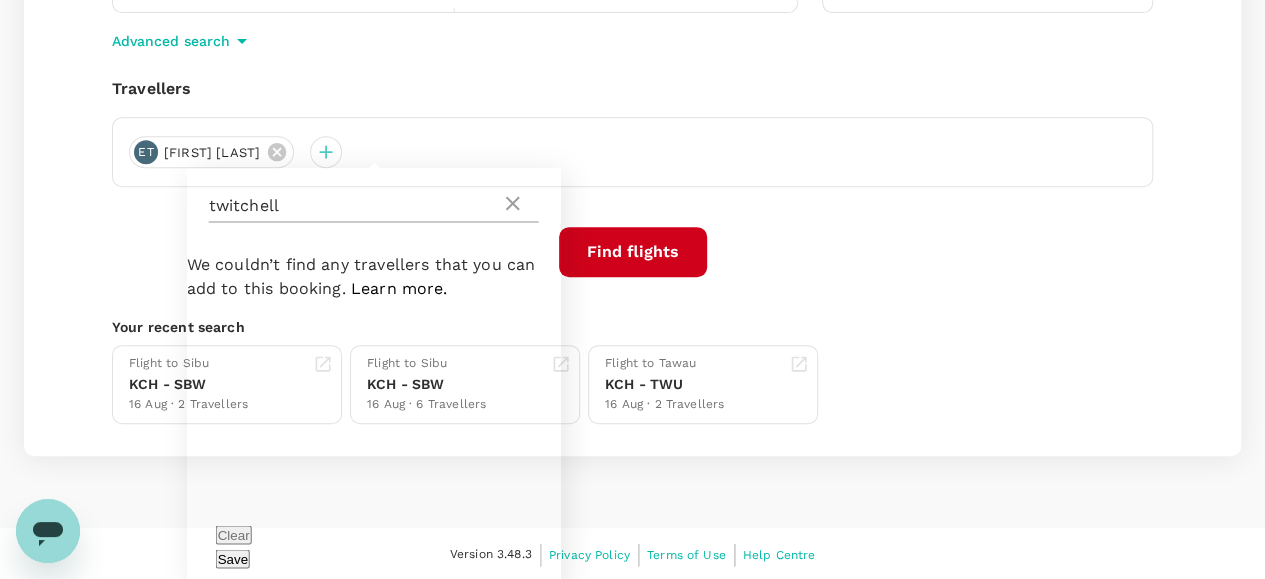 click on "twitchell" at bounding box center (355, 206) 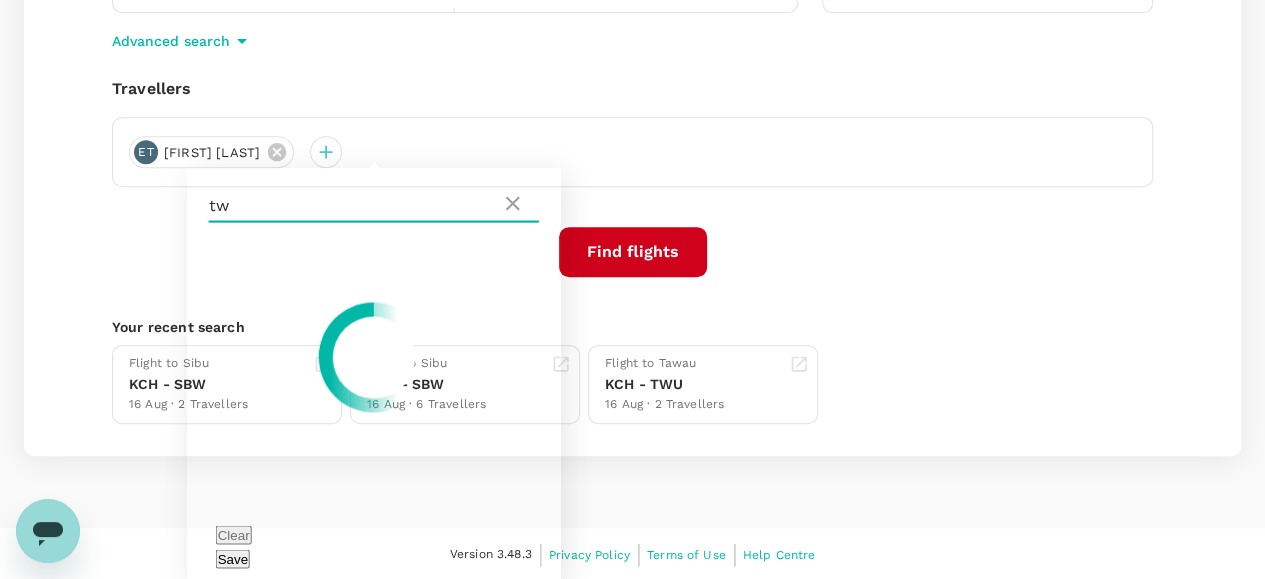 type on "t" 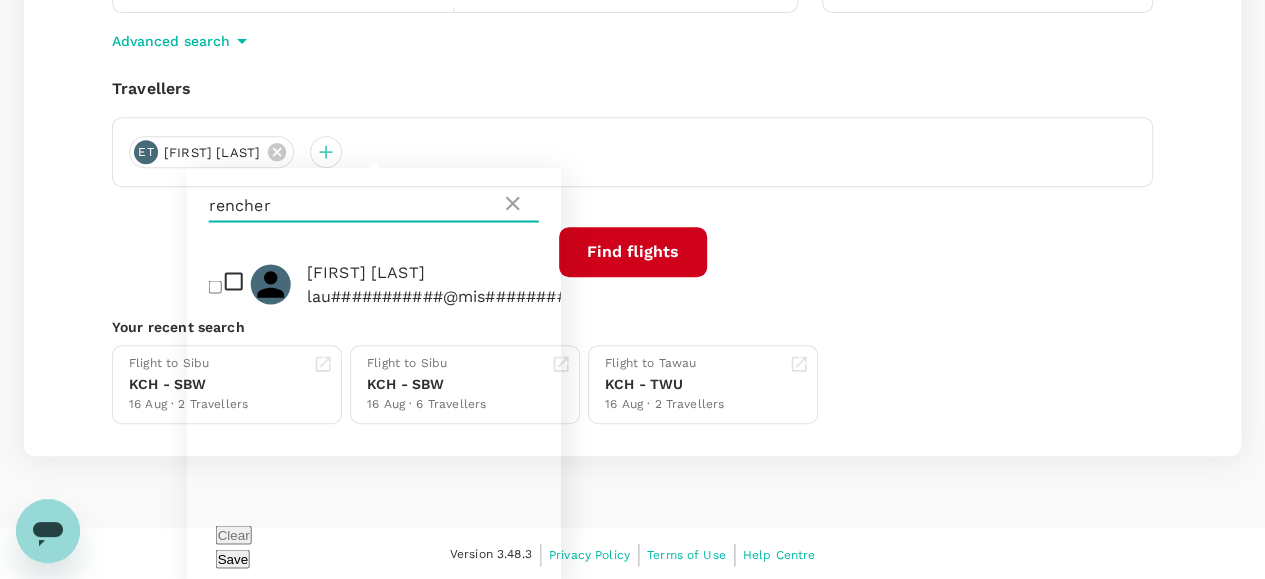type on "rencher" 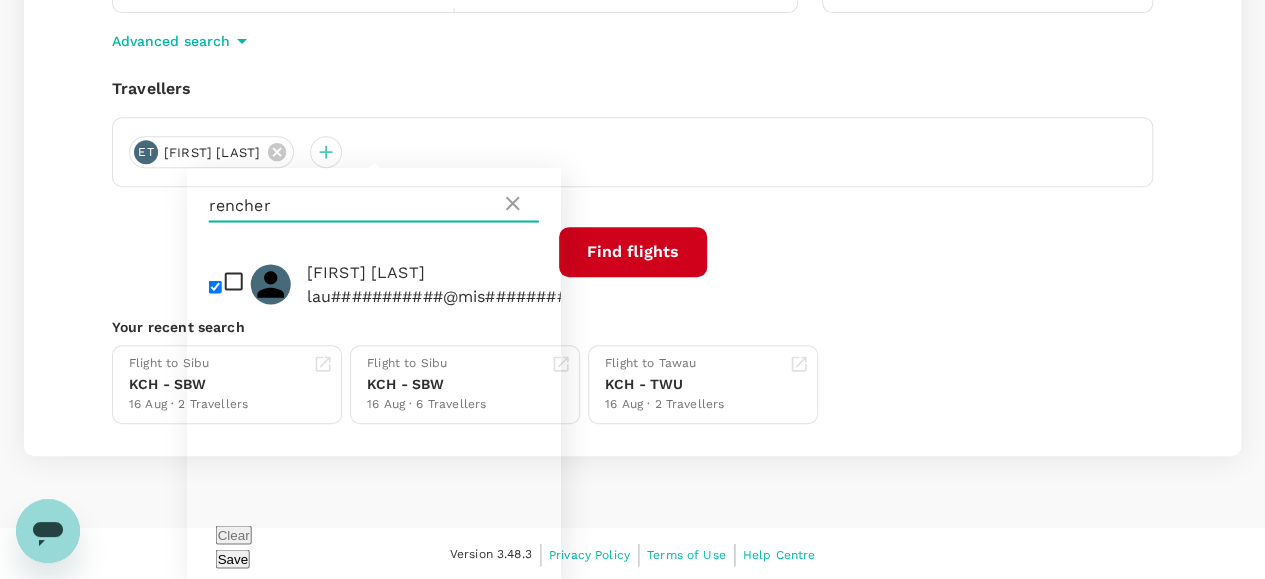 checkbox on "true" 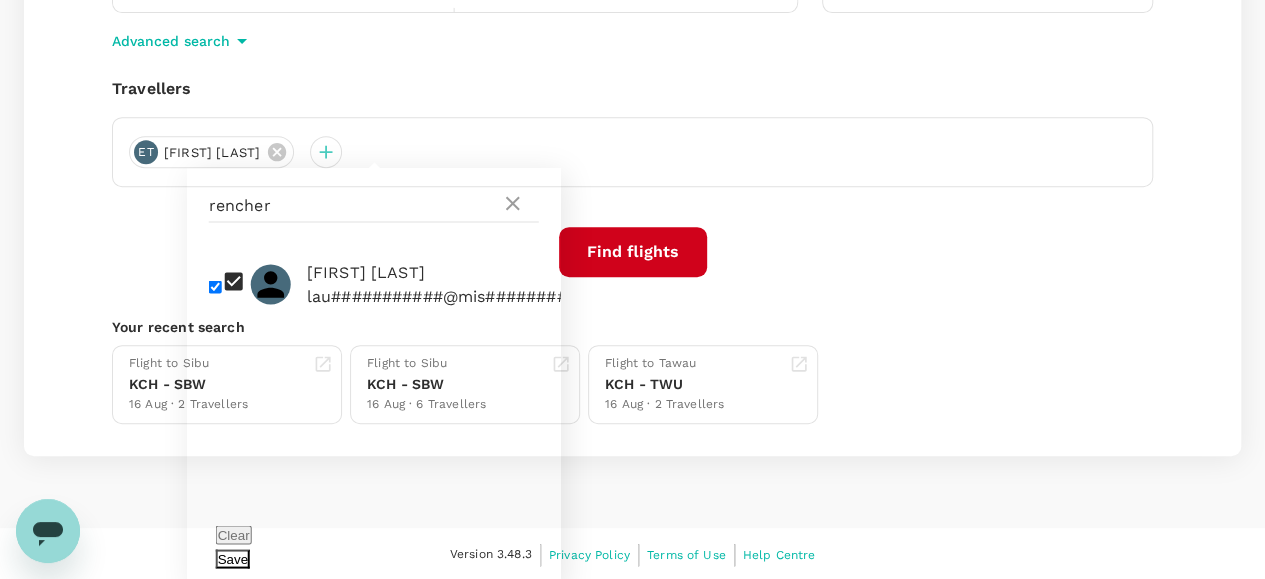 click on "Save" at bounding box center (233, 558) 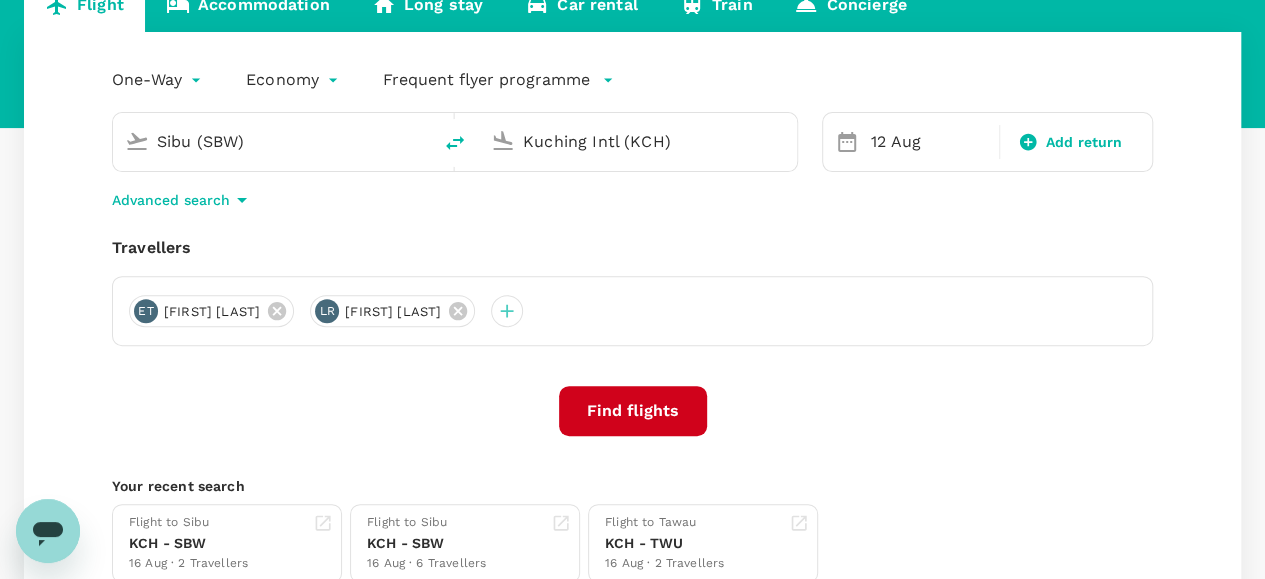scroll, scrollTop: 300, scrollLeft: 0, axis: vertical 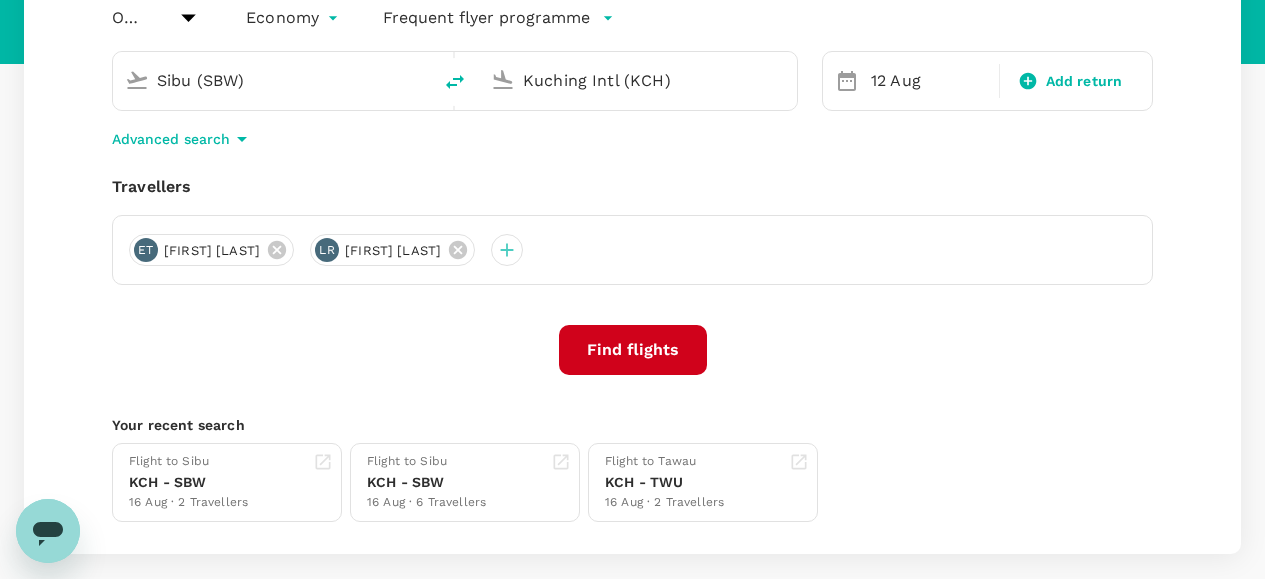 click on "Trips Book Approvals 1 Reports People Manage RL Welcome back , [FIRST] [LAST] . Planning a business trip? Get started from here. Flight Accommodation Long stay Car rental Train Concierge One-Way oneway Economy economy Frequent flyer programme Sibu (SBW) Kuching Intl (KCH) Selected date: Tuesday, August 12th, 2025 12 Aug Add return Advanced search Travellers   ET [FIRST] [LAST] [LAST] LR [FIRST] [LAST] Find flights Your recent search Flight to Sibu KCH - SBW 16 Aug · 2 Travellers Flight to Sibu KCH - SBW 16 Aug · 6 Travellers Flight to Tawau KCH - TWU 16 Aug · 2 Travellers Version 3.48.3 Privacy Policy Terms of Use Help Centre Frequent flyer programme Add new One-Way Round Trip Multi City" at bounding box center [640, 195] 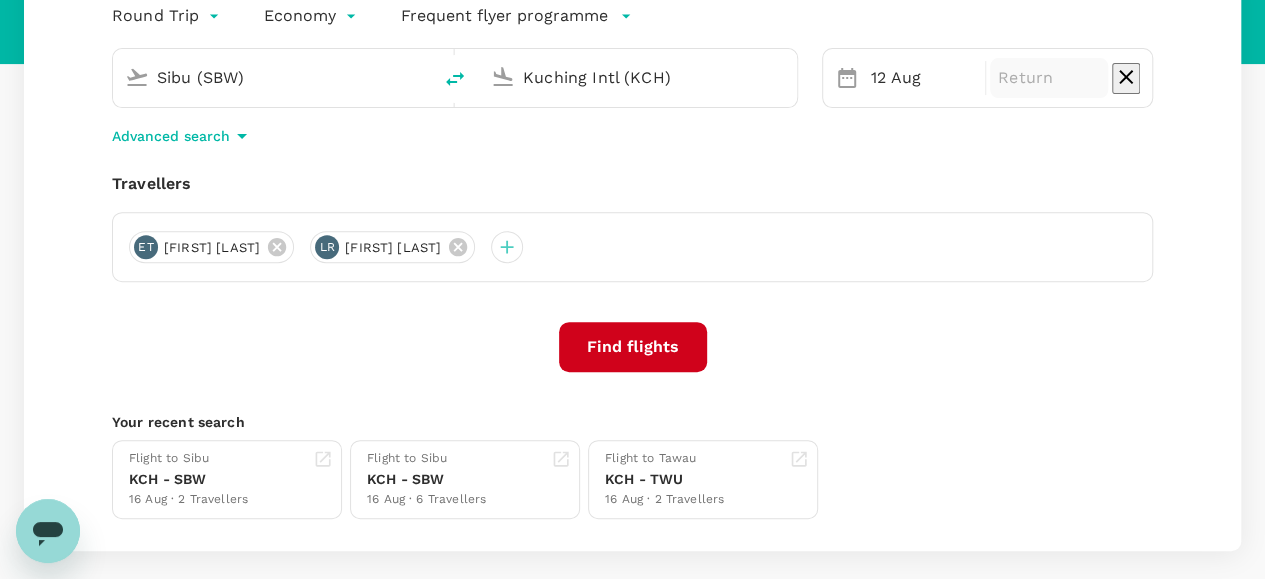 click on "Return" at bounding box center (1049, 78) 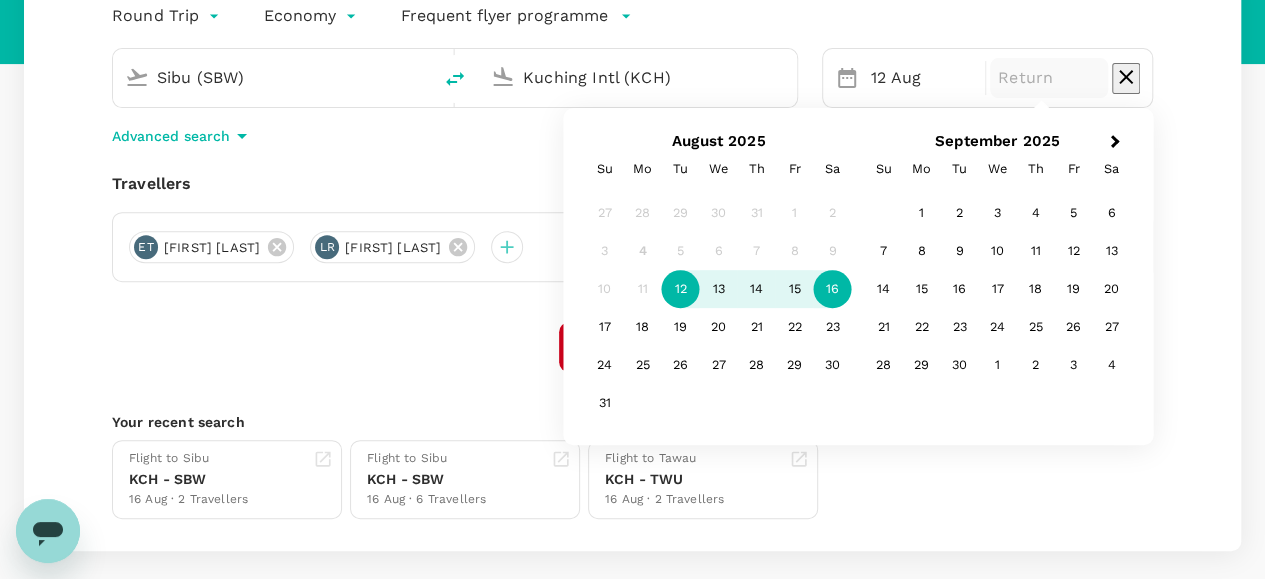 click on "16" at bounding box center (833, 289) 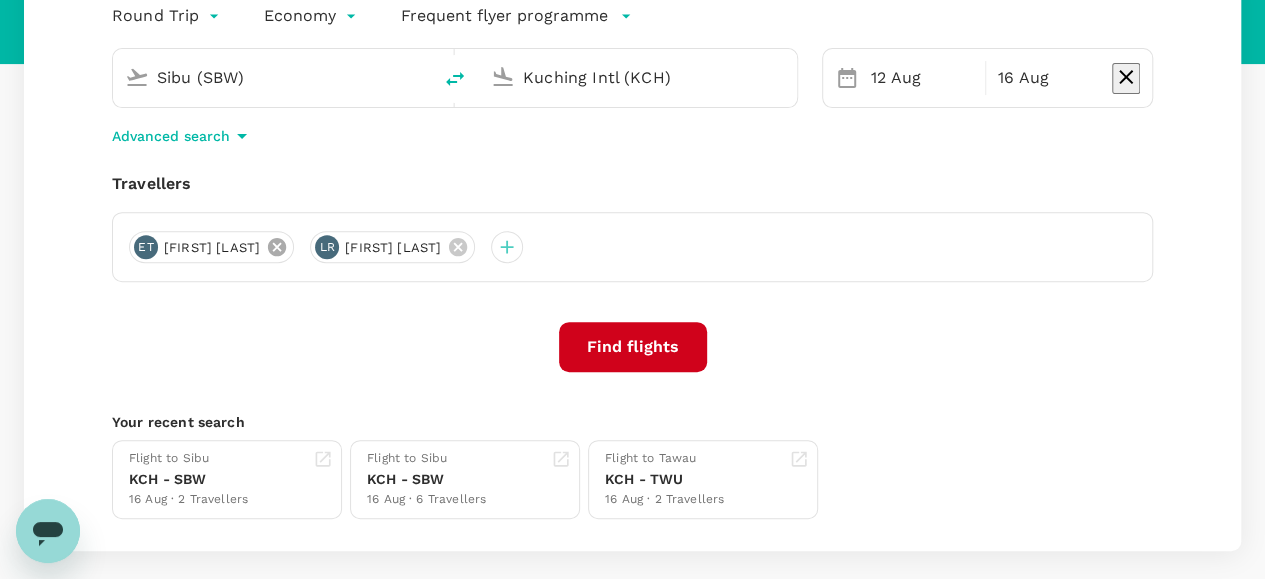 click 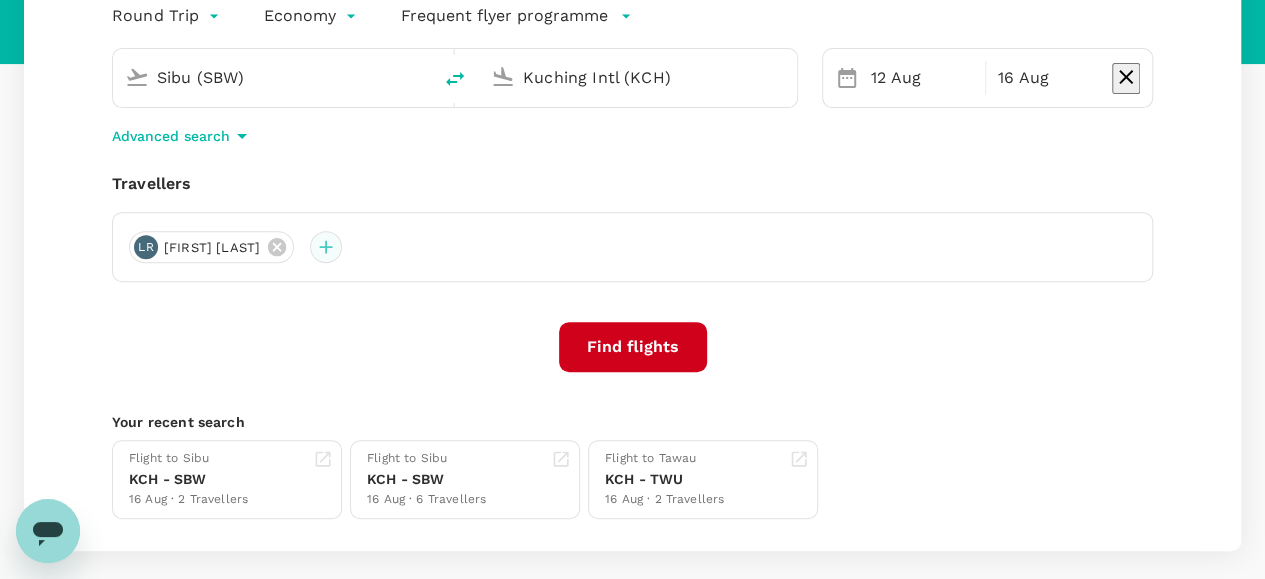 click at bounding box center [326, 247] 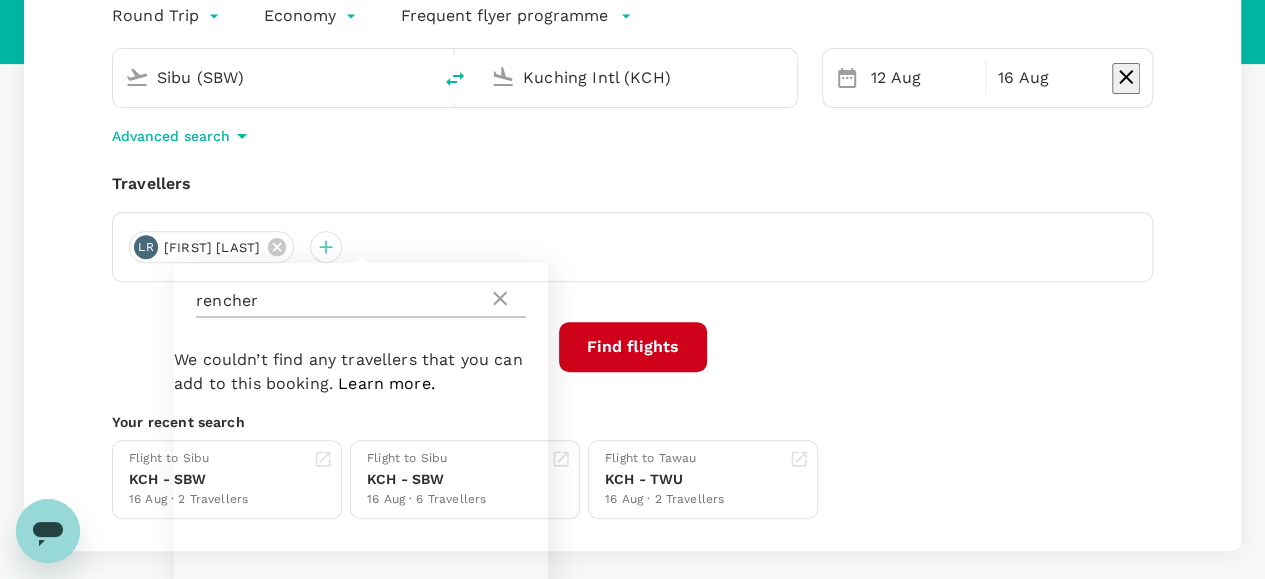 click on "rencher" at bounding box center (342, 301) 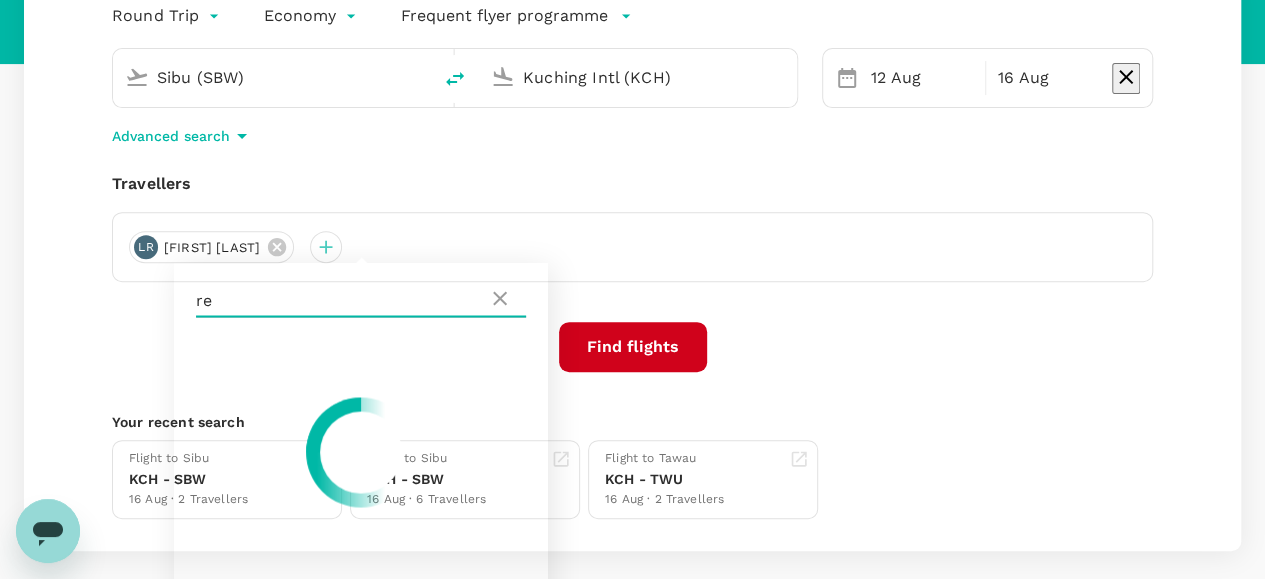 type on "r" 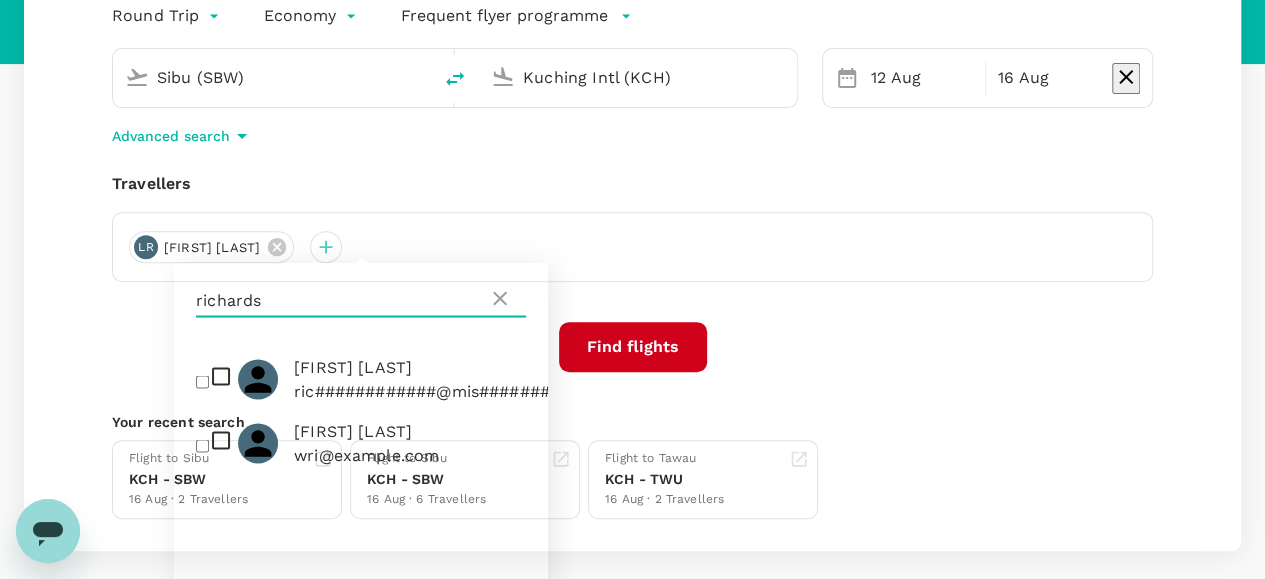 type on "richards" 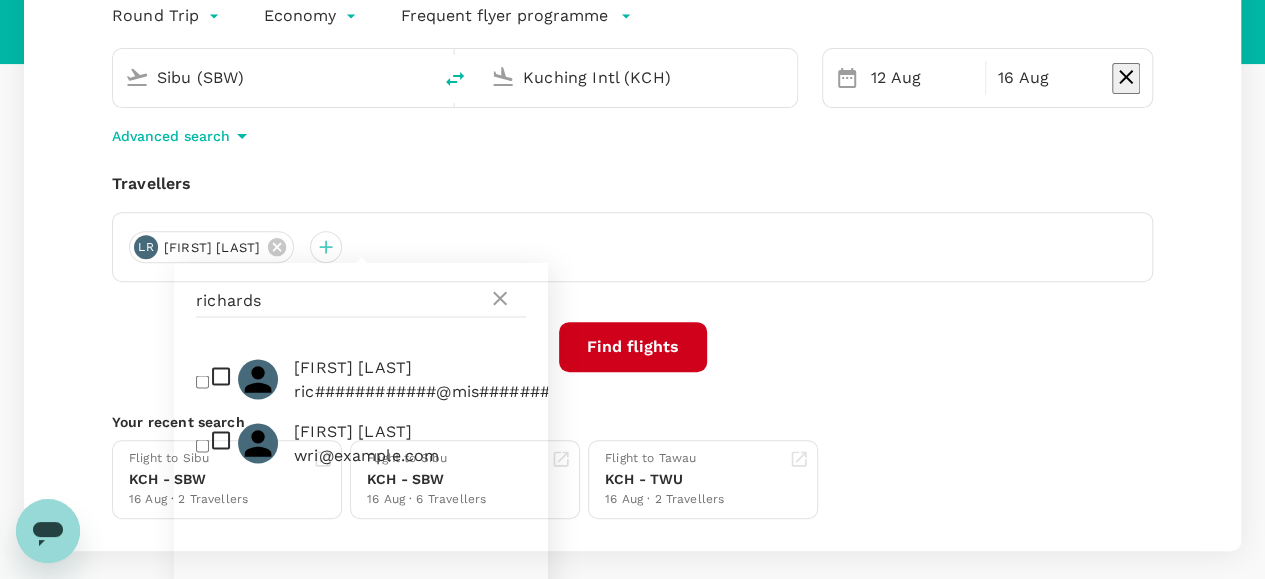 click at bounding box center (202, 381) 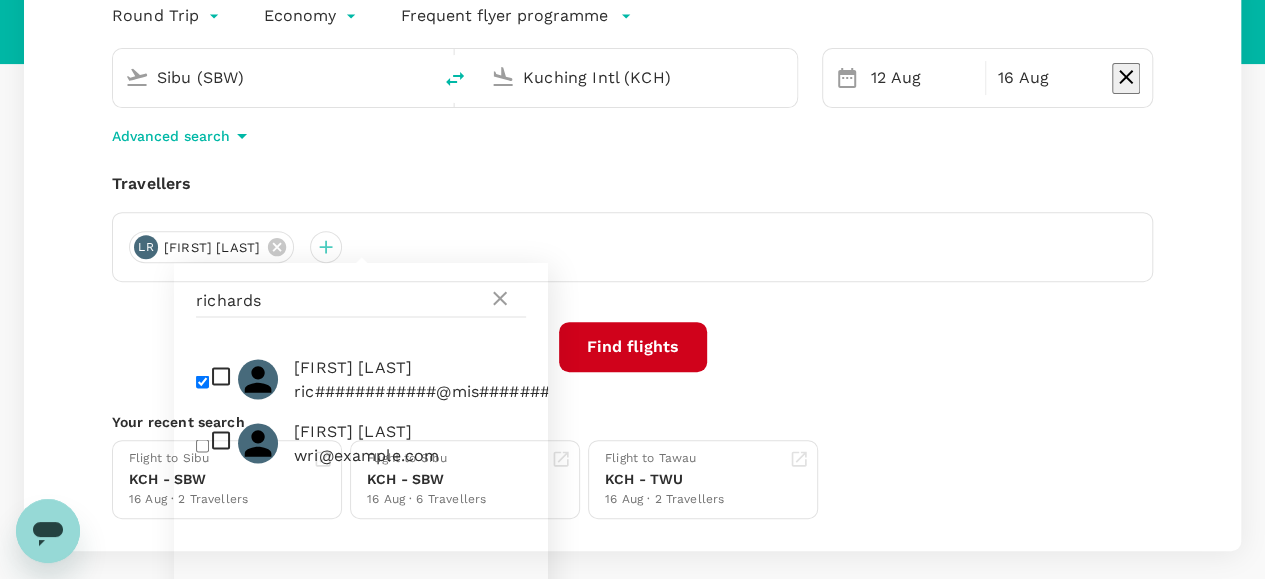 checkbox on "true" 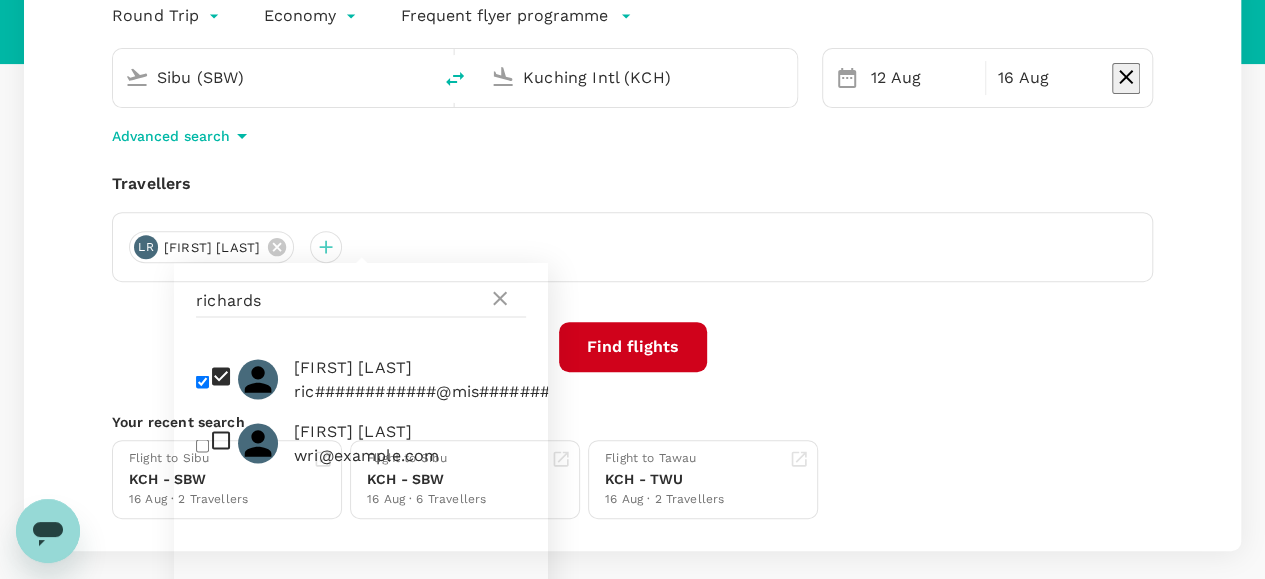 scroll, scrollTop: 385, scrollLeft: 0, axis: vertical 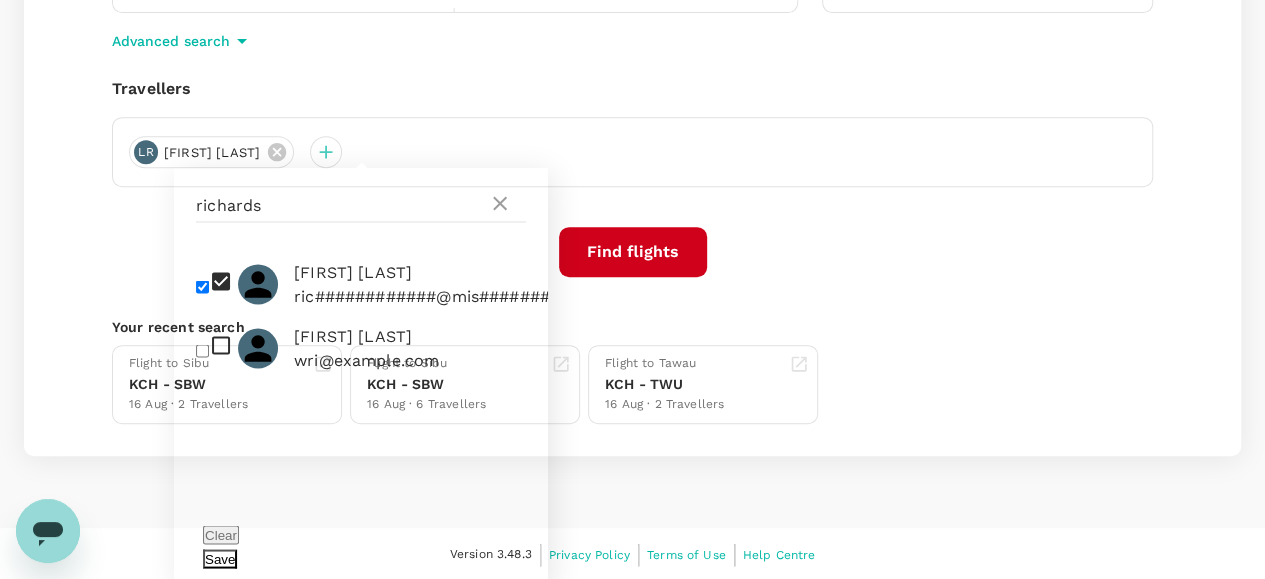 click on "Save" at bounding box center [220, 558] 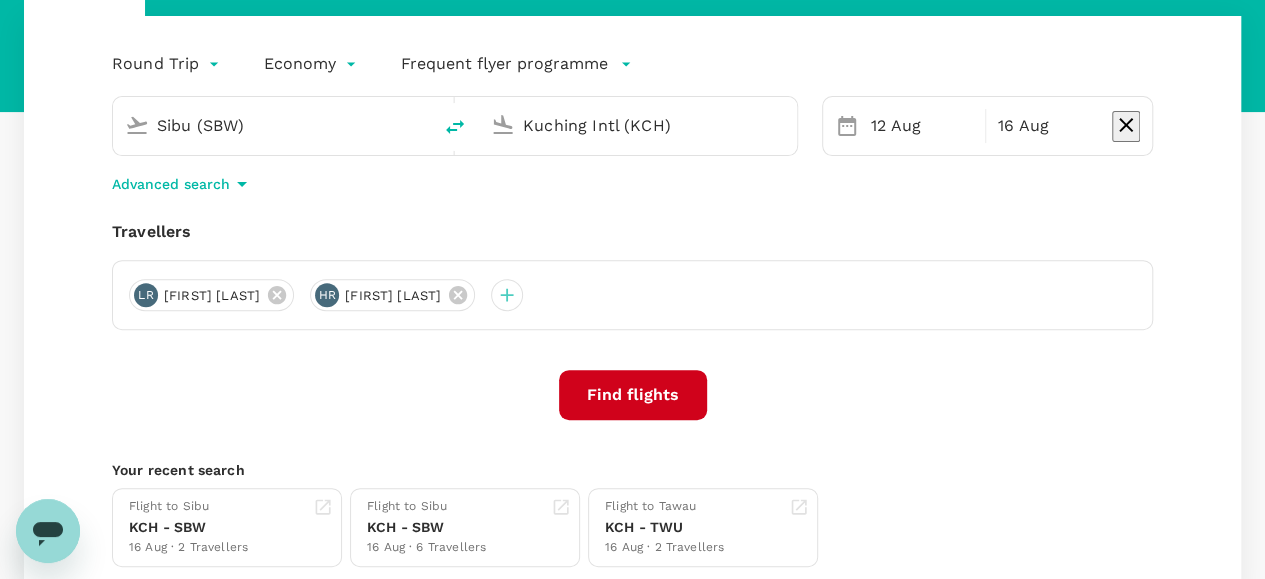 scroll, scrollTop: 185, scrollLeft: 0, axis: vertical 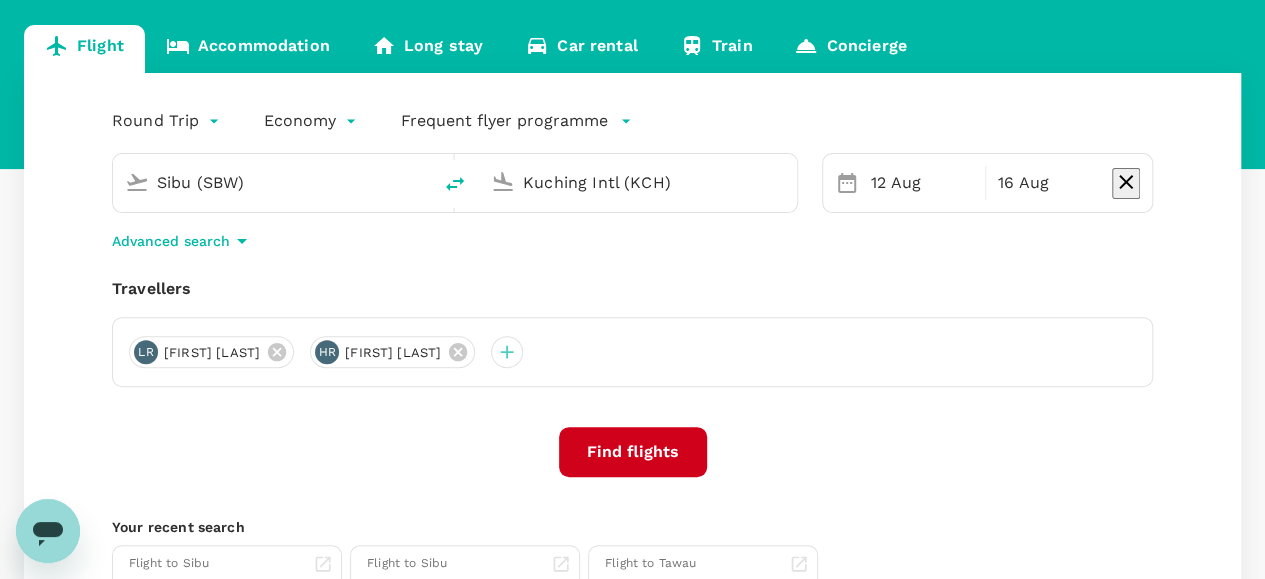 drag, startPoint x: 626, startPoint y: 453, endPoint x: 639, endPoint y: 457, distance: 13.601471 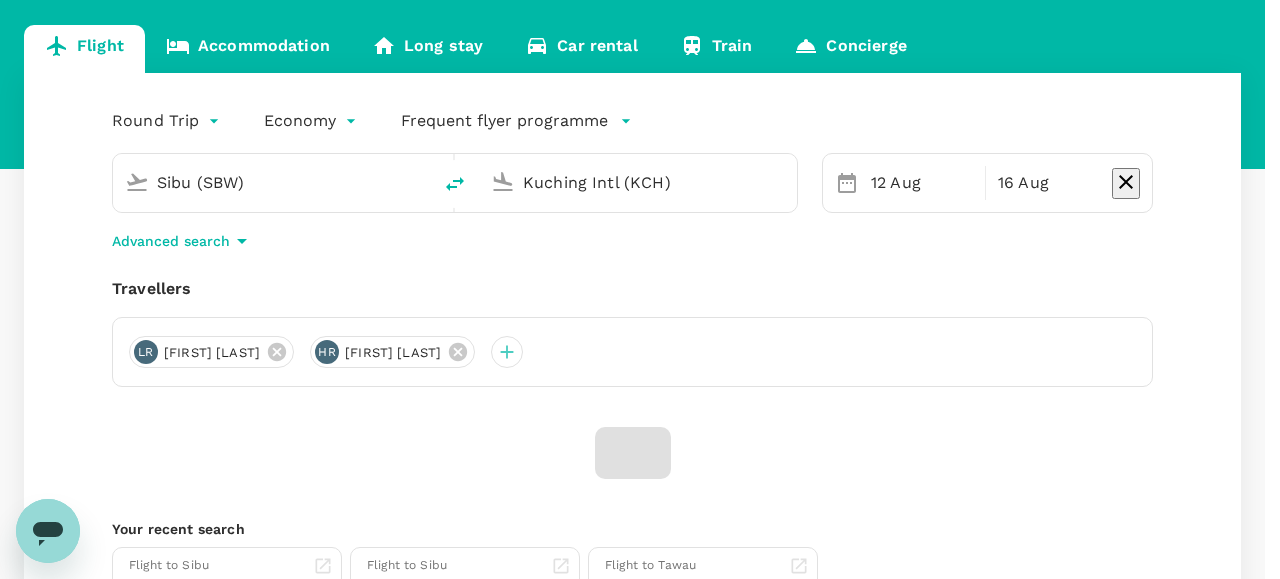 click on "Confirm" at bounding box center [73, 11008] 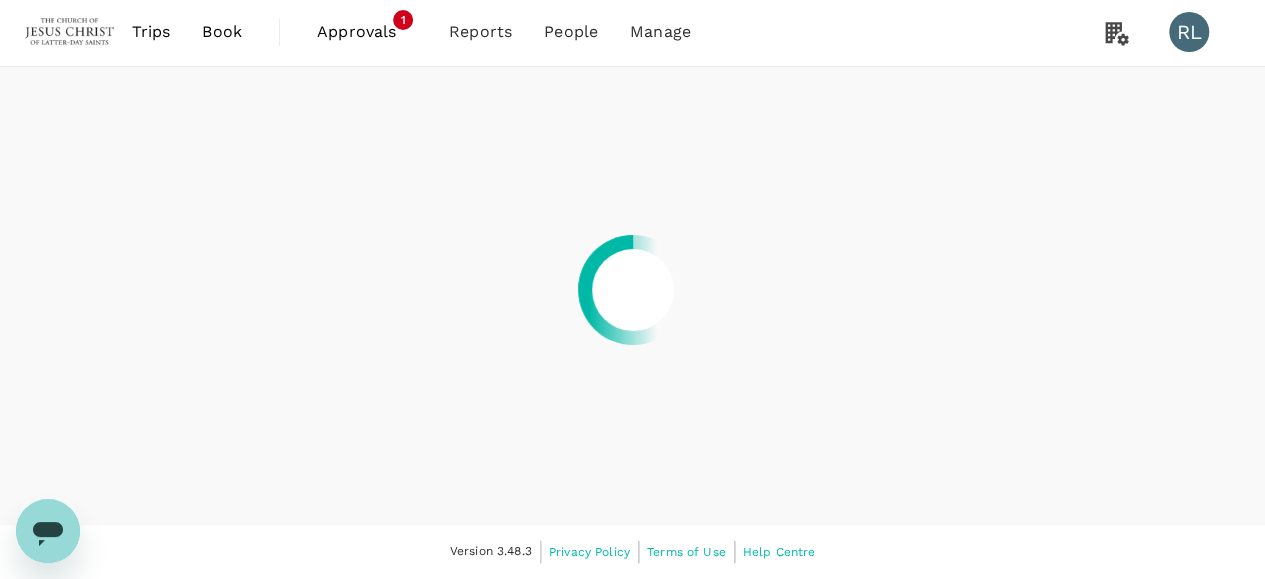 scroll, scrollTop: 0, scrollLeft: 0, axis: both 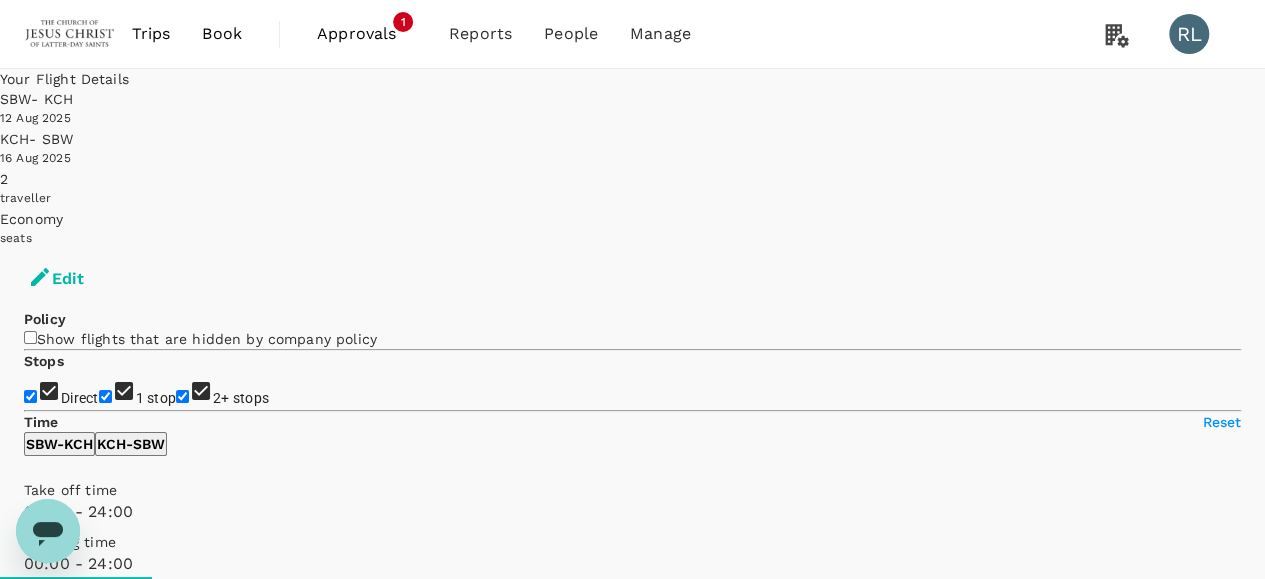 click on "Recommended" at bounding box center [76, 1018] 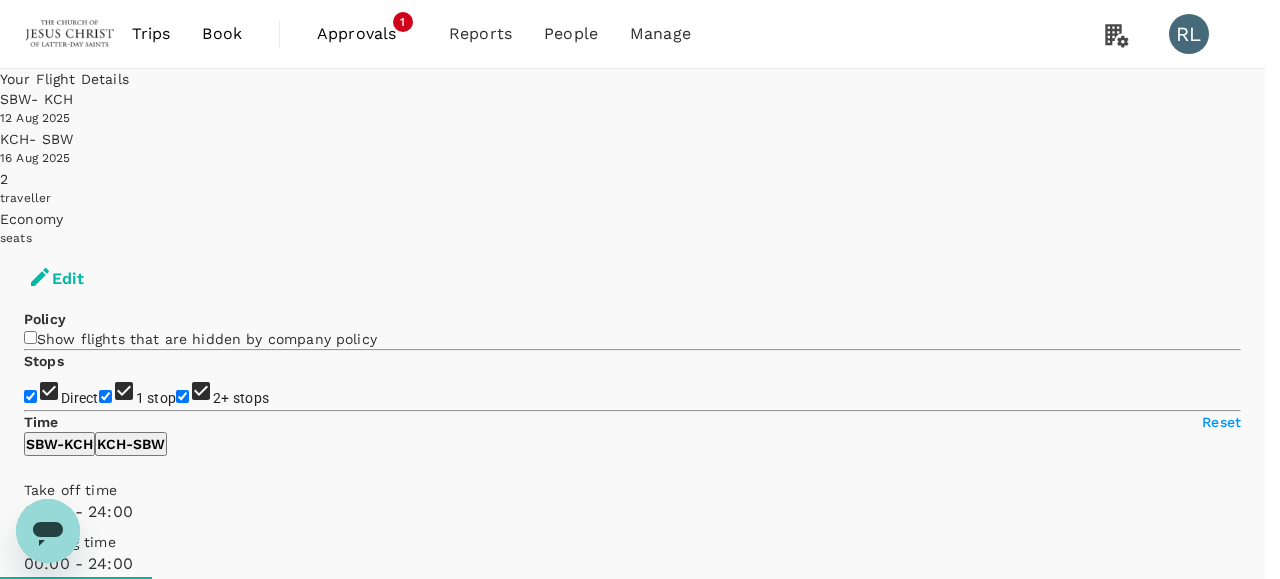 click on "Departure Time" at bounding box center [632, 42019] 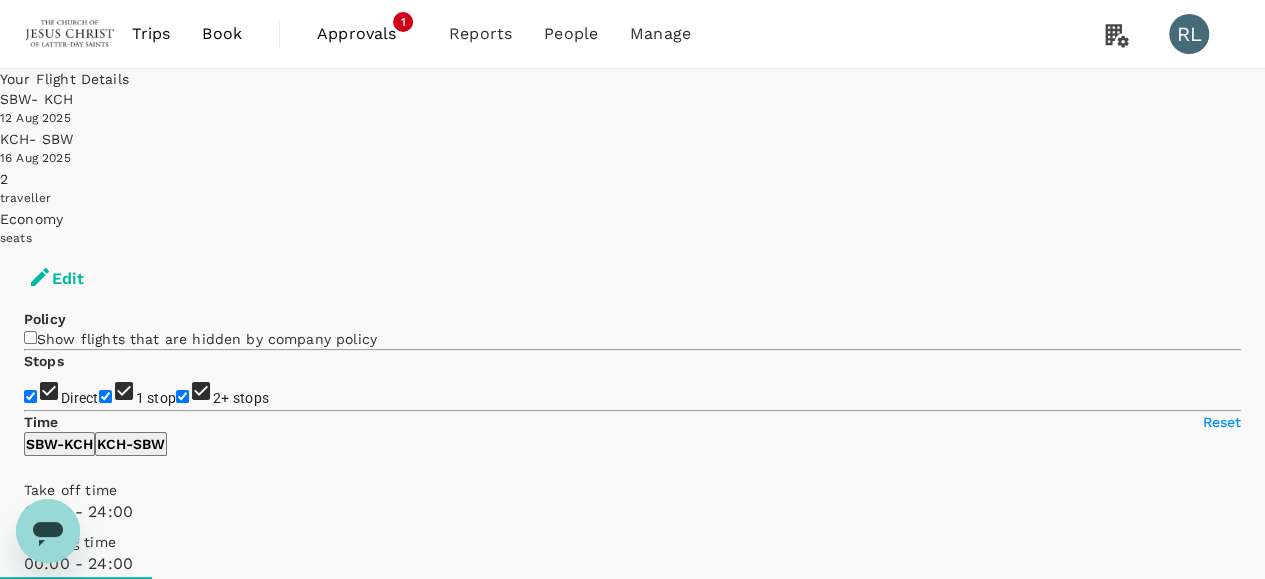 checkbox on "false" 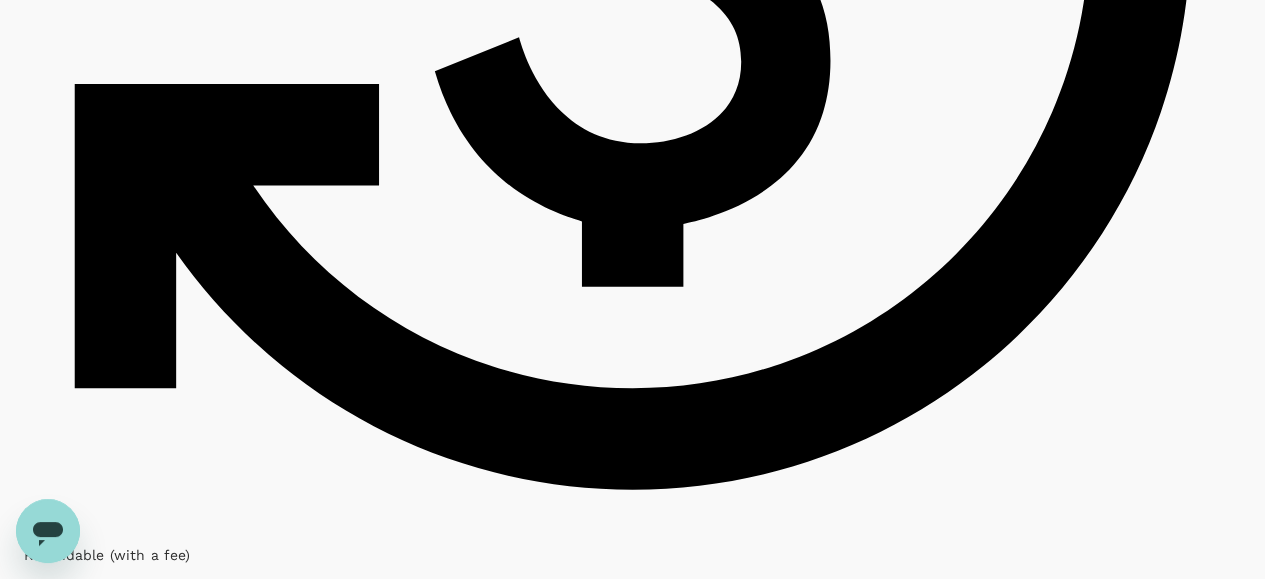 scroll, scrollTop: 5100, scrollLeft: 0, axis: vertical 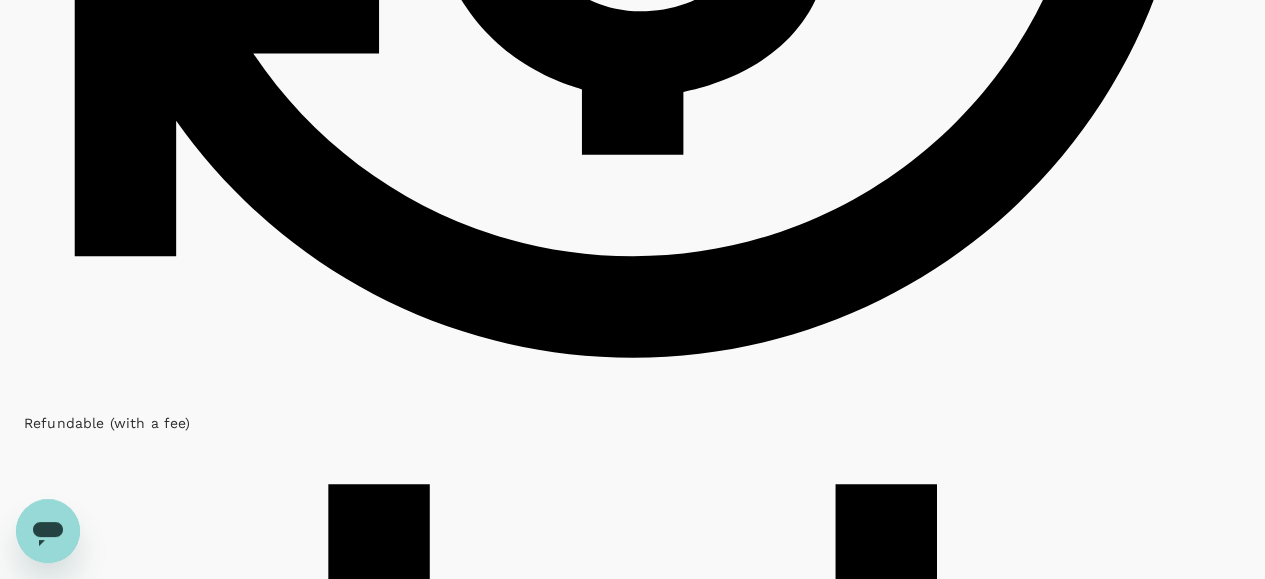 click on "2" at bounding box center [29, 54216] 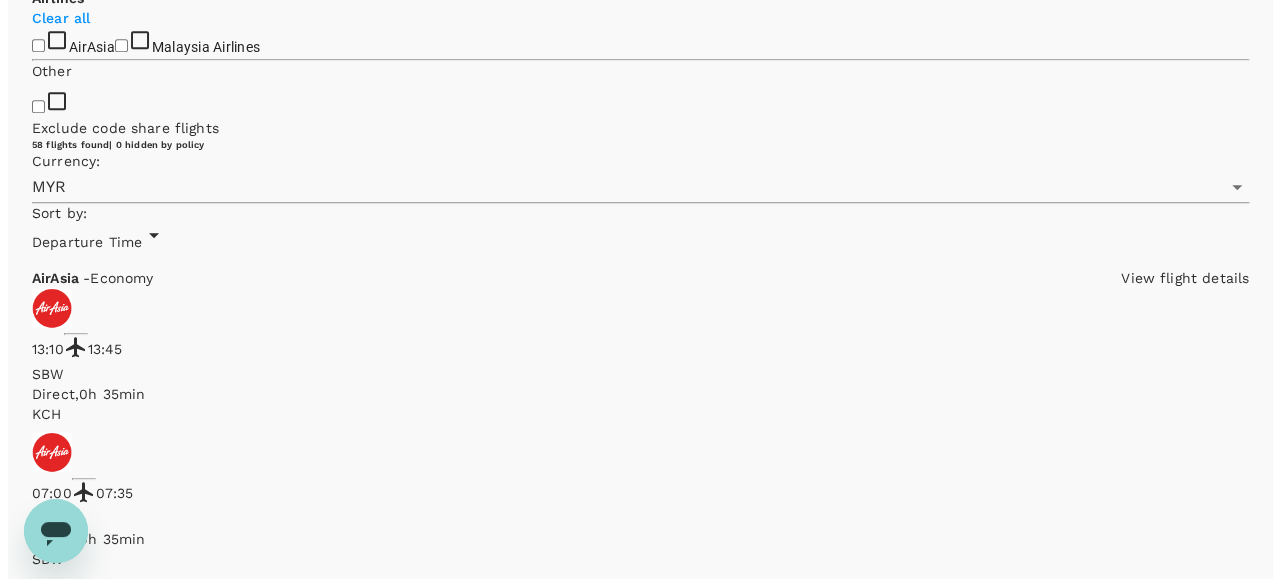 scroll, scrollTop: 800, scrollLeft: 0, axis: vertical 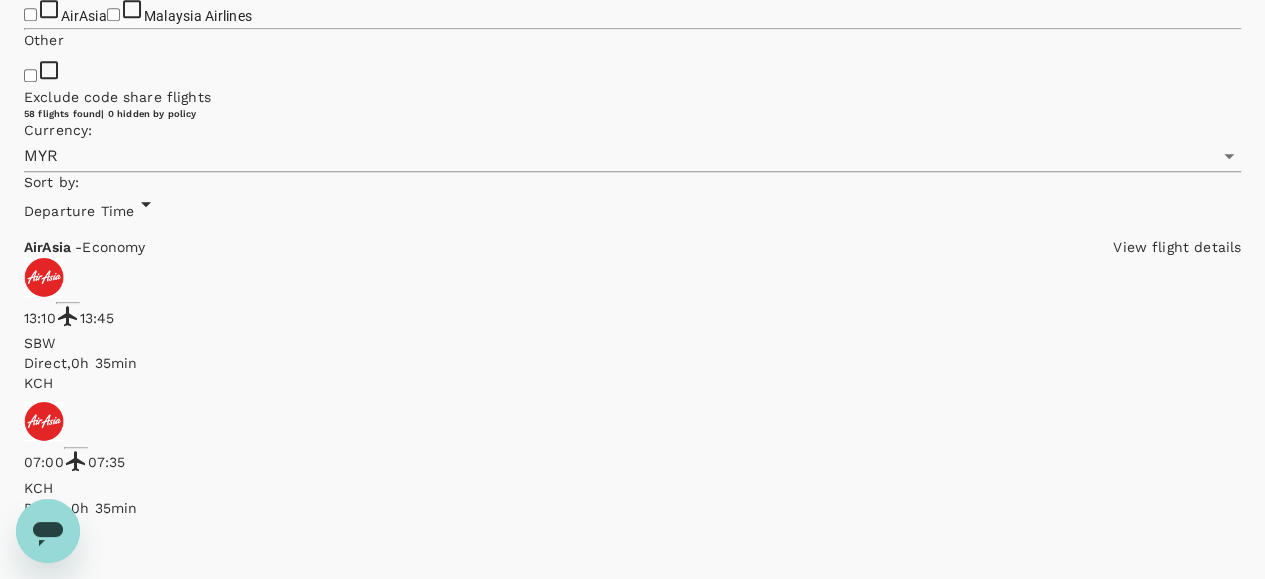 click on "View flight details" at bounding box center [1177, 8905] 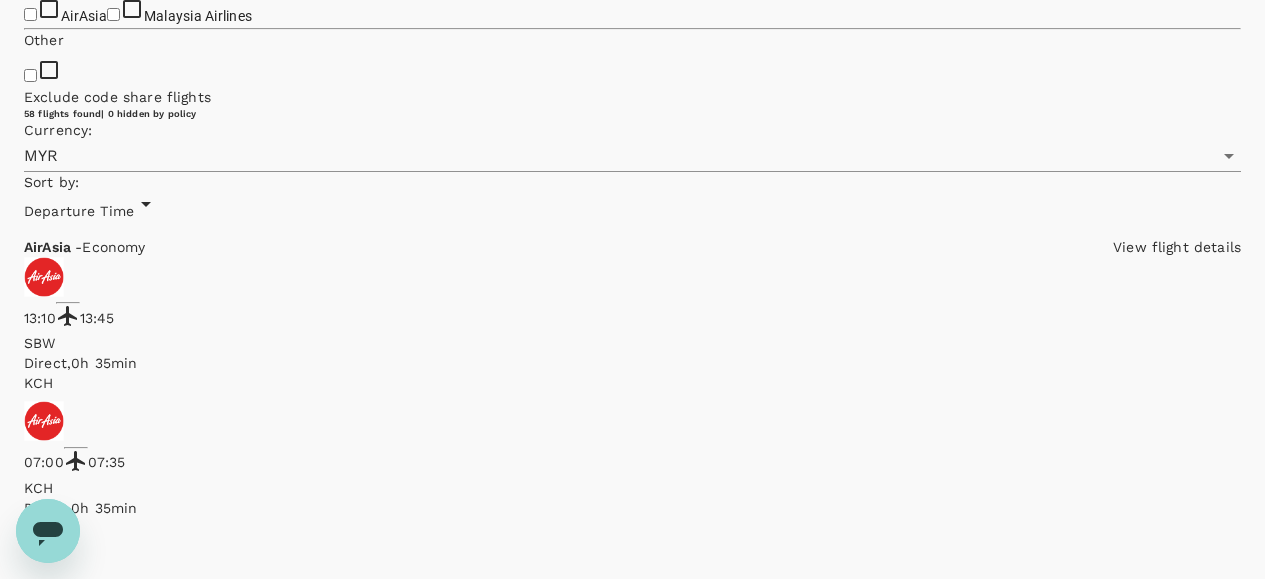 click 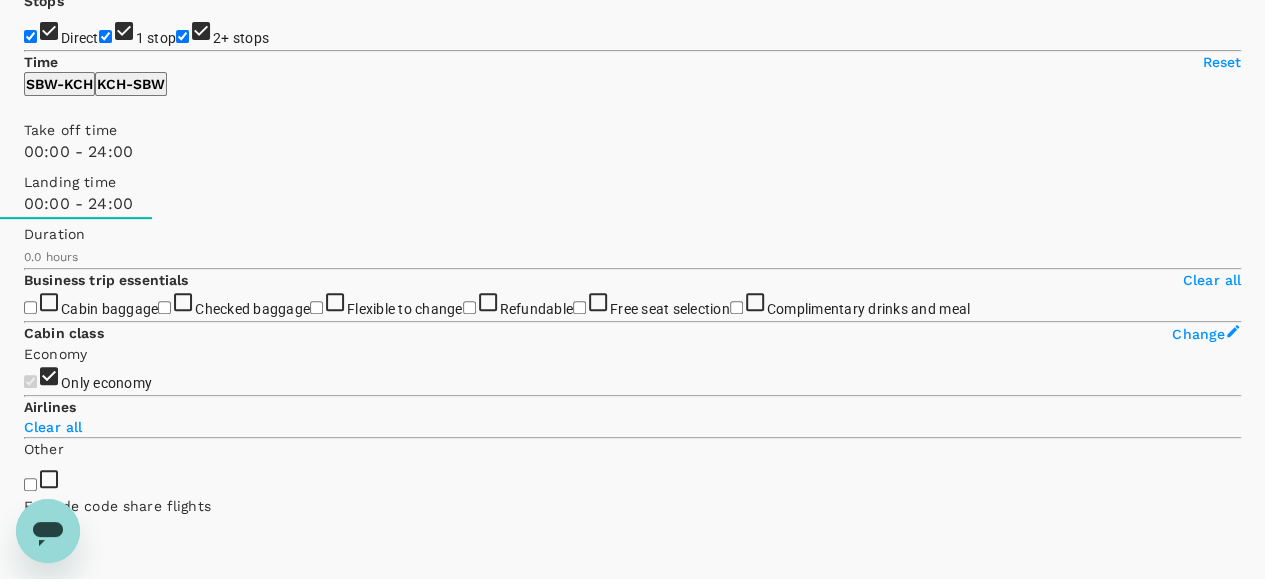 scroll, scrollTop: 257, scrollLeft: 0, axis: vertical 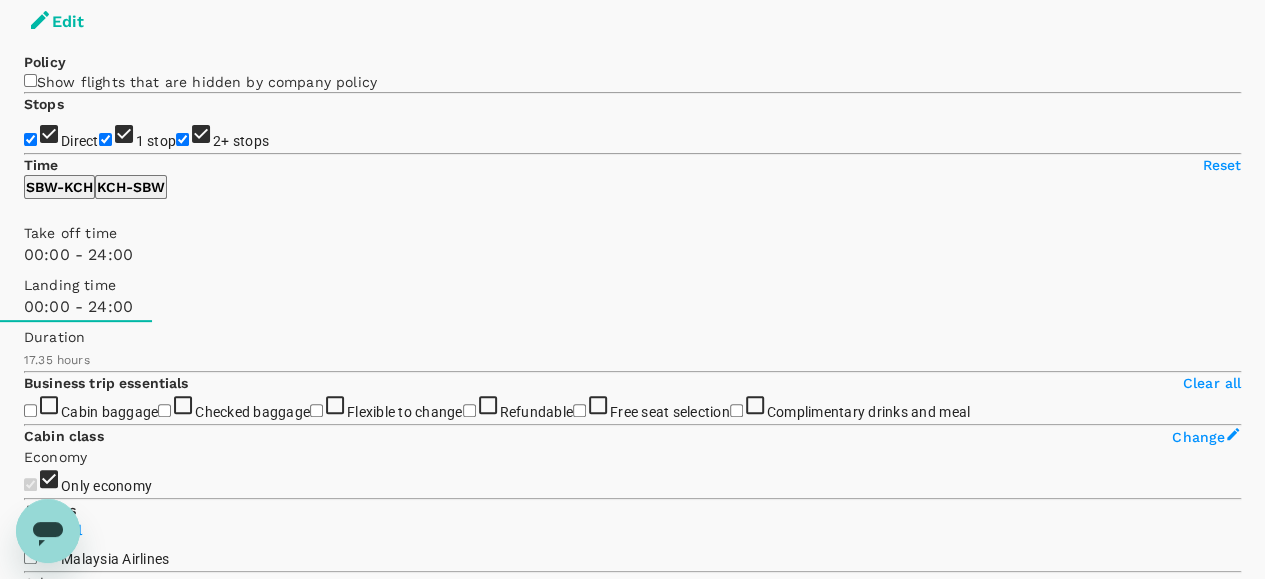 checkbox on "false" 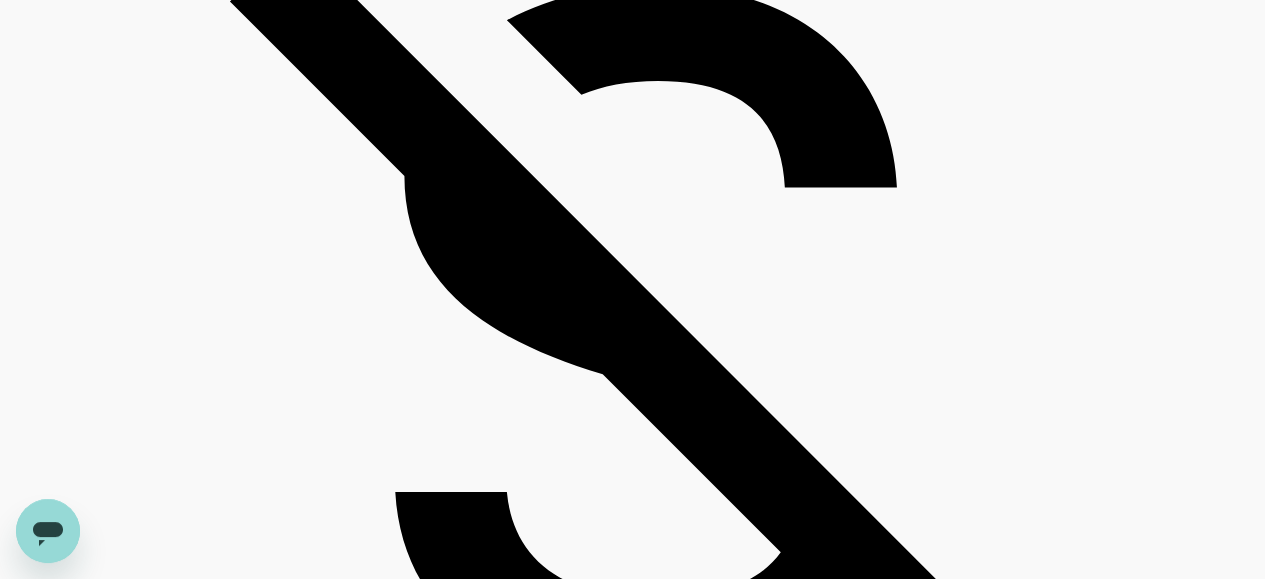 scroll, scrollTop: 4828, scrollLeft: 0, axis: vertical 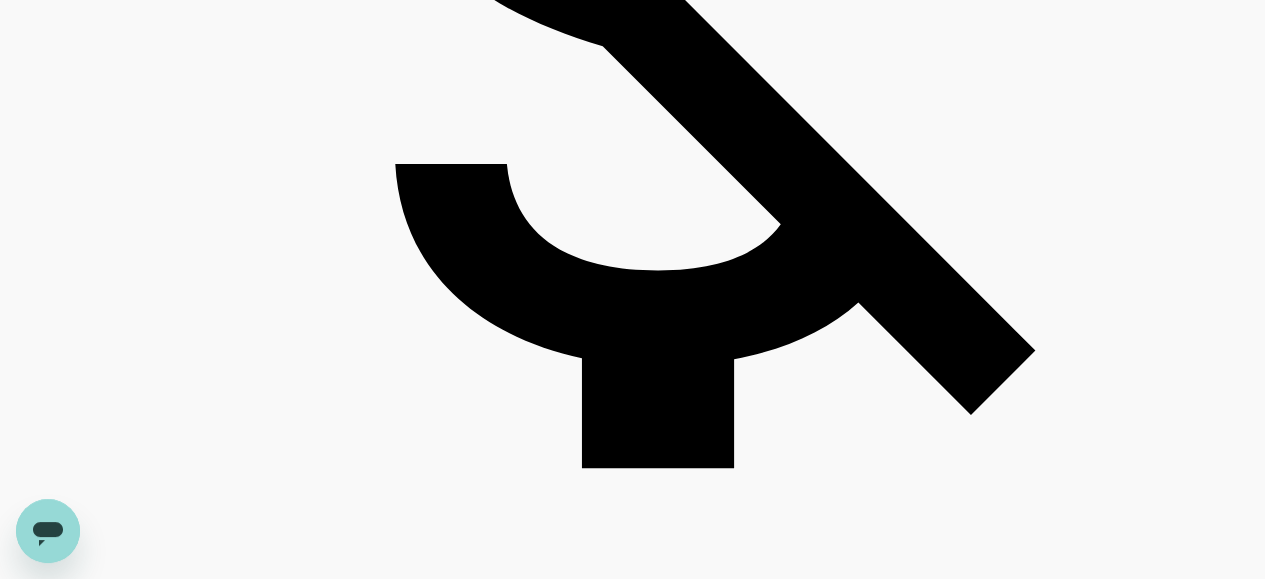 click on "1" at bounding box center (29, 54130) 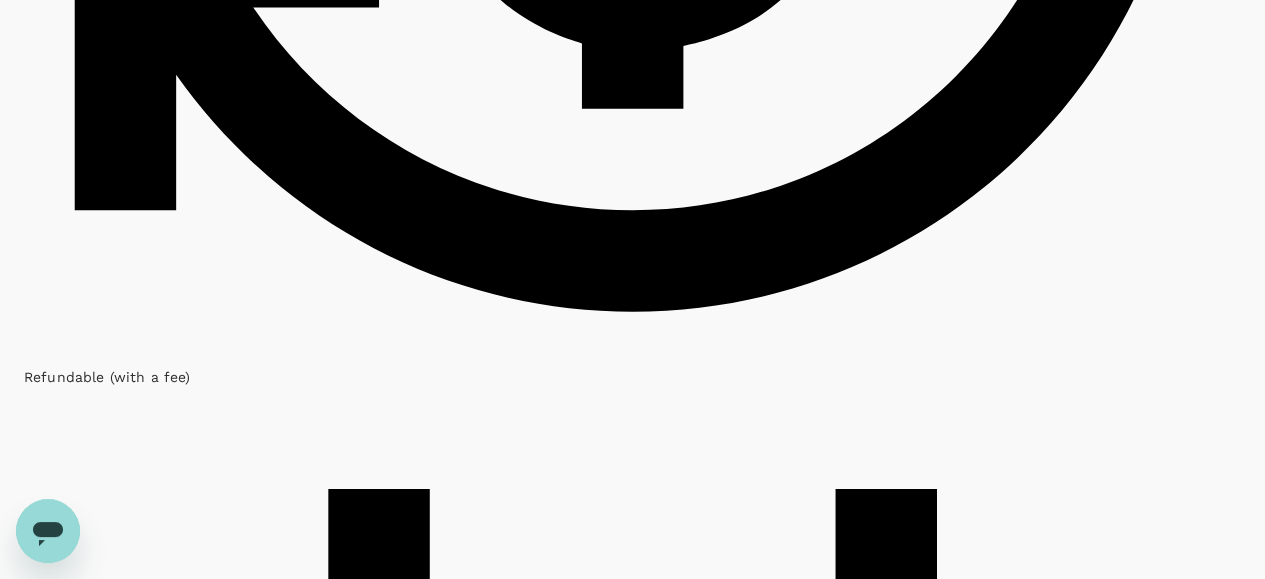 scroll, scrollTop: 5146, scrollLeft: 0, axis: vertical 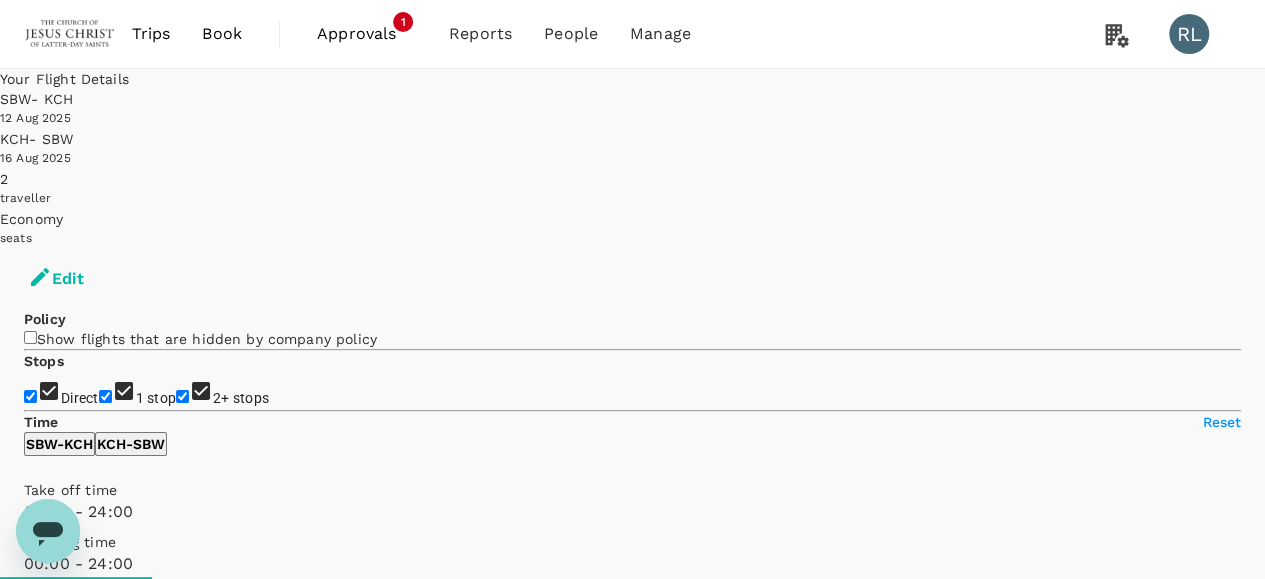 click on "Edit" at bounding box center (56, 279) 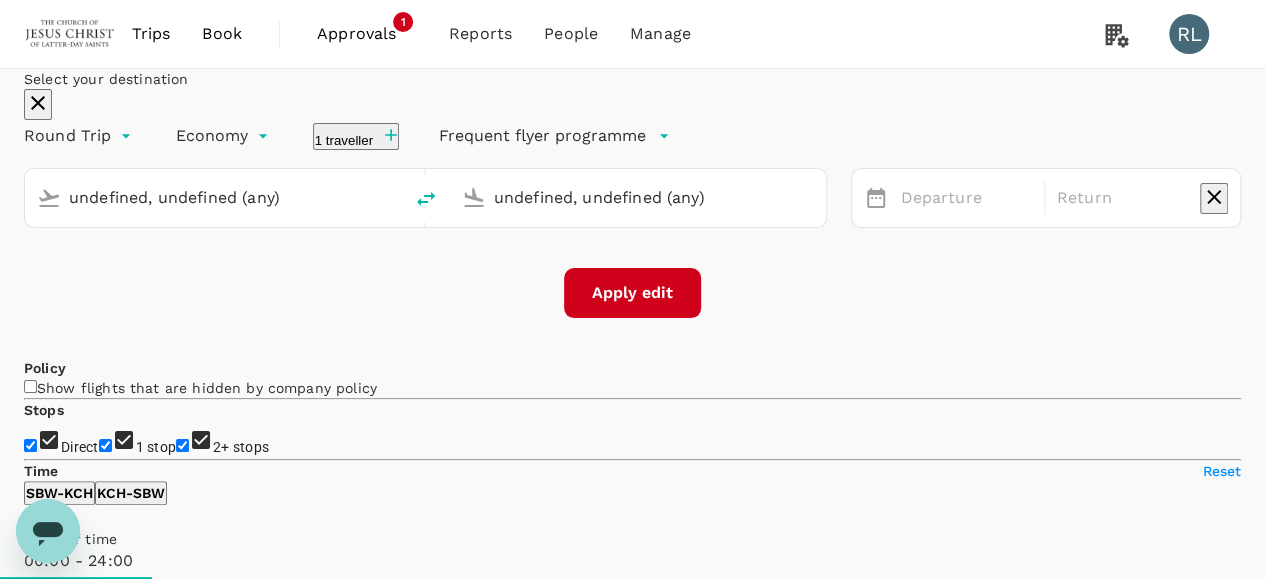 type 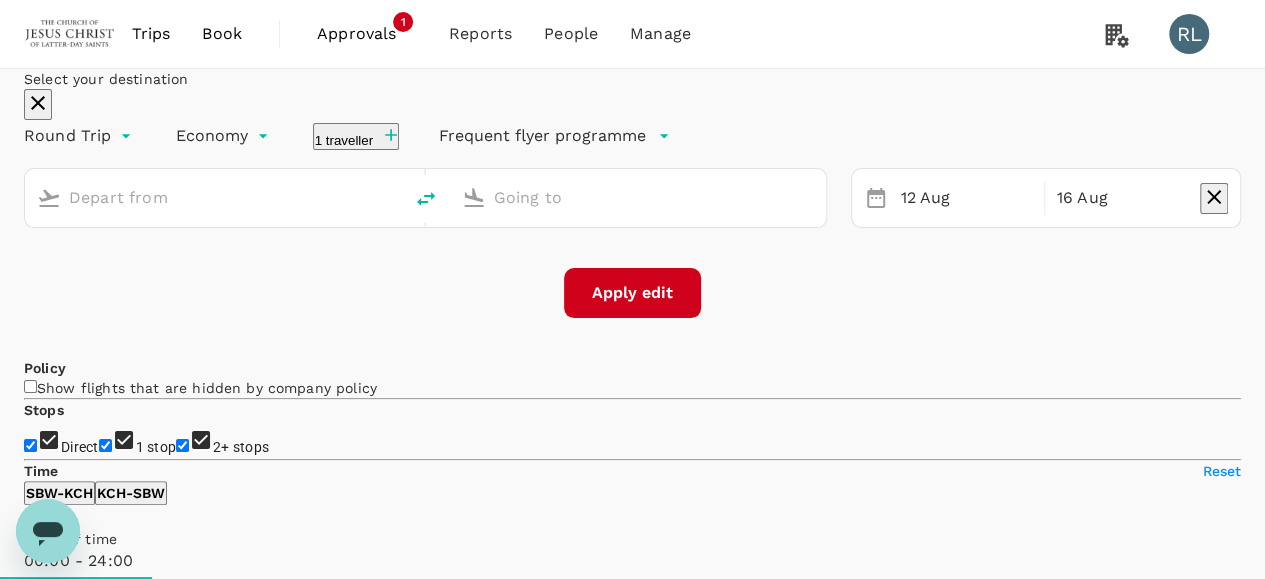 type on "Sibu (SBW)" 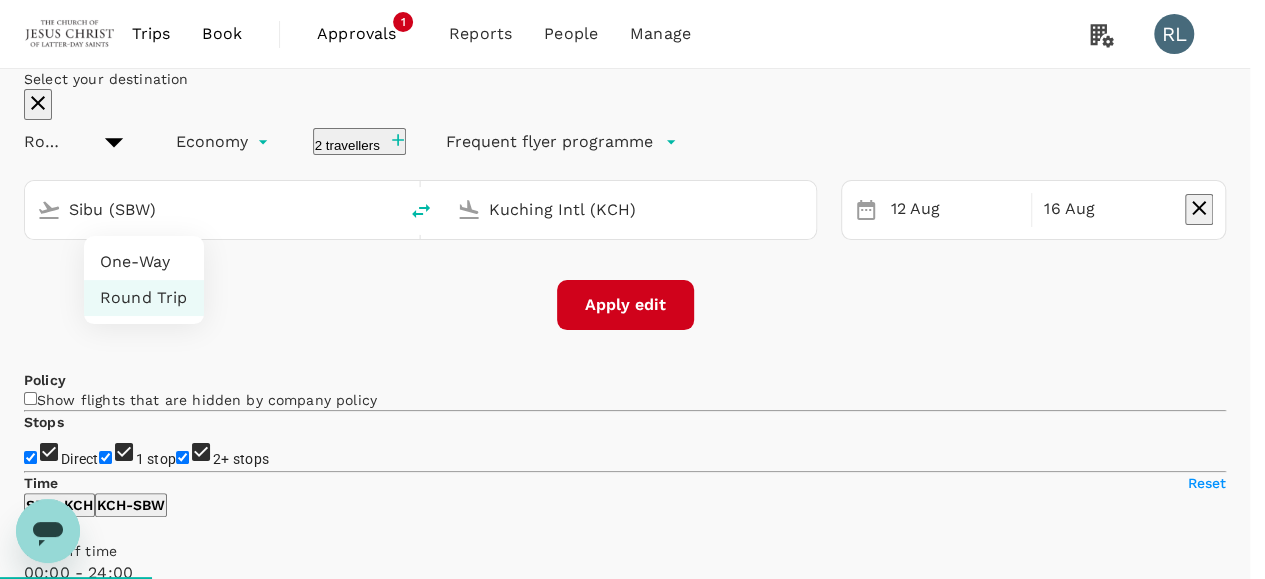 click on "Trips Book Approvals 1 Reports People Manage RL Select your destination Round Trip roundtrip Economy economy 2   travellers Frequent flyer programme Sibu (SBW) Kuching Intl (KCH) 12 Aug 16 Aug Apply edit Policy Show flights that are hidden by company policy Stops Direct 1 stop 2+ stops Time Reset SBW - KCH KCH - SBW Take off time 00:00 - 24:00 Landing time 00:00 - 24:00 Duration 17.35 hours Take off time 00:00 - 24:00 Landing time 00:00 - 24:00 Duration 16.30 hours Business trip essentials Clear all Cabin baggage Checked baggage Flexible to change Refundable Free seat selection Complimentary drinks and meal Cabin class Change Economy Only economy Airlines Clear all AirAsia Malaysia Airlines Other Exclude code share flights 58   flights found  |   0   hidden by policy Currency :  MYR Sort by :  Departure Time AirAsia     - Economy   View flight details 13:10 13:45 SBW Direct ,  0h 35min KCH 18:20 19:00 KCH Direct ,  0h 40min SBW Non-refundable Changeable (with a fee) No checked baggage + 1 Others From   -   ," at bounding box center [632, 29297] 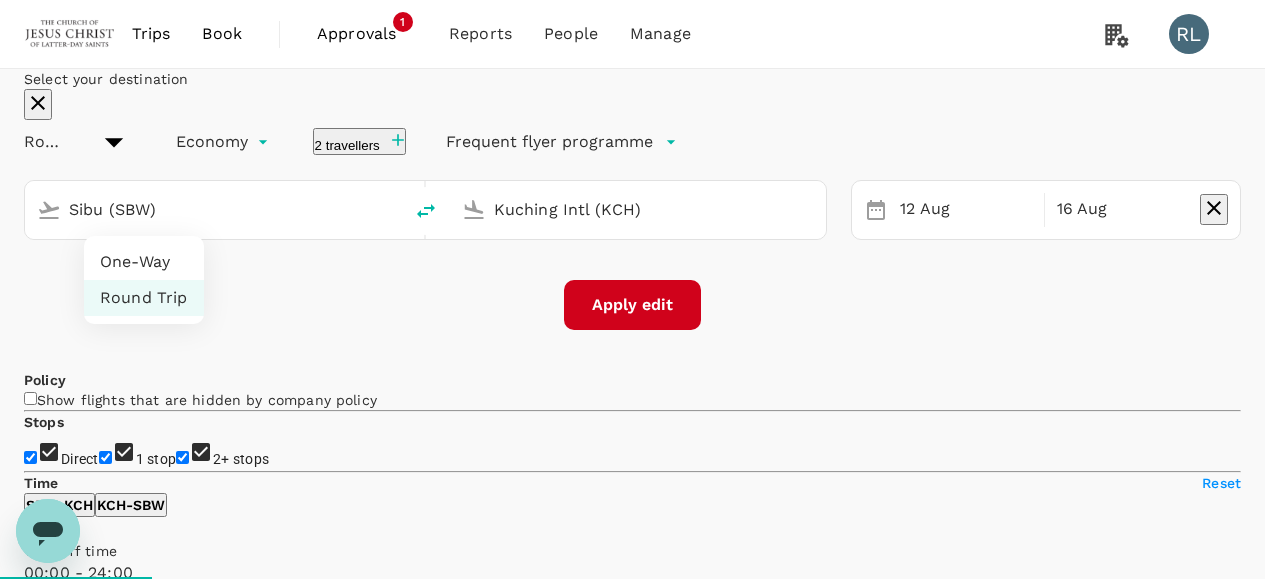 click on "One-Way" at bounding box center (144, 262) 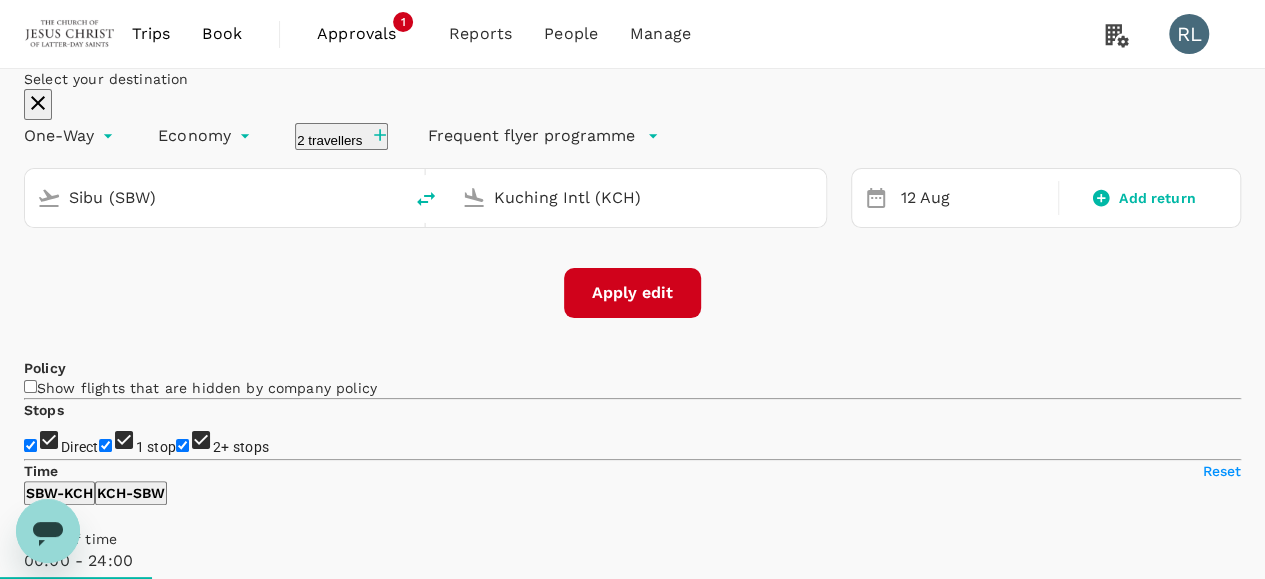 click on "Apply edit" at bounding box center [632, 293] 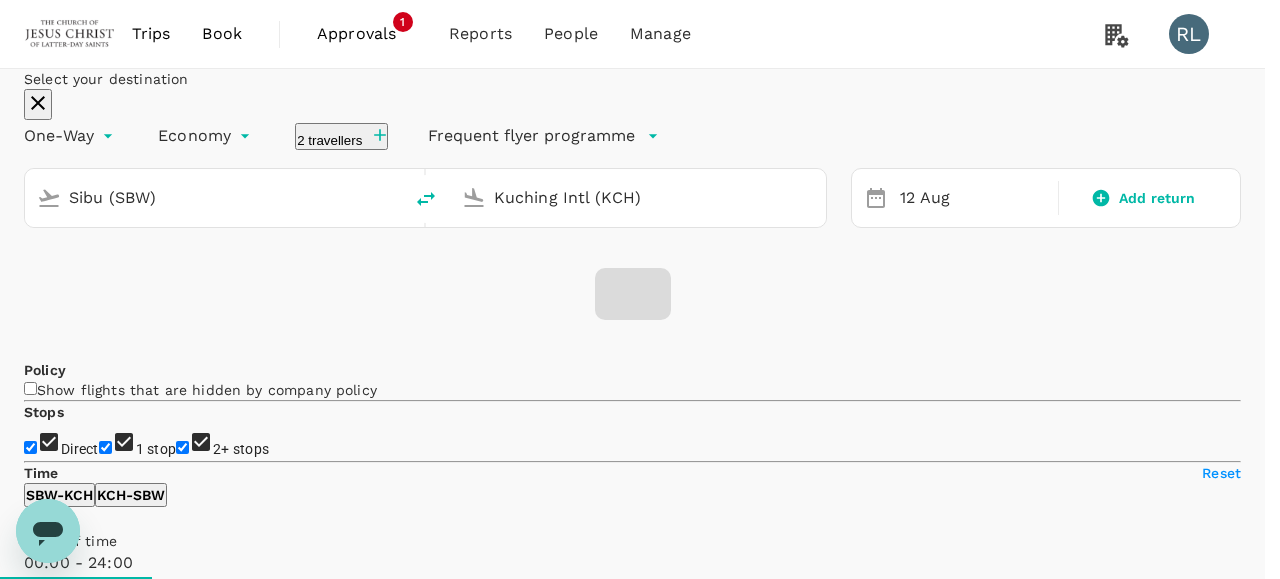 drag, startPoint x: 768, startPoint y: 499, endPoint x: 805, endPoint y: 475, distance: 44.102154 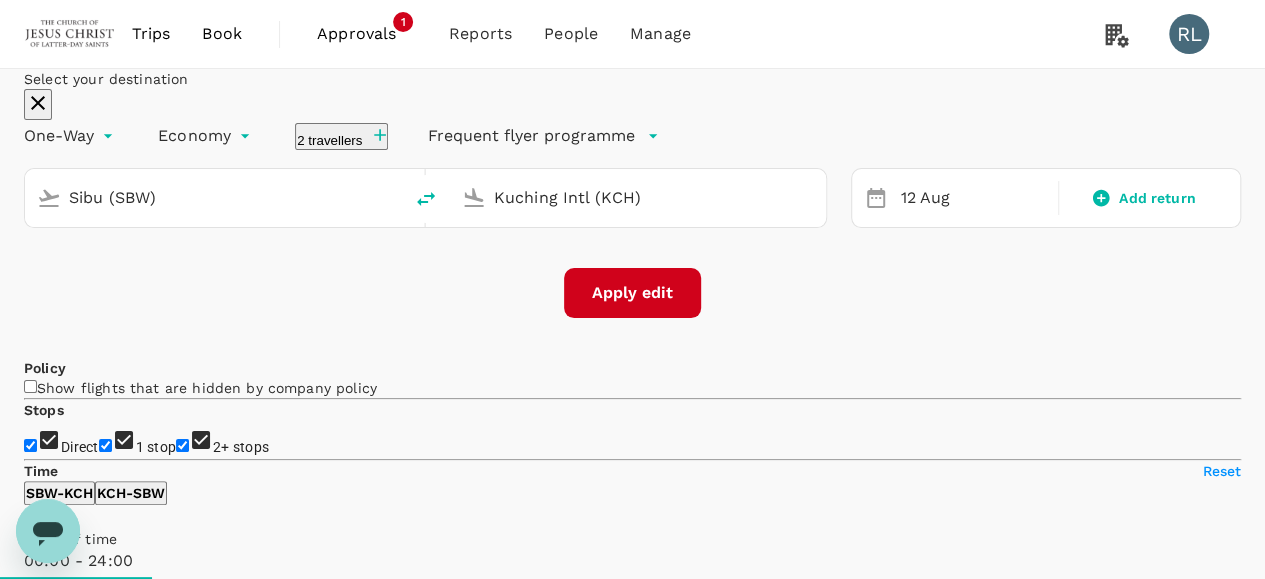 checkbox on "false" 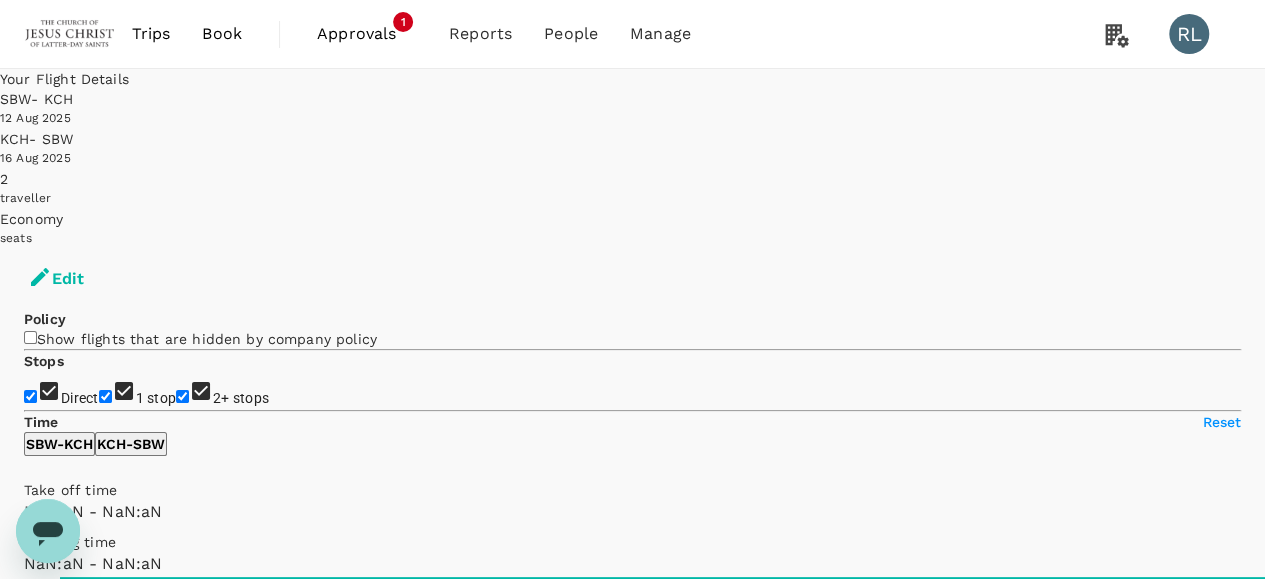 type on "1440" 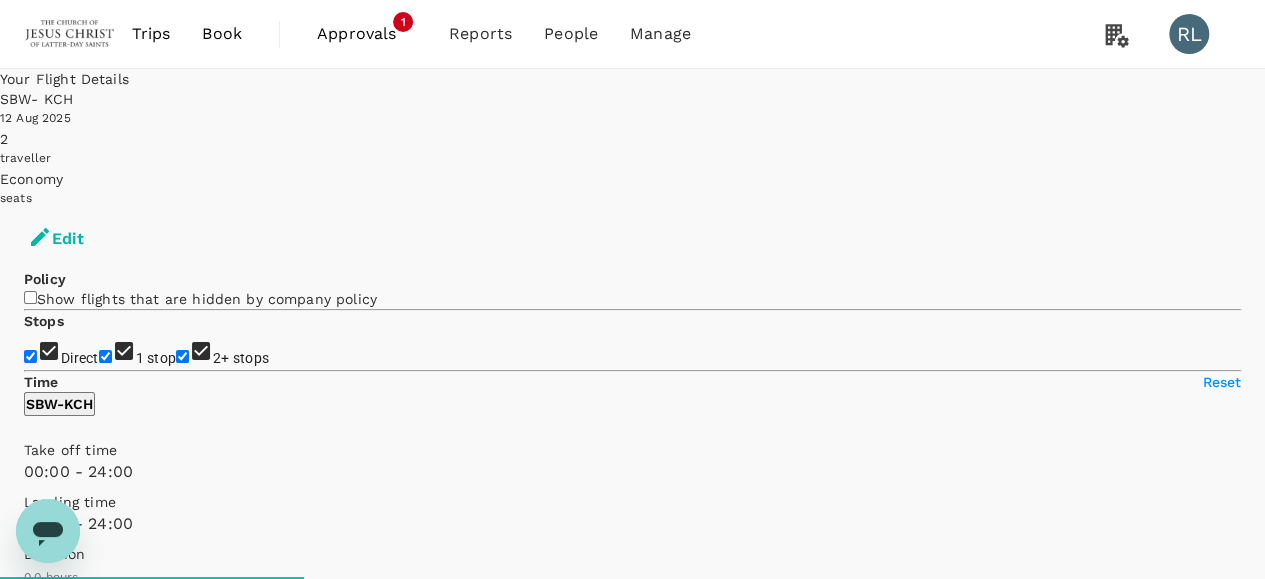 type on "530" 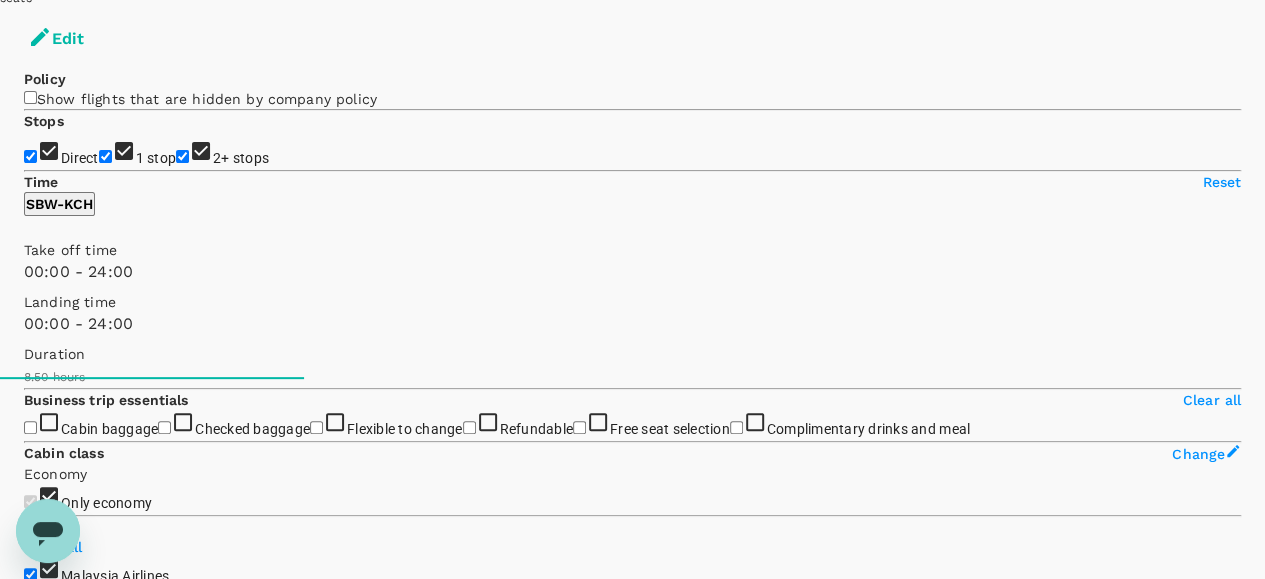 scroll, scrollTop: 100, scrollLeft: 0, axis: vertical 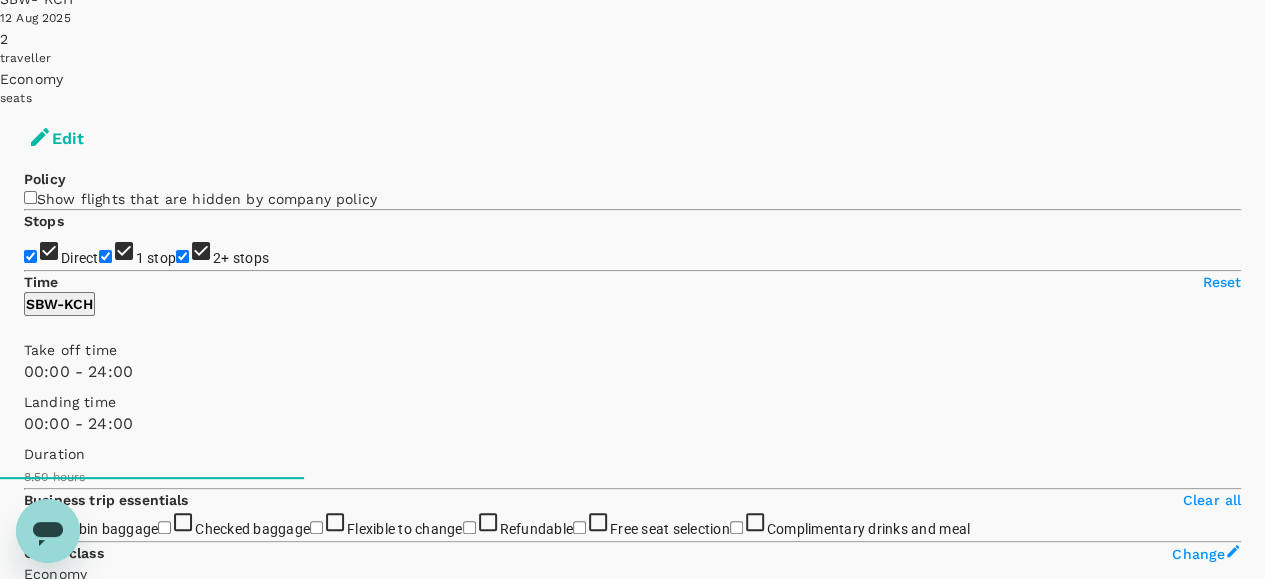 type on "1055" 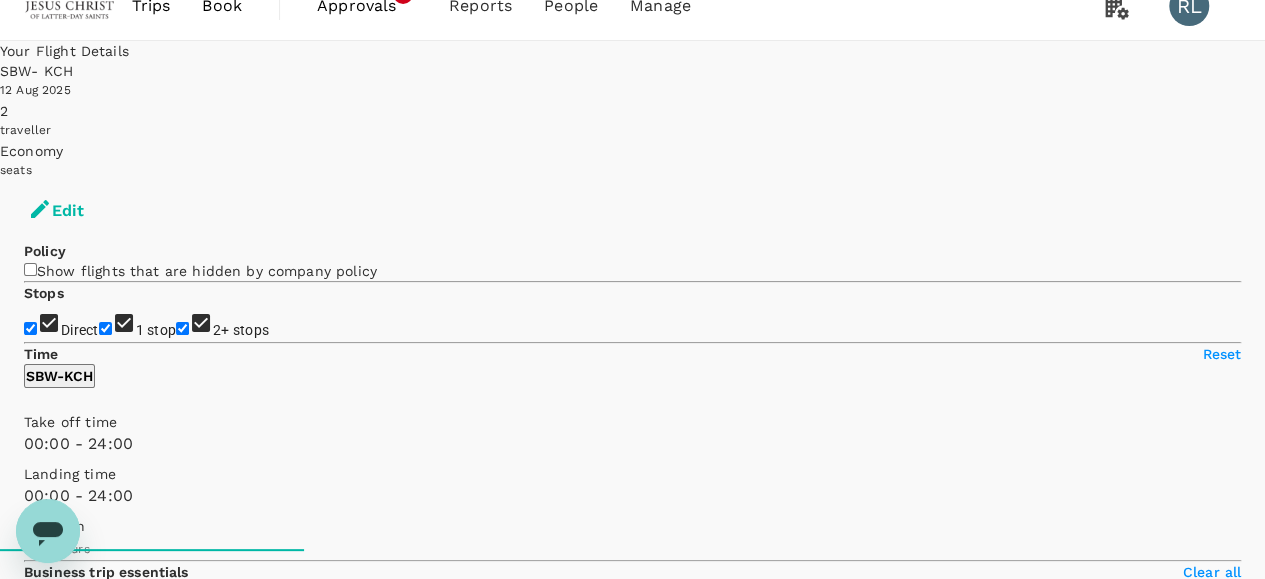 scroll, scrollTop: 0, scrollLeft: 0, axis: both 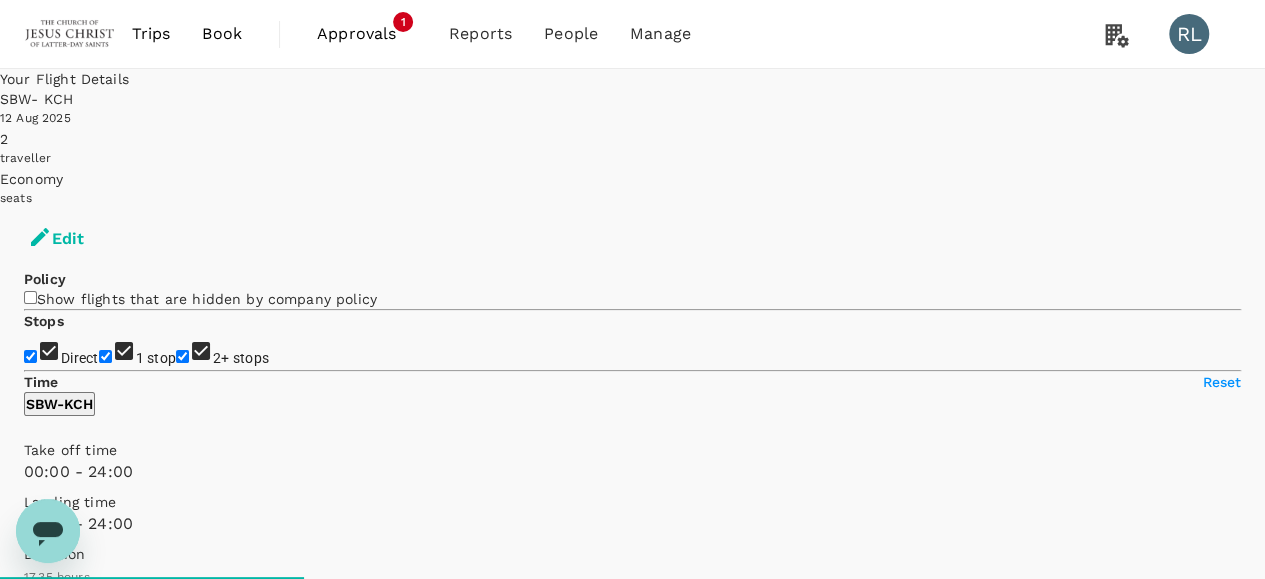 click on "Recommended" at bounding box center (76, 971) 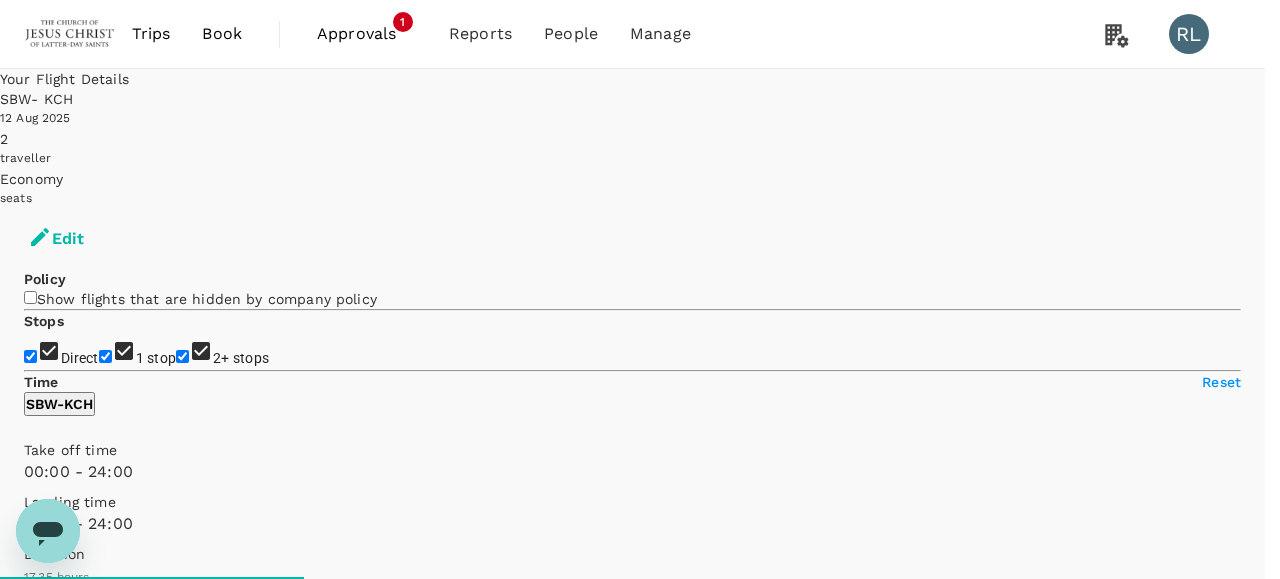 click on "Departure Time" at bounding box center (632, 45381) 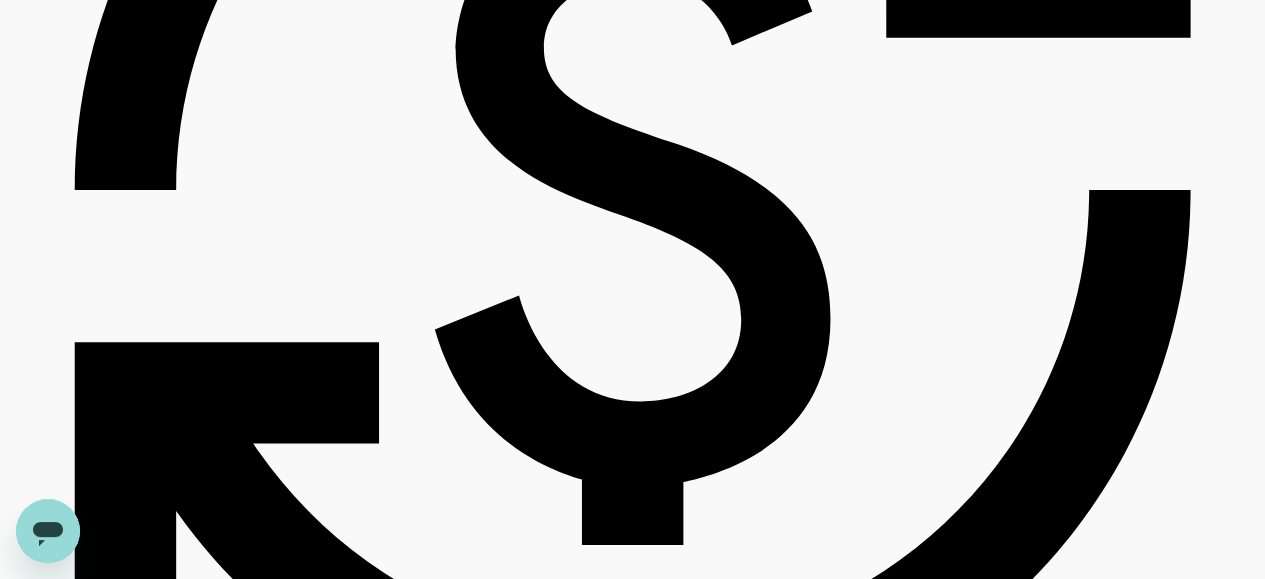 scroll, scrollTop: 1600, scrollLeft: 0, axis: vertical 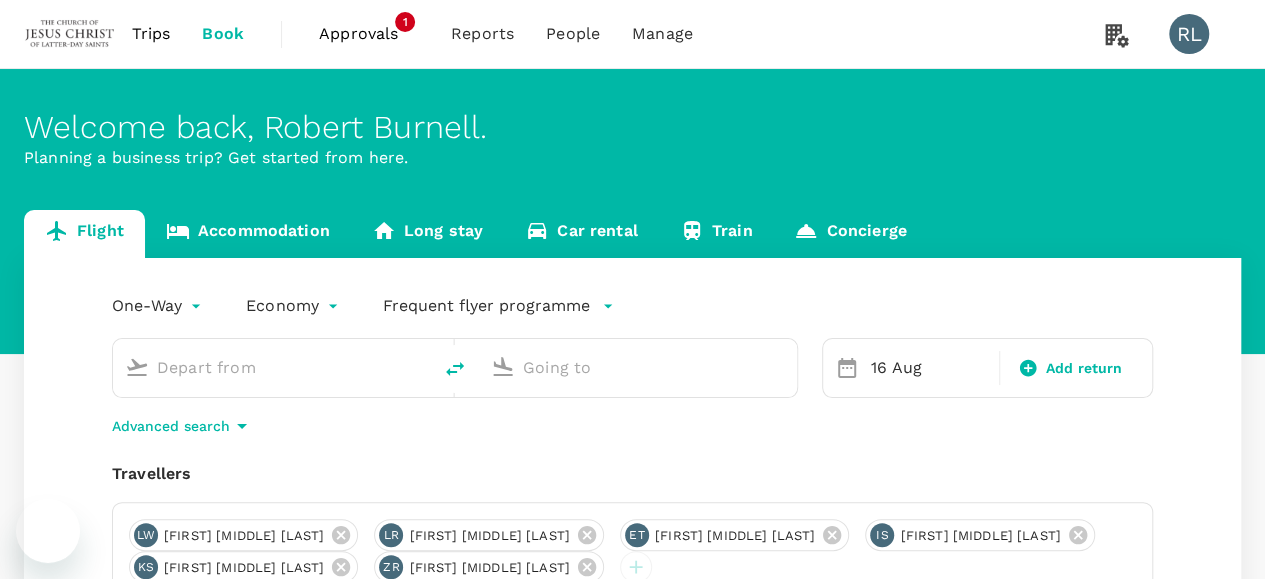 type on "Kuching Intl (KCH)" 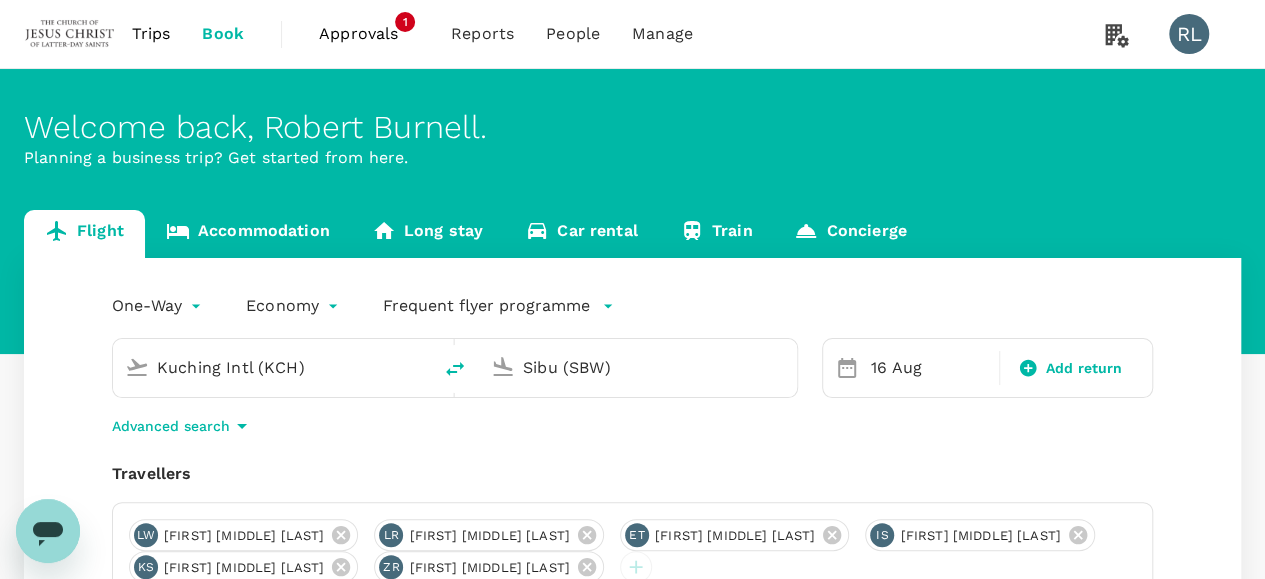 scroll, scrollTop: 0, scrollLeft: 0, axis: both 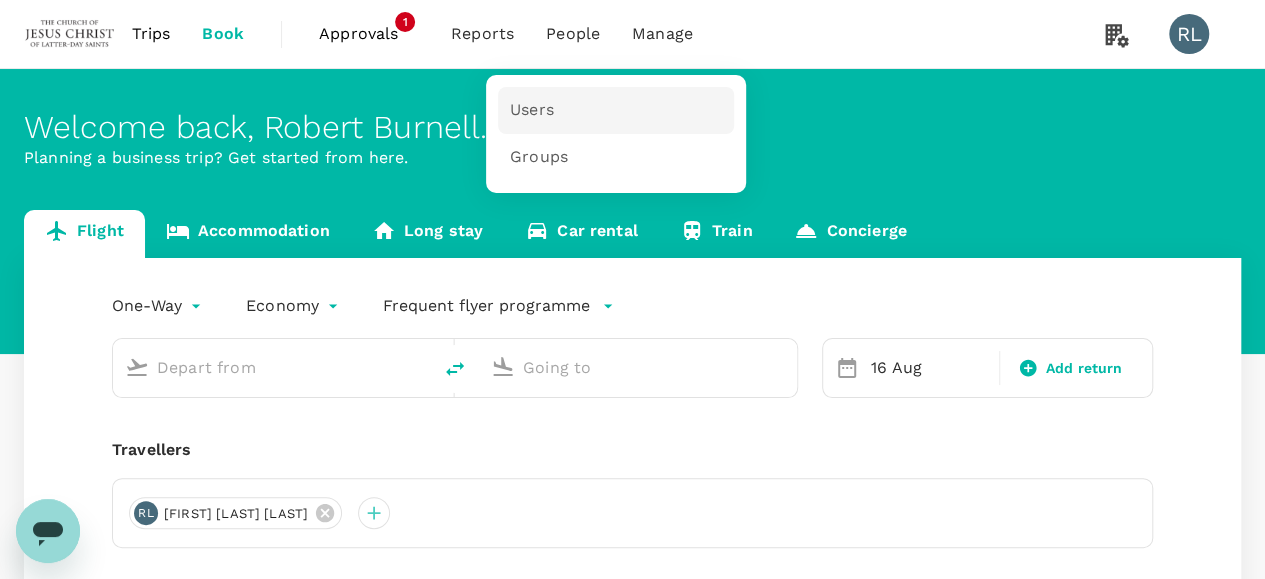 type on "Kuching Intl (KCH)" 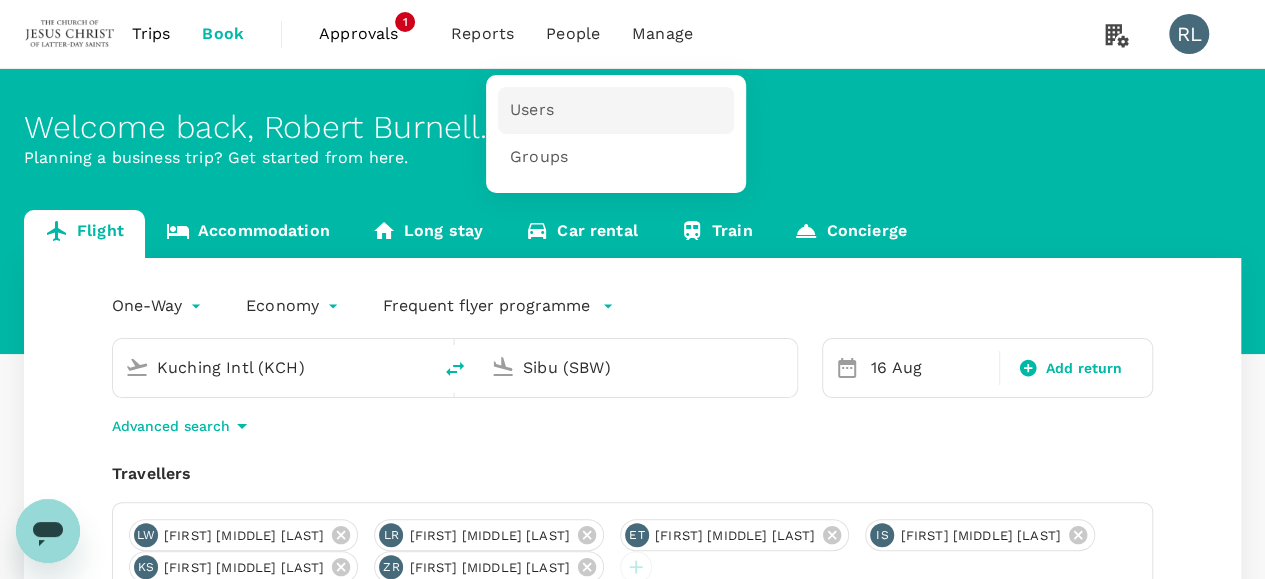 click on "Users" at bounding box center (532, 110) 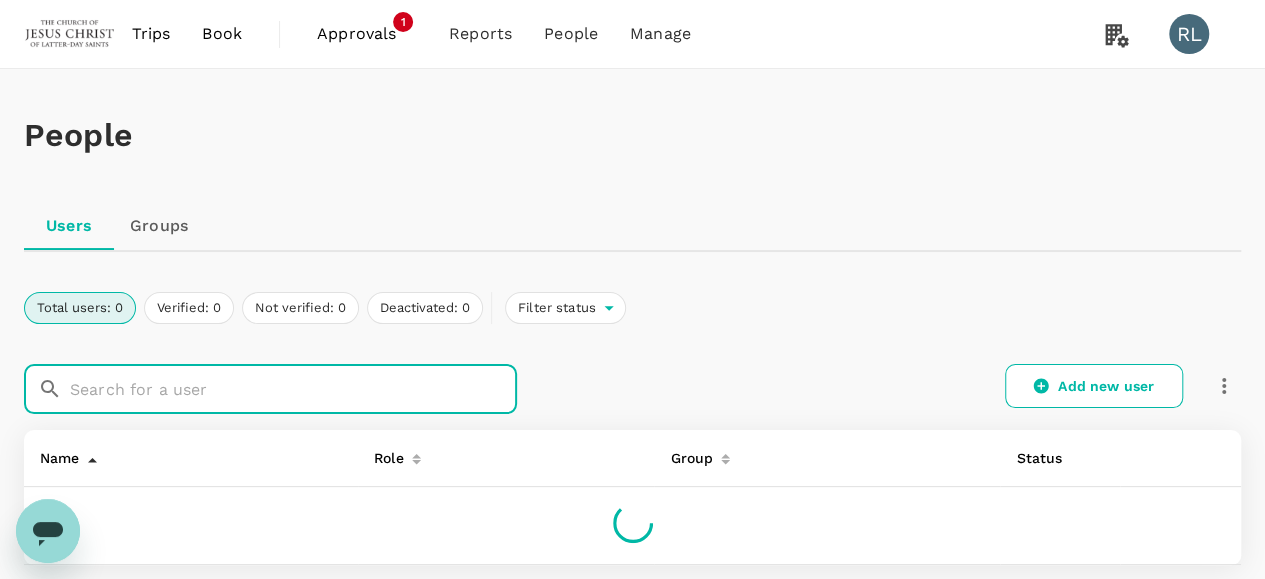 click at bounding box center (293, 389) 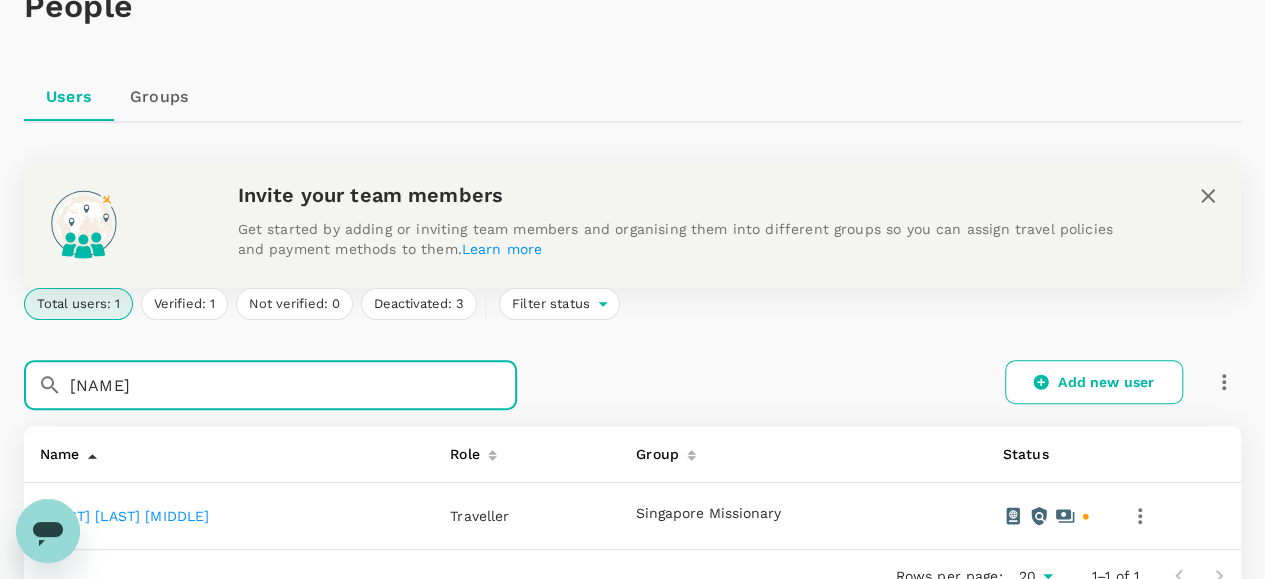 scroll, scrollTop: 200, scrollLeft: 0, axis: vertical 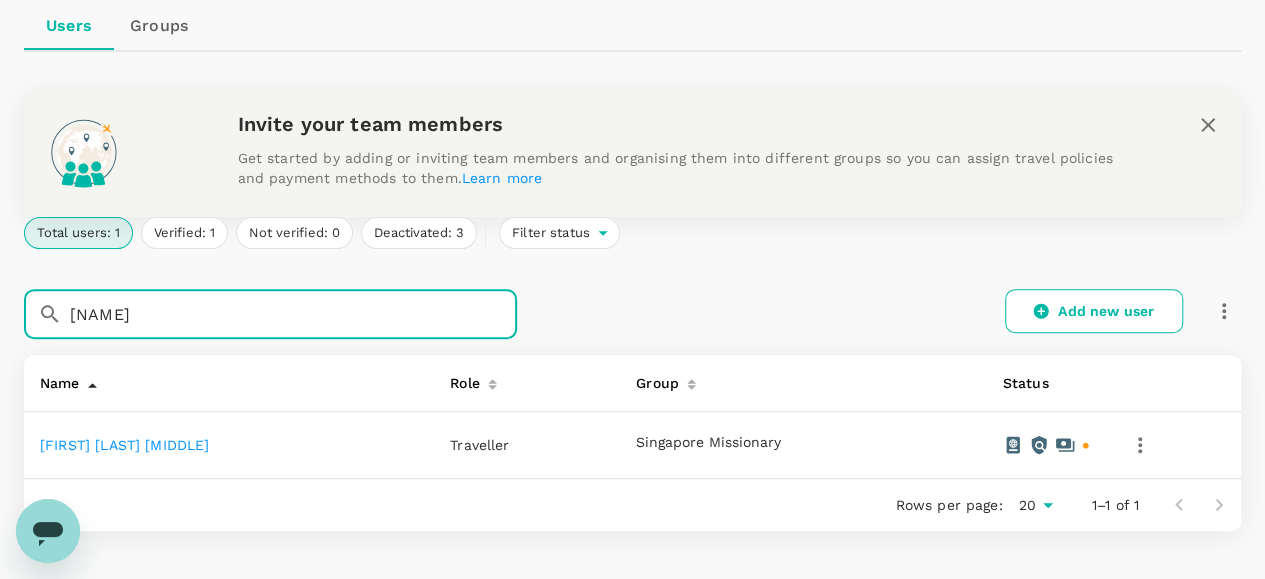 type on "[NAME]" 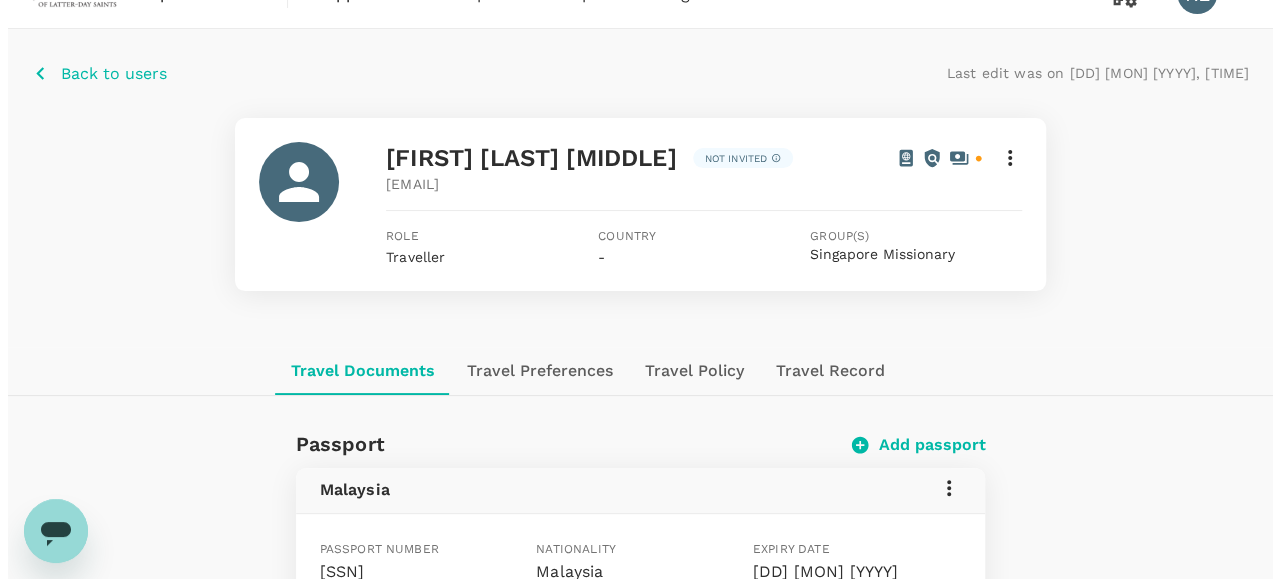 scroll, scrollTop: 0, scrollLeft: 0, axis: both 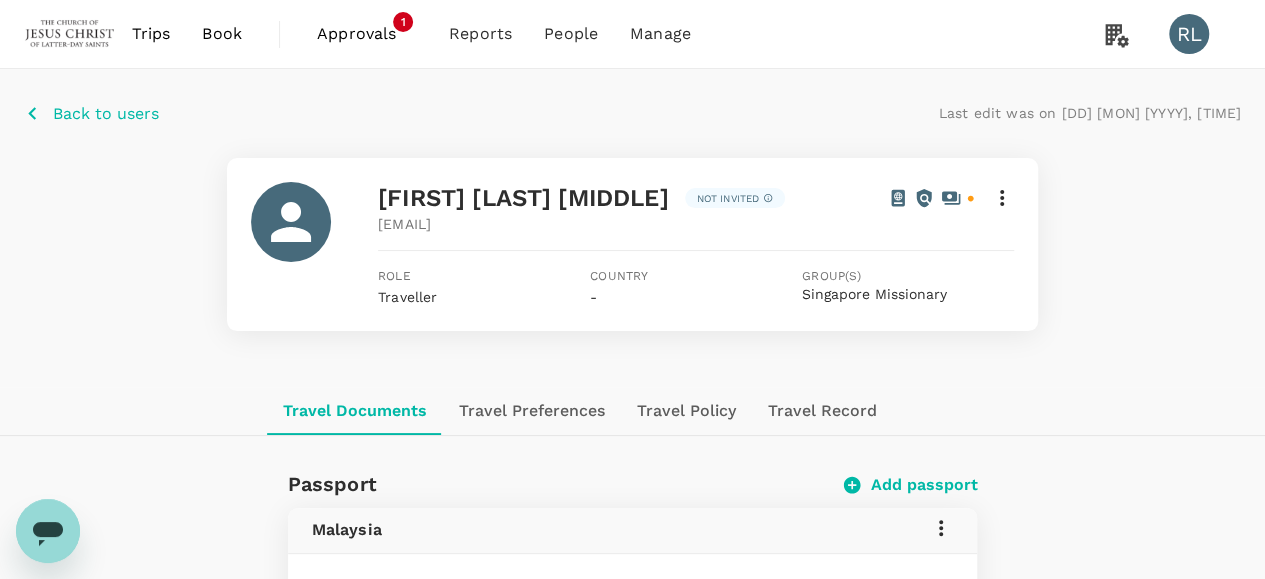 click 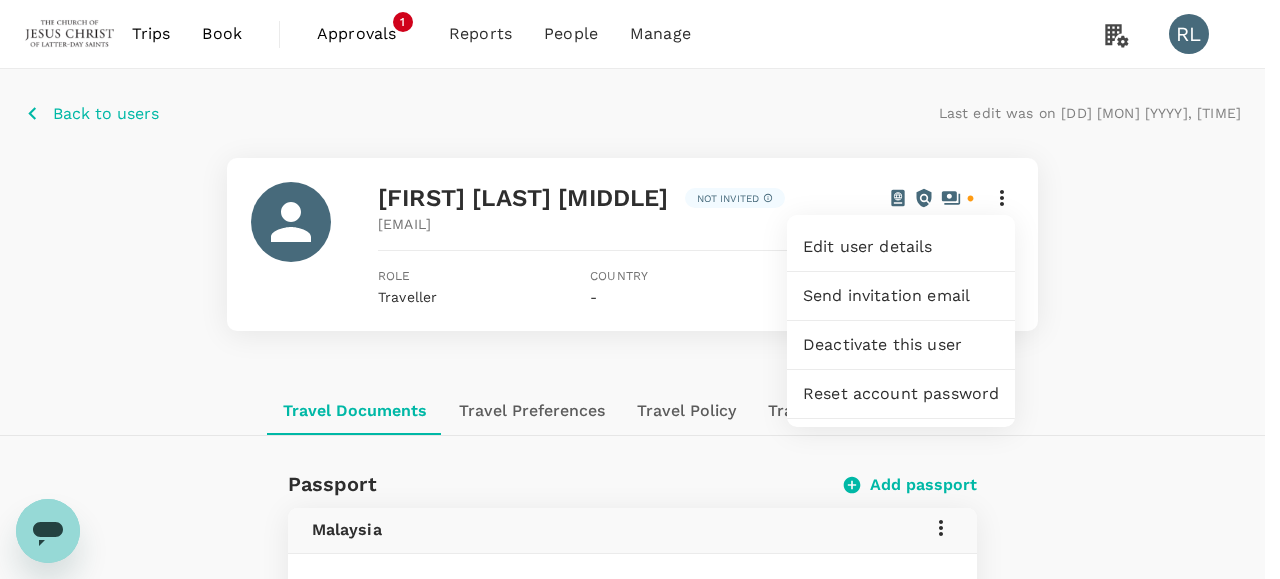 click on "Edit user details" at bounding box center [901, 247] 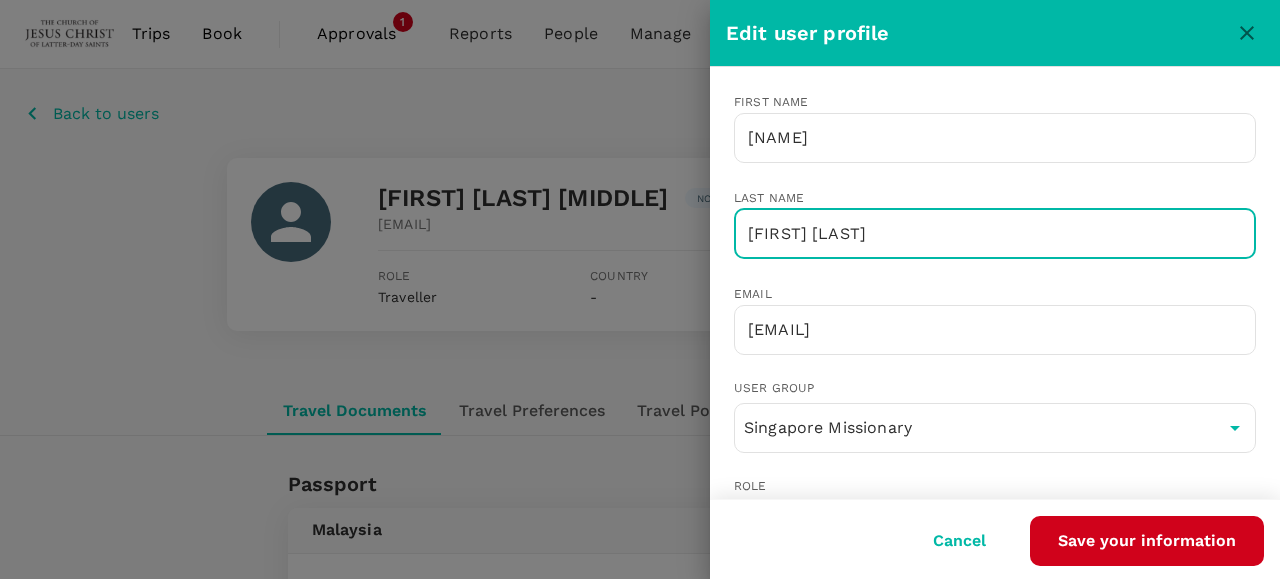 drag, startPoint x: 879, startPoint y: 229, endPoint x: 809, endPoint y: 235, distance: 70.256676 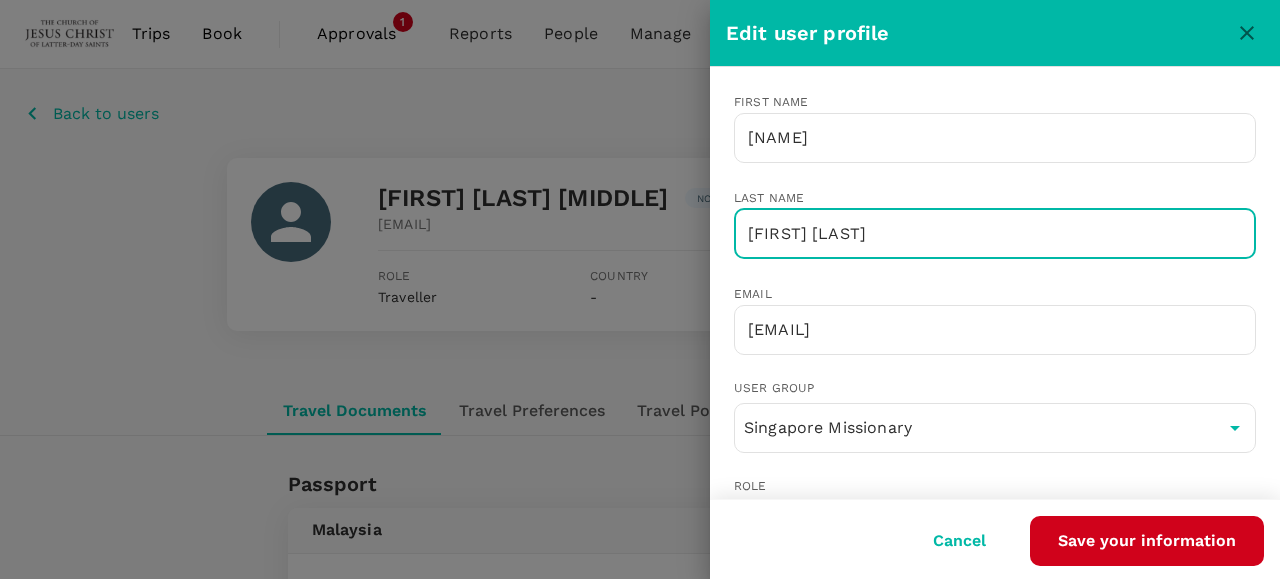 click on "Tai Jin Chong" at bounding box center (995, 234) 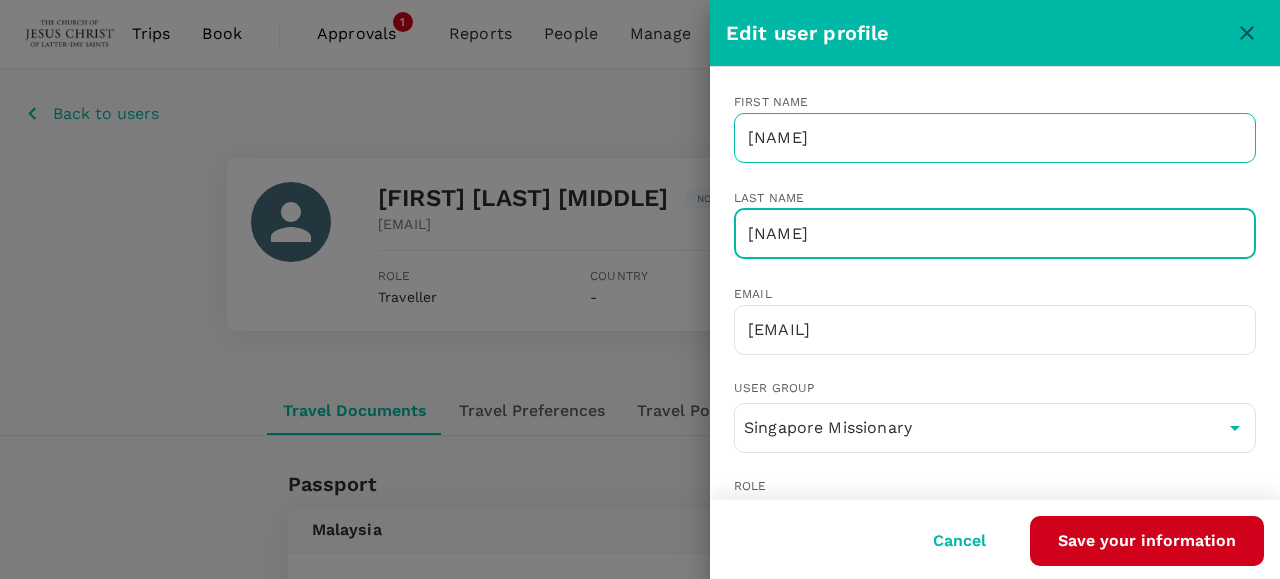 type on "Tai" 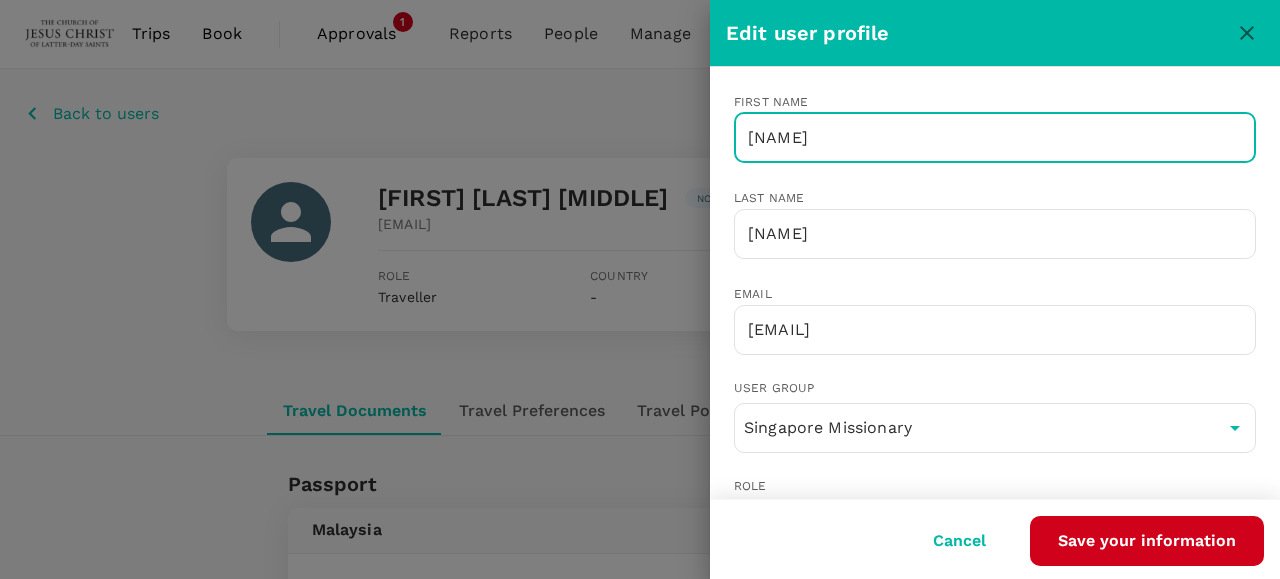 click on "Royce" at bounding box center [995, 138] 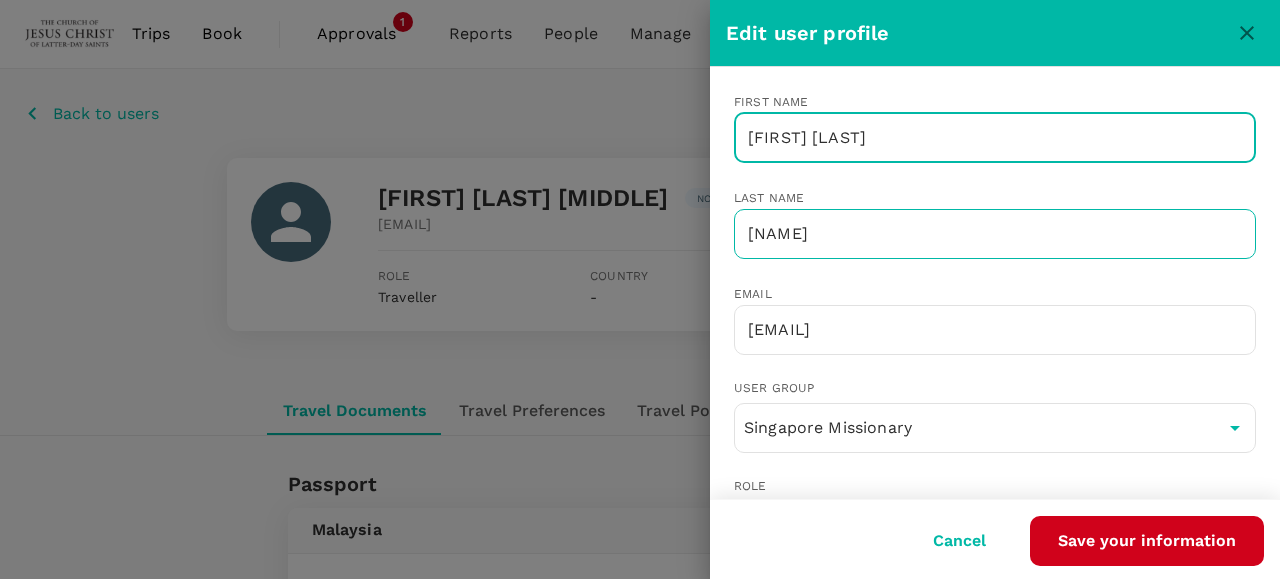 type on "Royce Jin Chong" 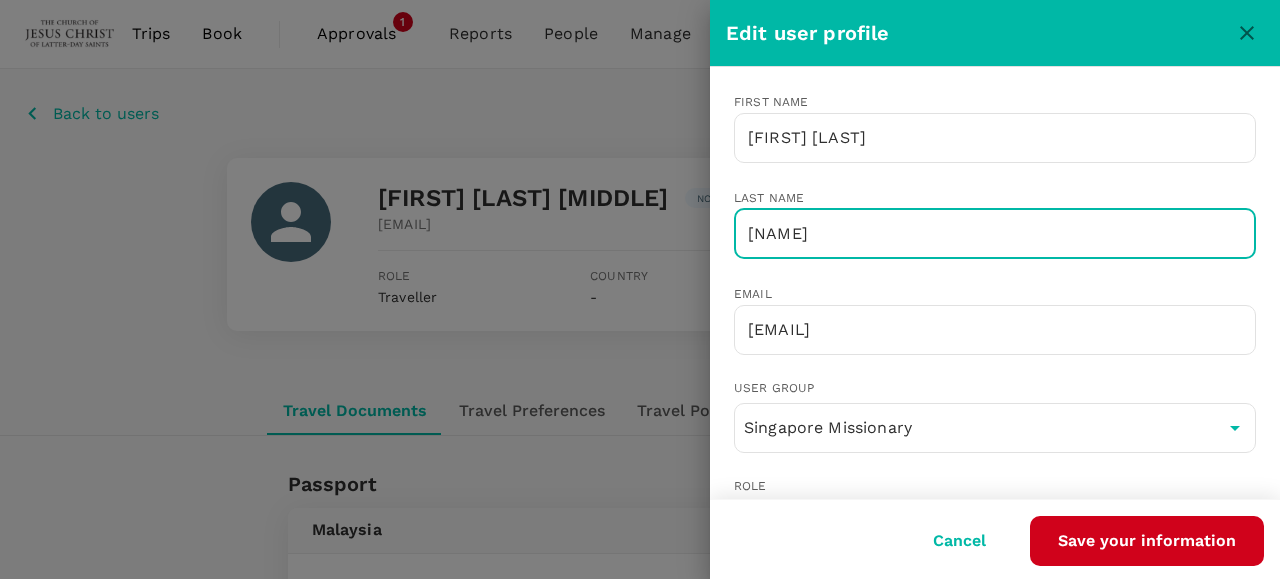 click on "User group Singapore Missionary ​" at bounding box center (979, 412) 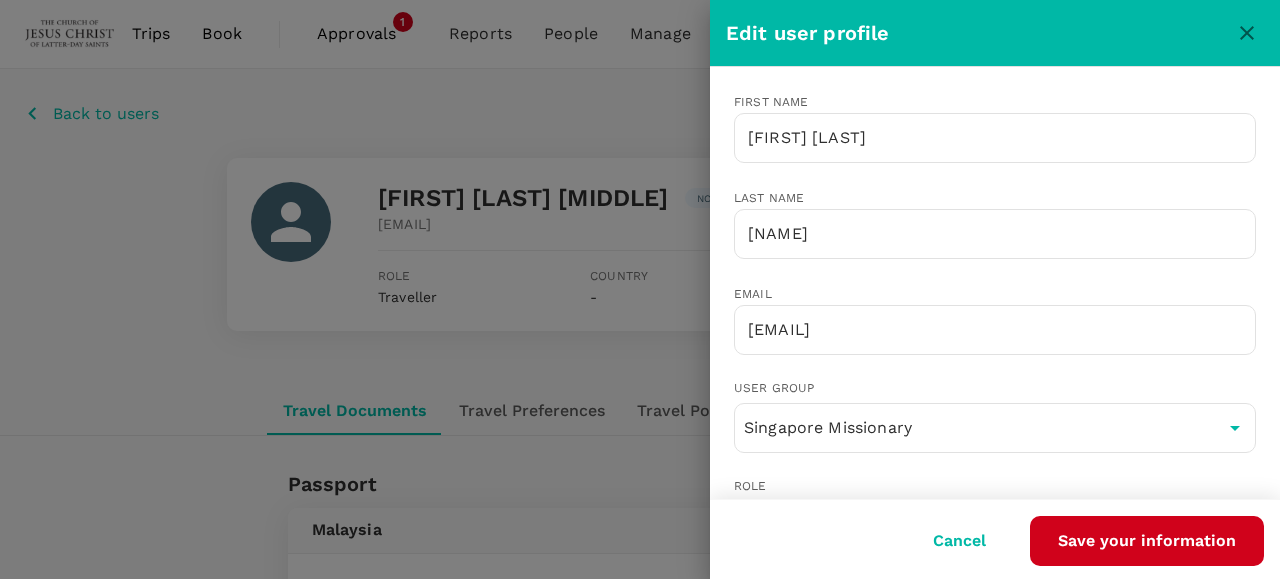 scroll, scrollTop: 95, scrollLeft: 0, axis: vertical 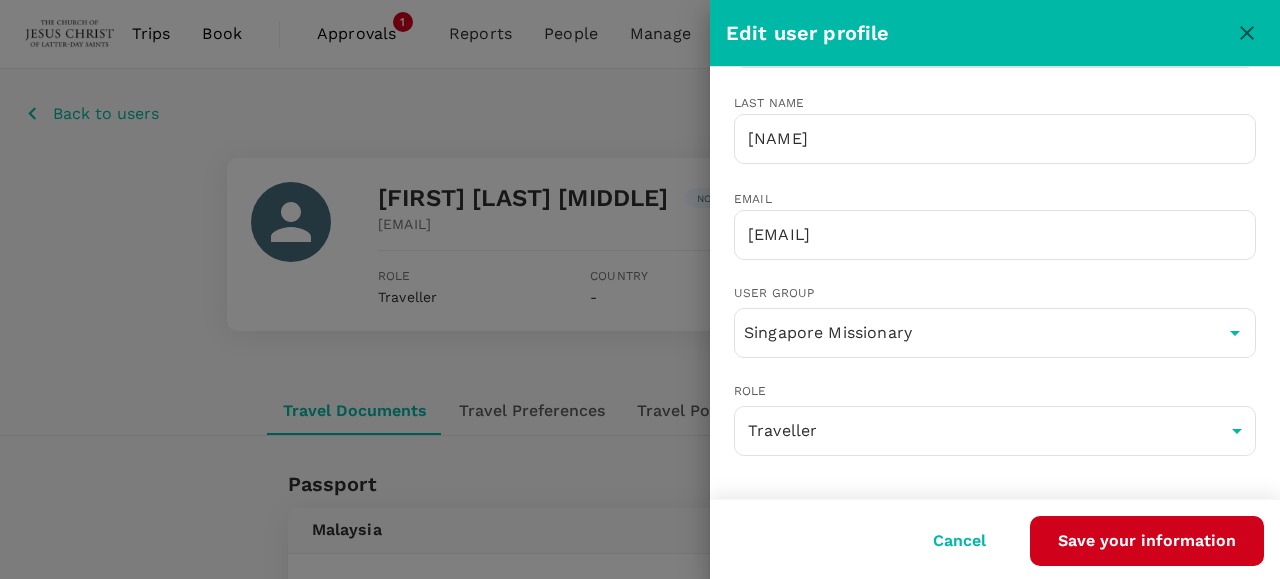 click on "Save your information" at bounding box center (1147, 541) 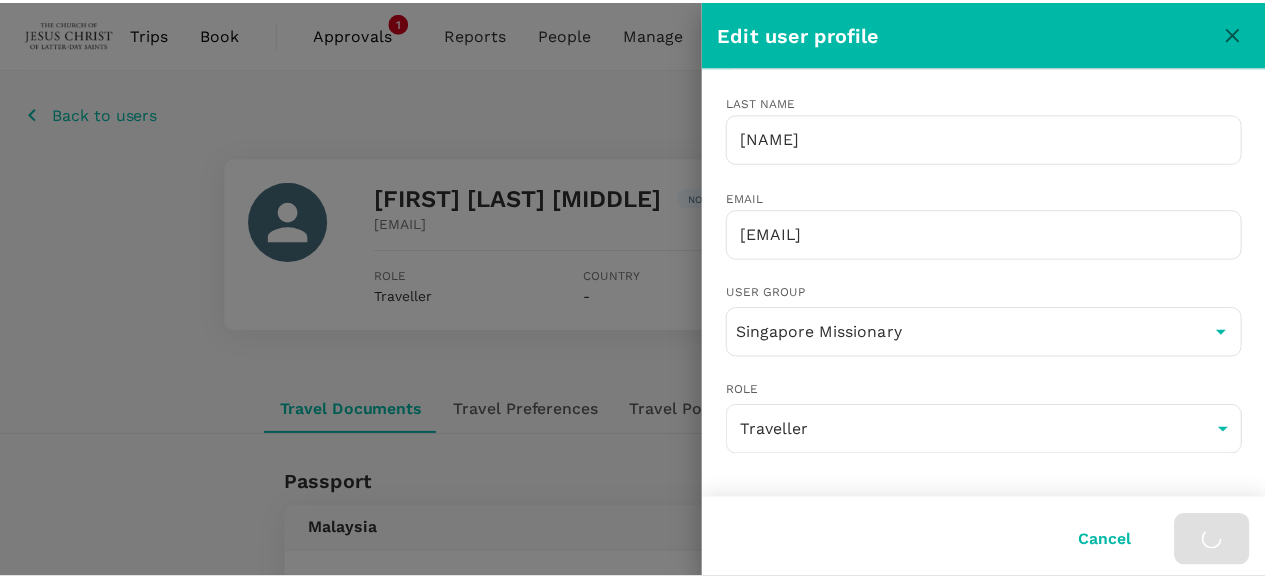 scroll, scrollTop: 0, scrollLeft: 0, axis: both 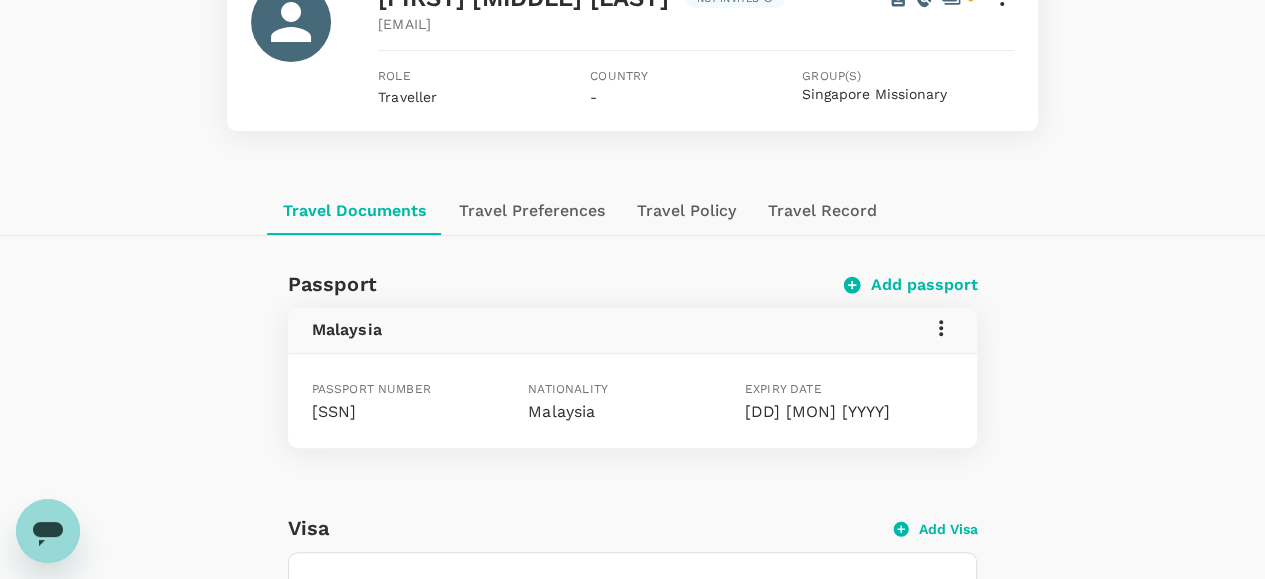 click 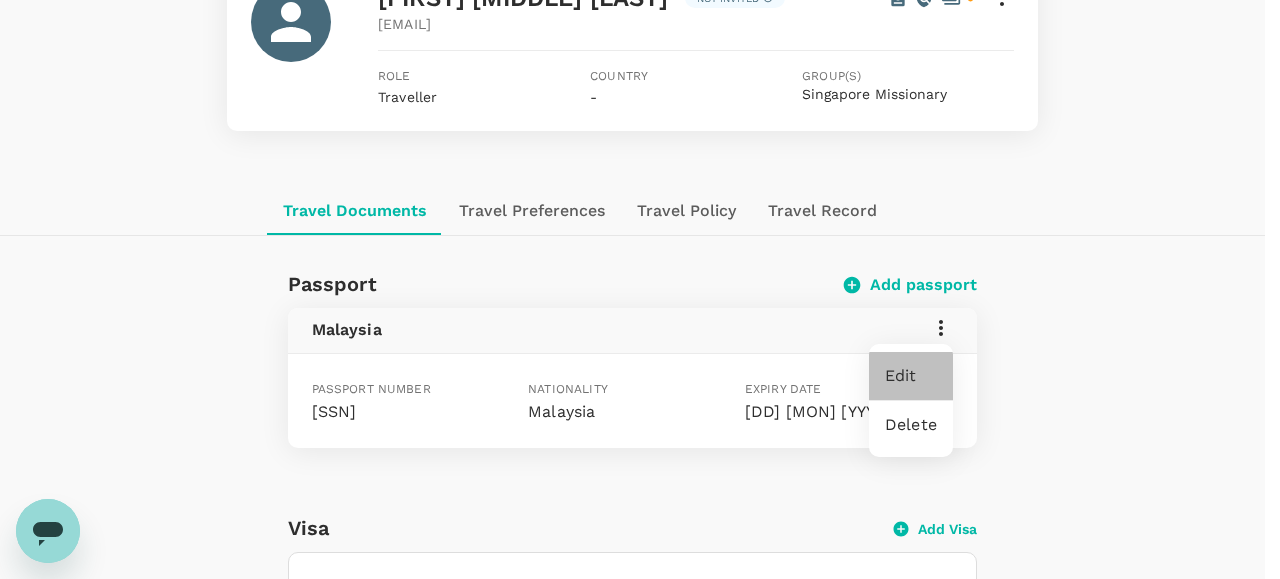 click on "Edit" at bounding box center (911, 376) 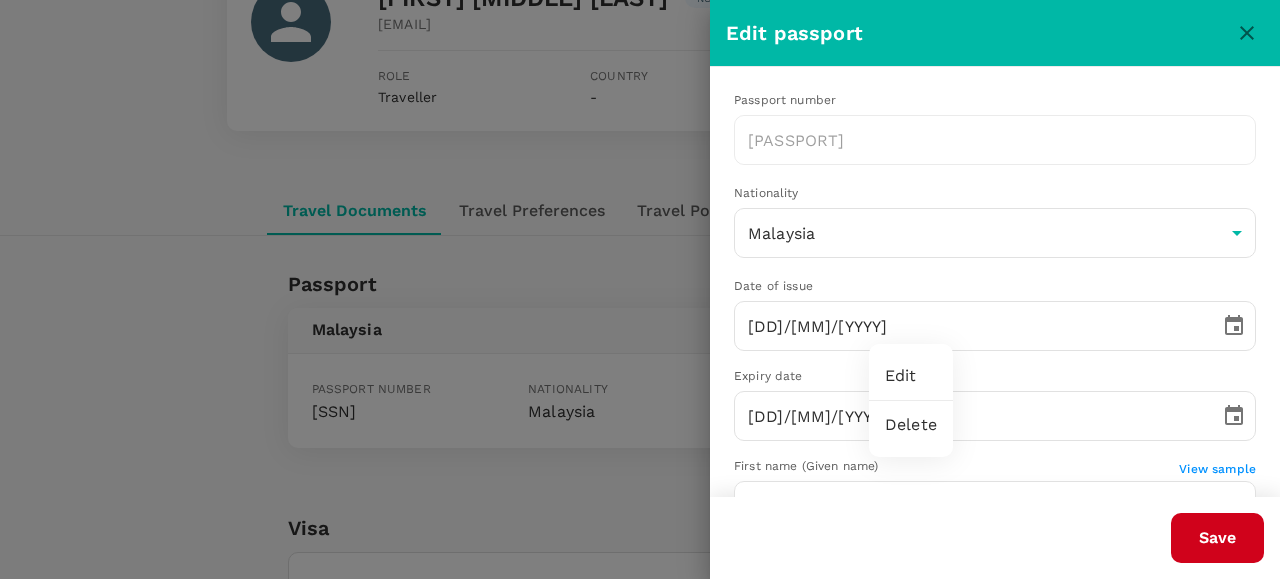 drag, startPoint x: 1271, startPoint y: 289, endPoint x: 1270, endPoint y: 315, distance: 26.019224 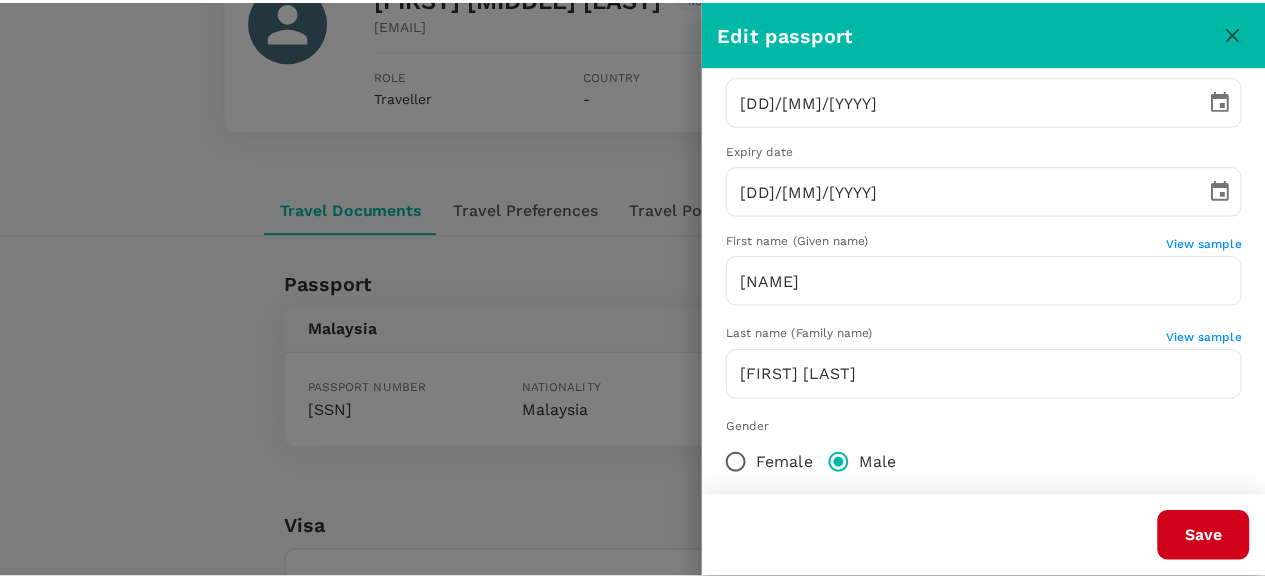 scroll, scrollTop: 256, scrollLeft: 0, axis: vertical 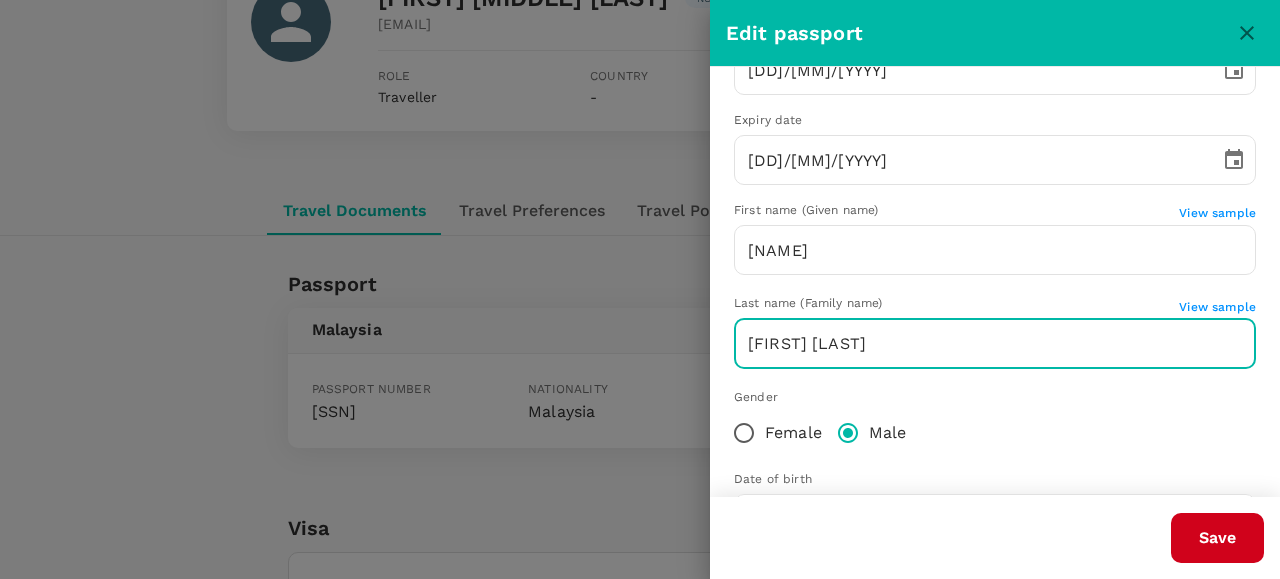 drag, startPoint x: 868, startPoint y: 349, endPoint x: 777, endPoint y: 347, distance: 91.02197 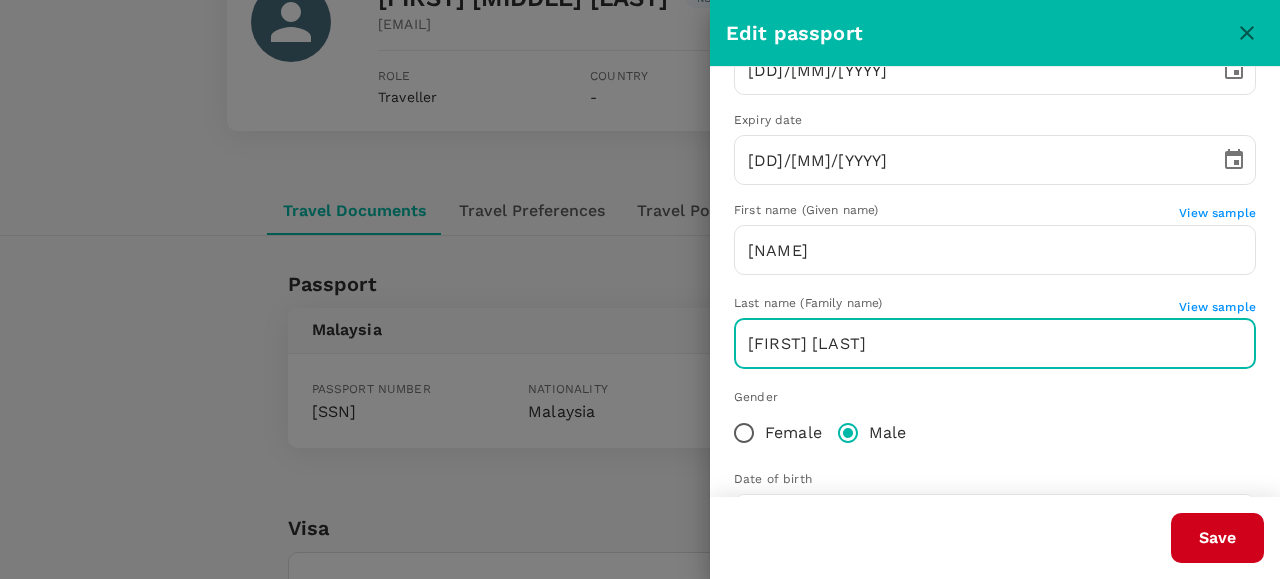 click on "Tai Jin Chong" at bounding box center (995, 344) 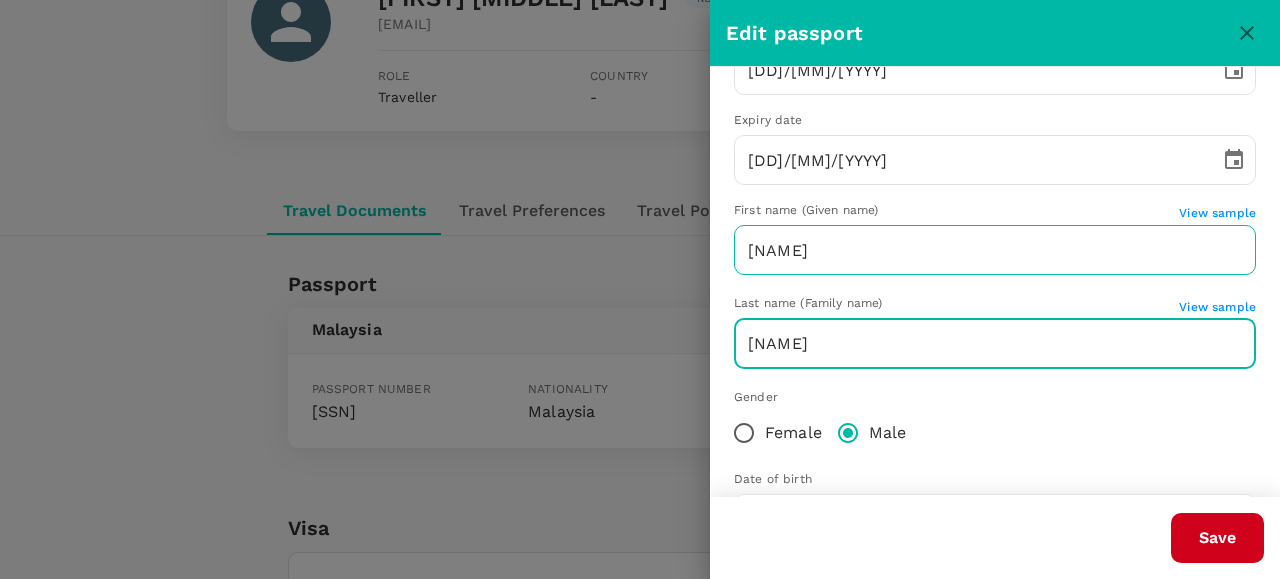 type on "Tai" 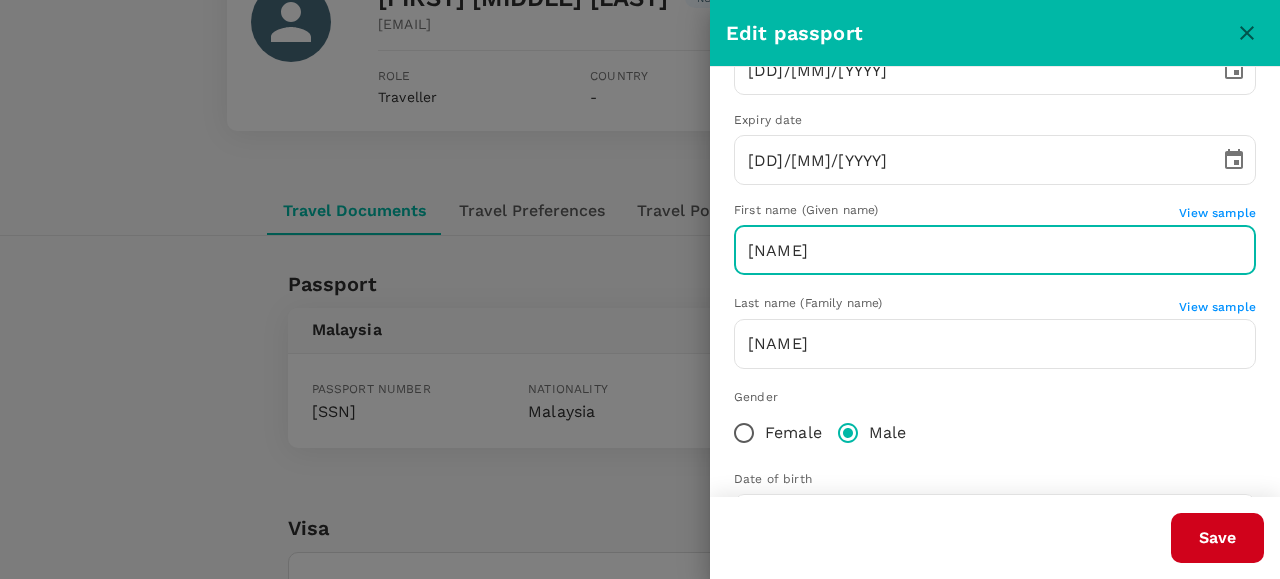 click on "Royce" at bounding box center [995, 250] 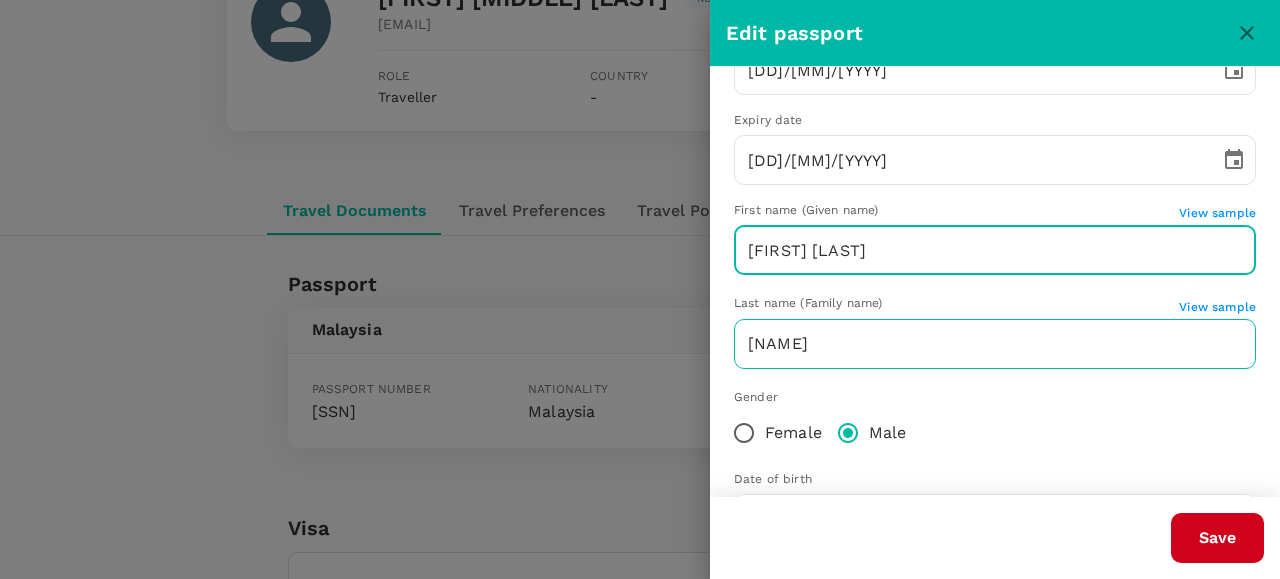 type on "Royce Jin Chong" 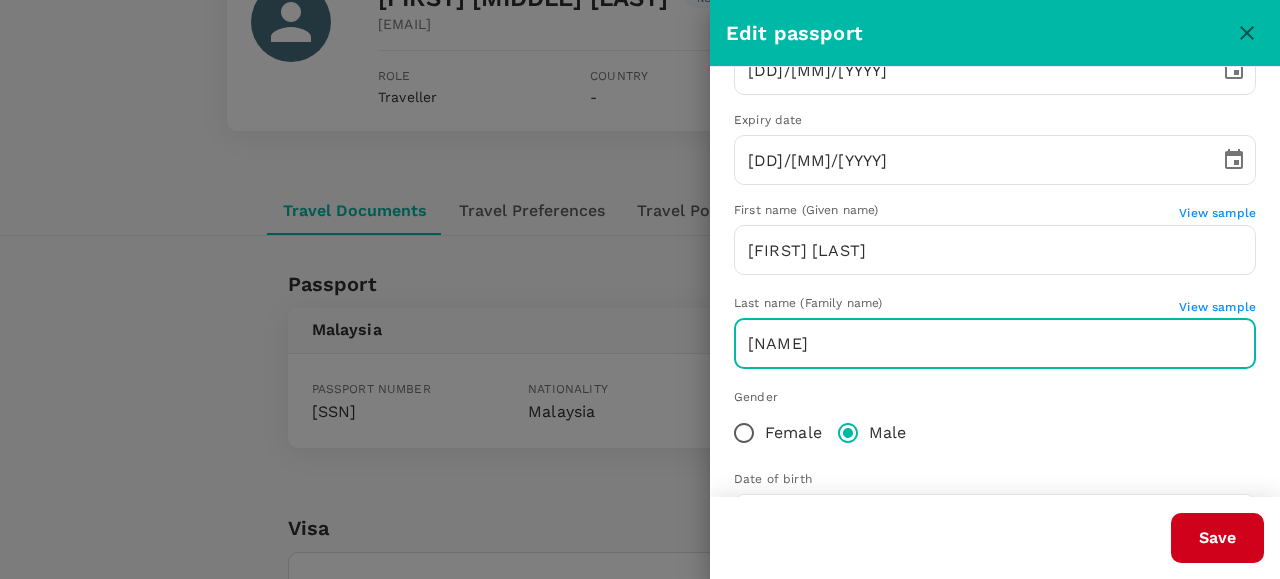 click on "Tai" at bounding box center (995, 344) 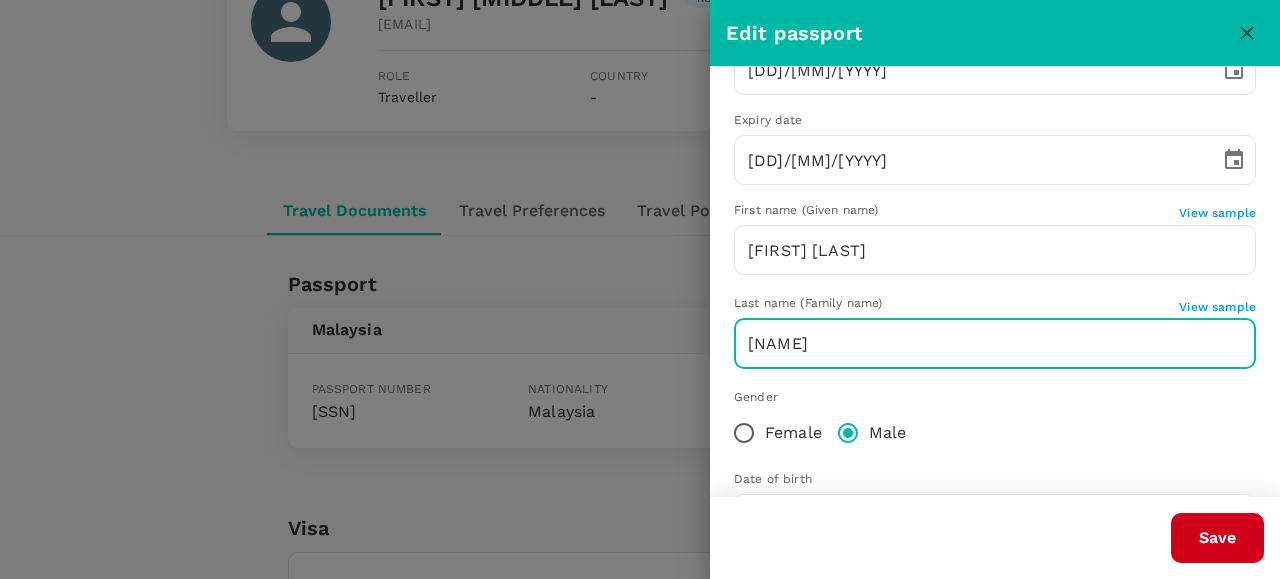 type on "Tai" 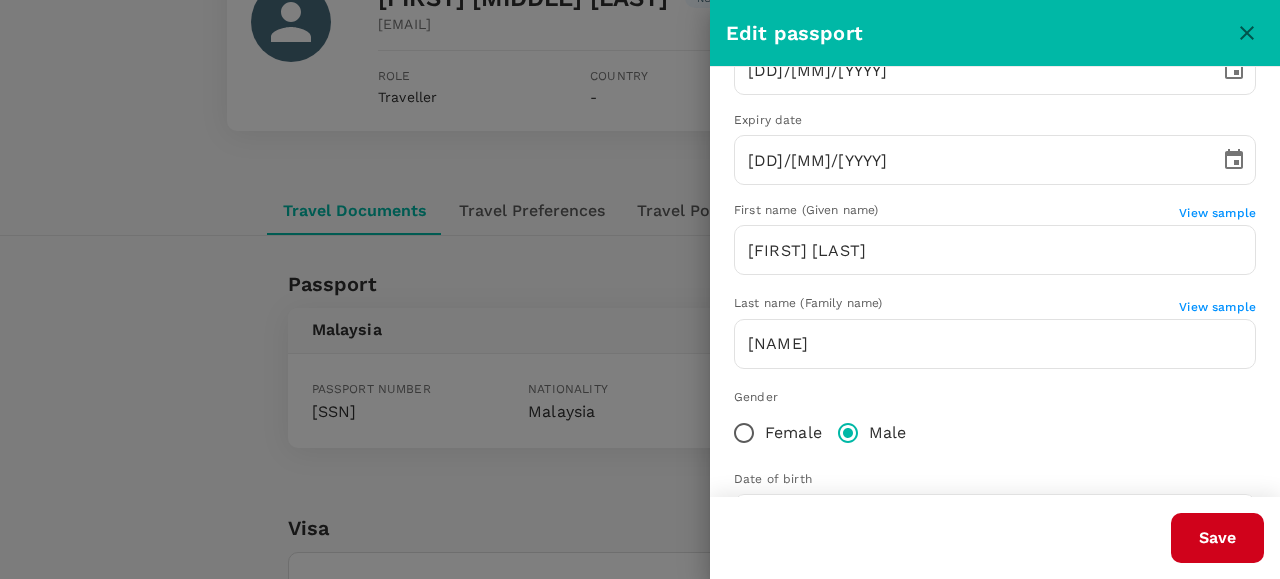 click on "Save" at bounding box center (1217, 538) 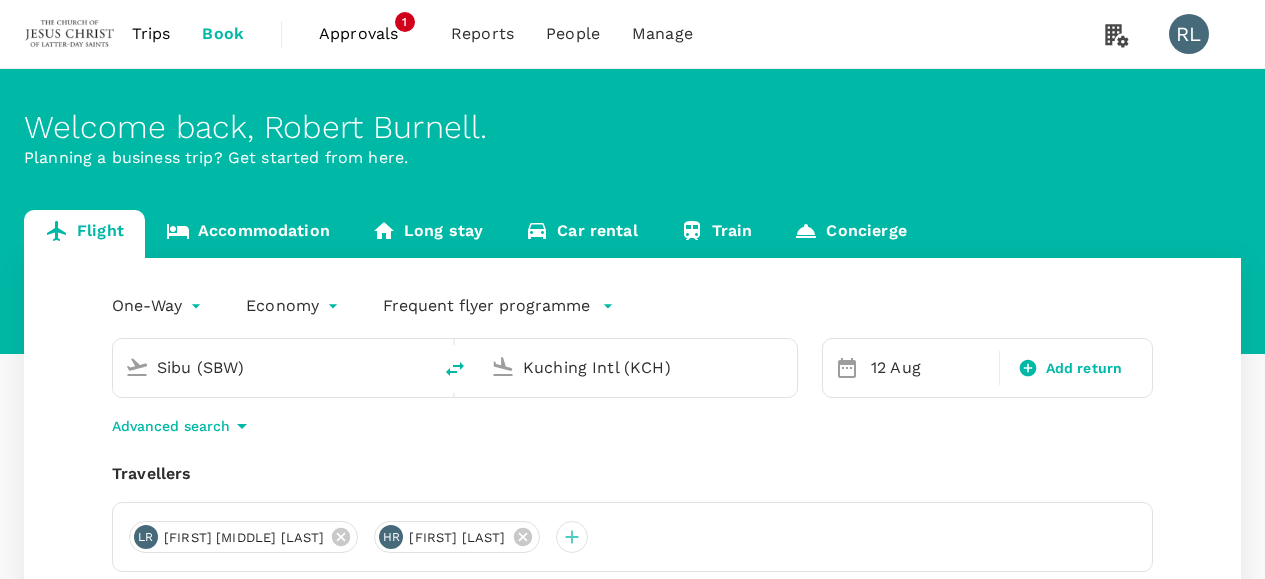 scroll, scrollTop: 0, scrollLeft: 0, axis: both 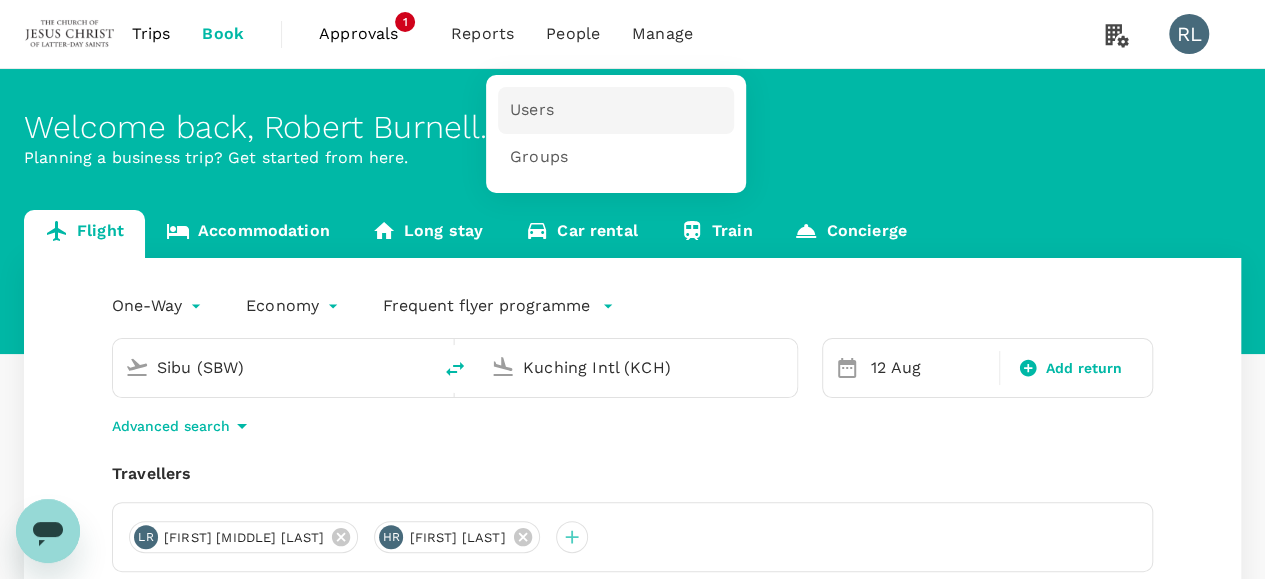 click on "Users" at bounding box center (532, 110) 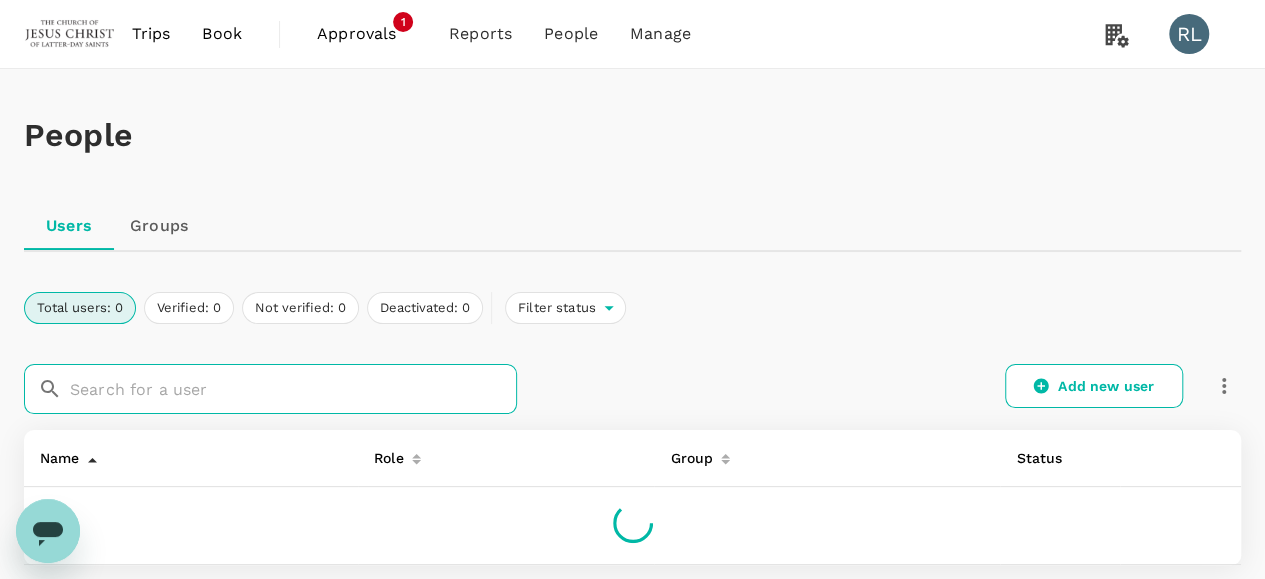click at bounding box center (293, 389) 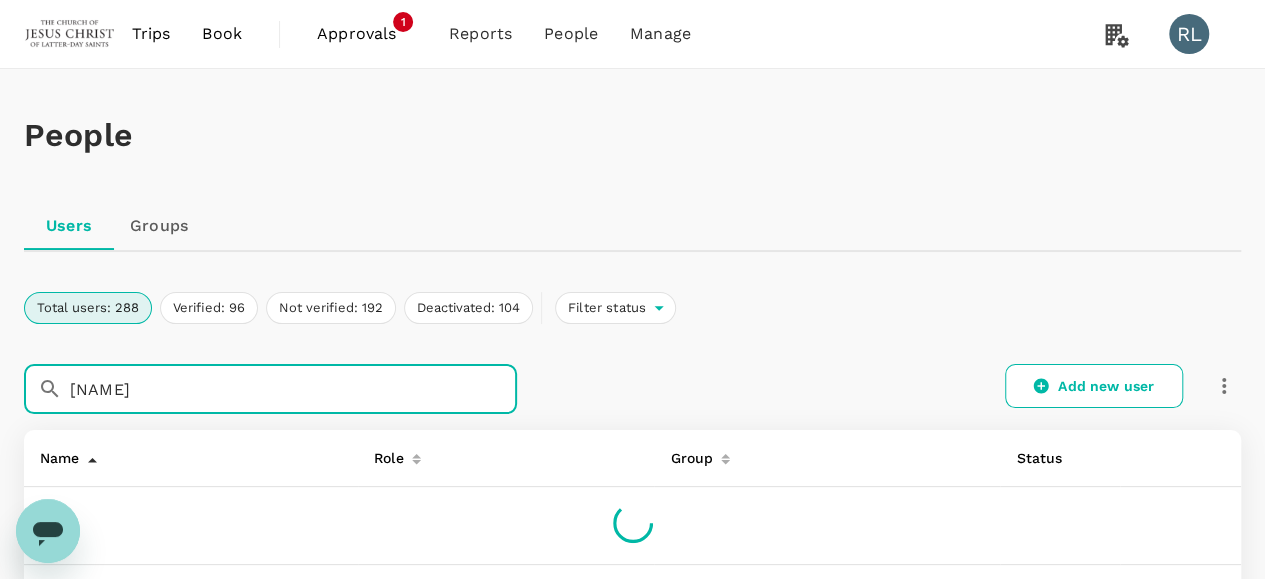 type on "tai" 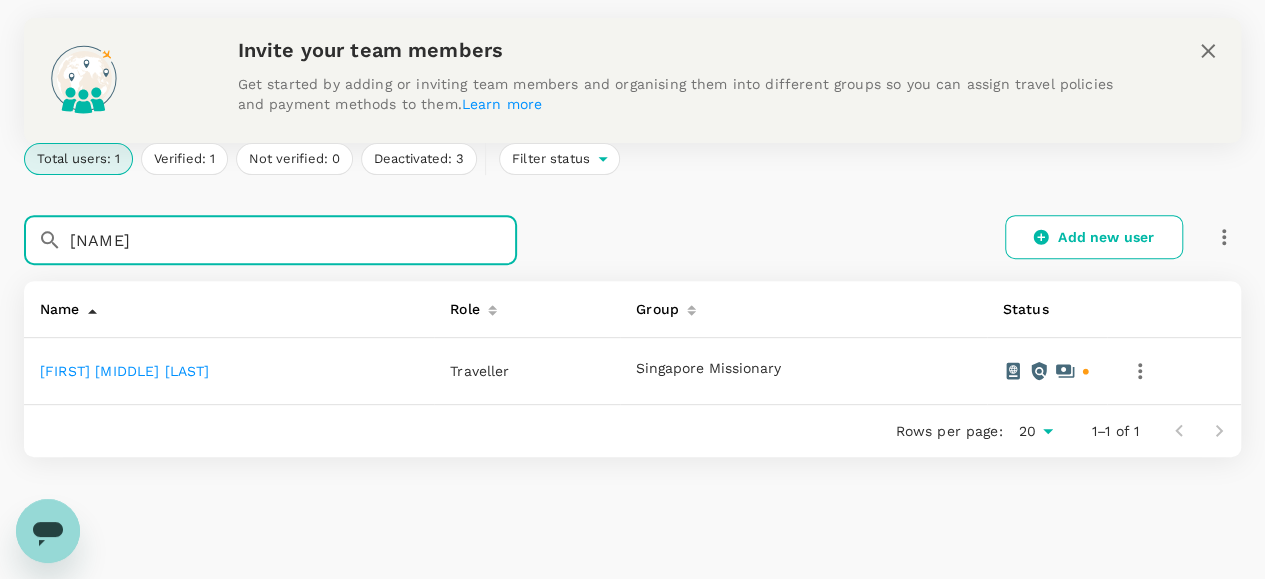scroll, scrollTop: 300, scrollLeft: 0, axis: vertical 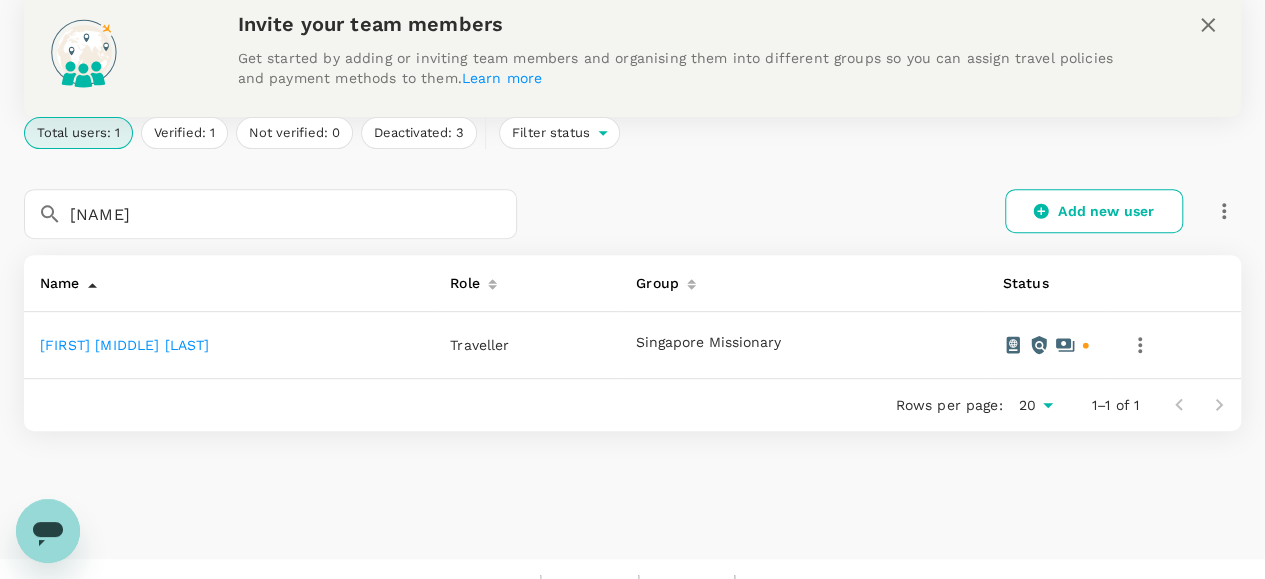 click on "Royce Jin Chong Tai" at bounding box center (124, 345) 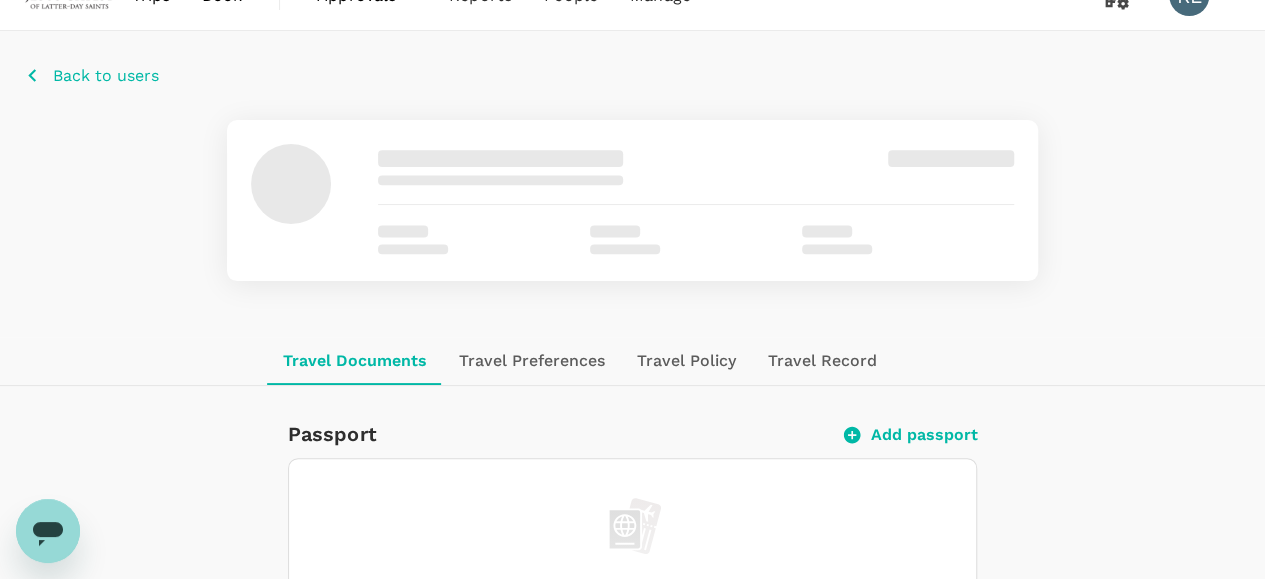 scroll, scrollTop: 0, scrollLeft: 0, axis: both 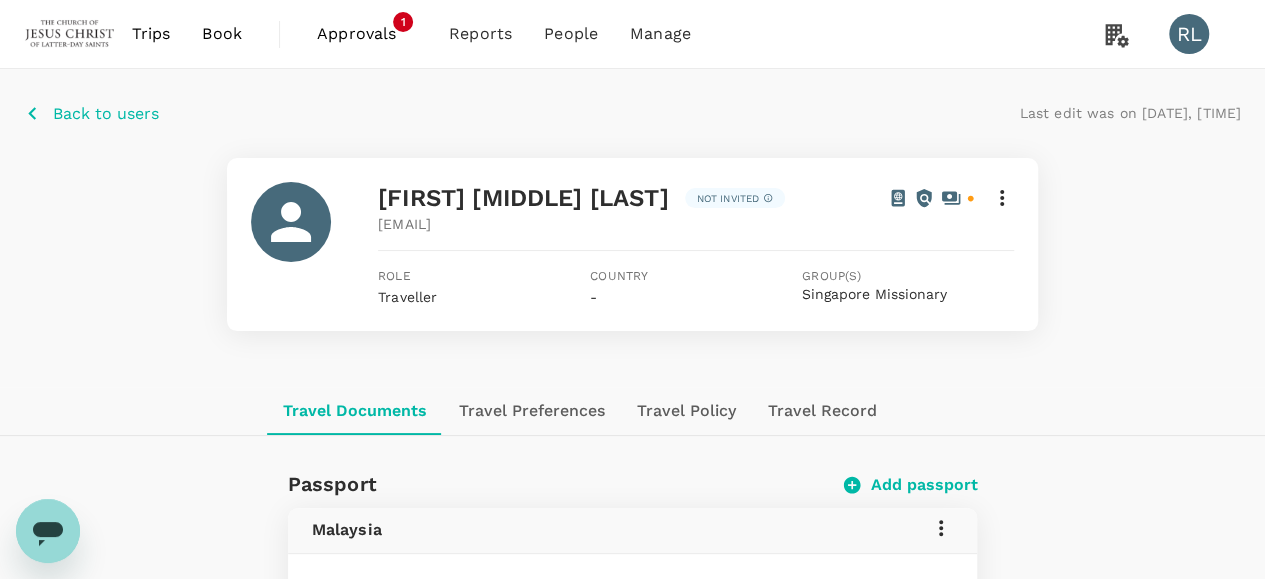 click 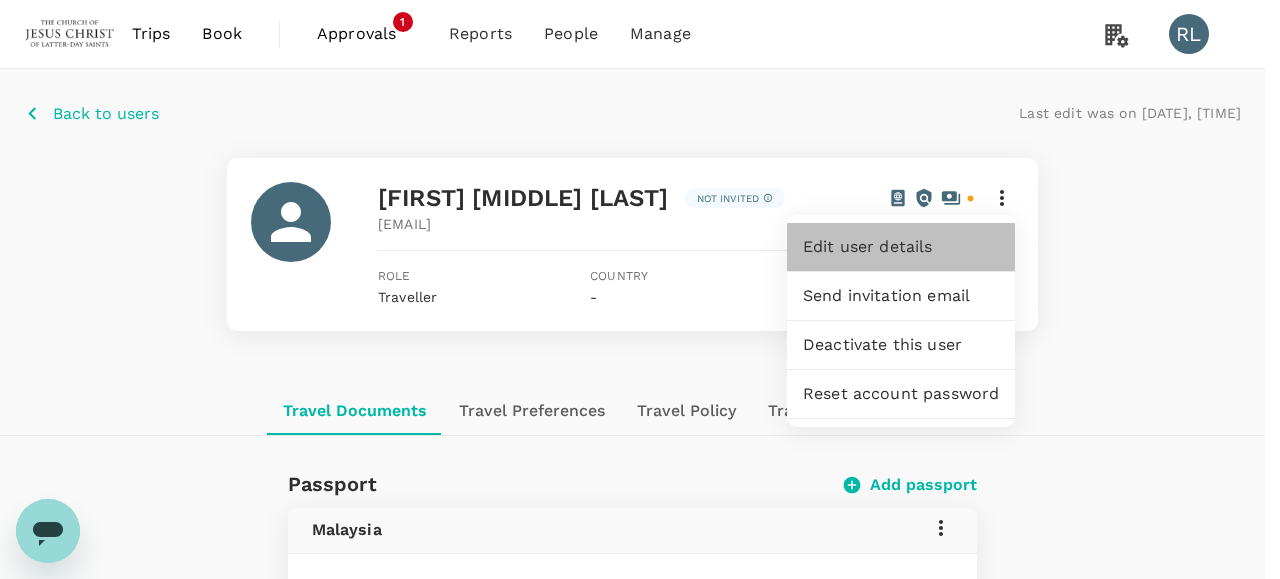 click on "Edit user details" at bounding box center (901, 247) 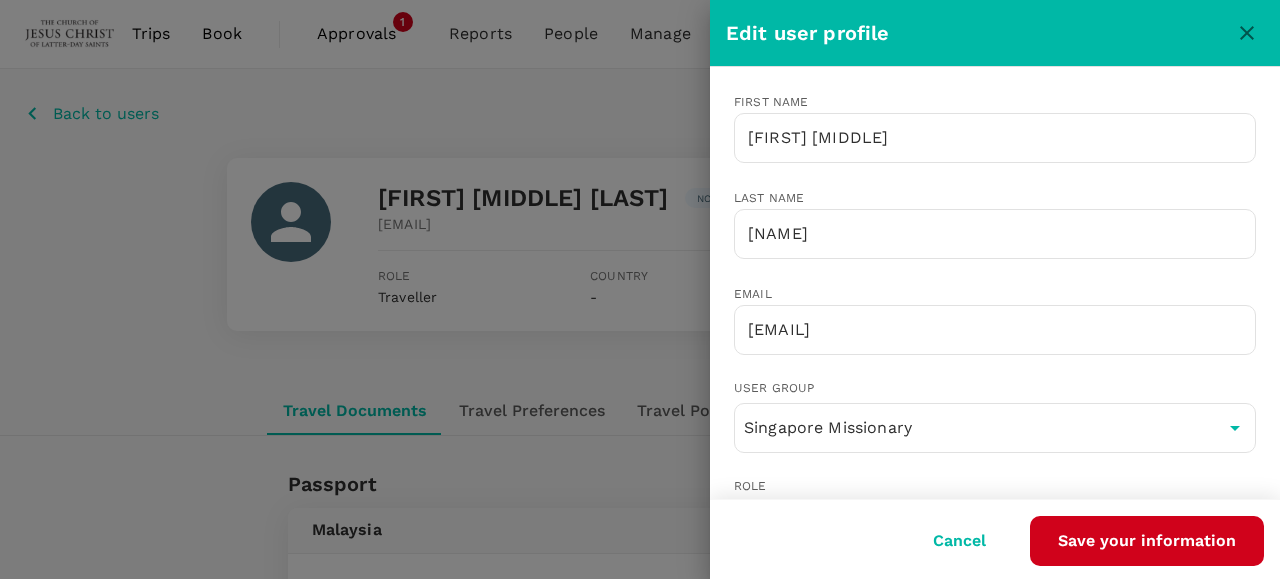 click on "Cancel" at bounding box center [959, 541] 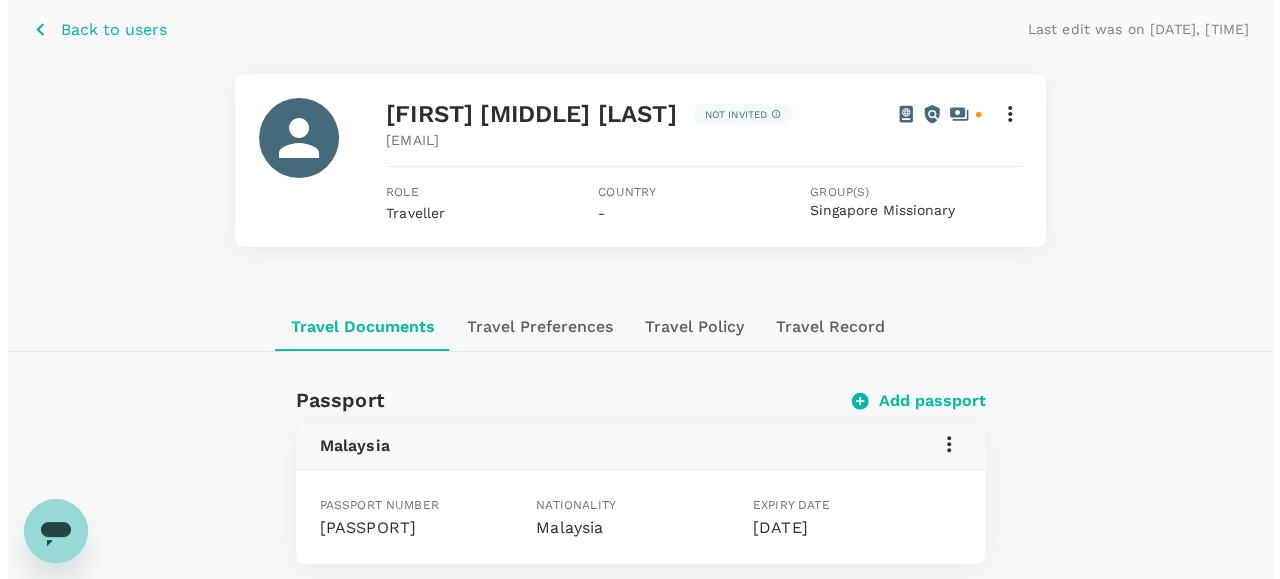 scroll, scrollTop: 200, scrollLeft: 0, axis: vertical 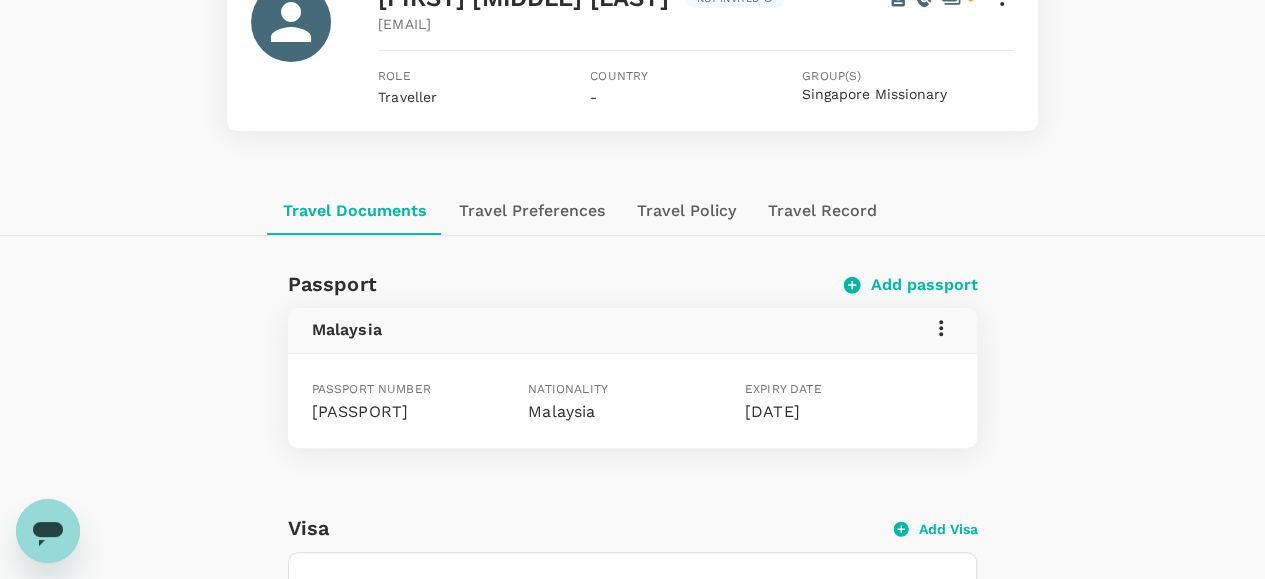 click 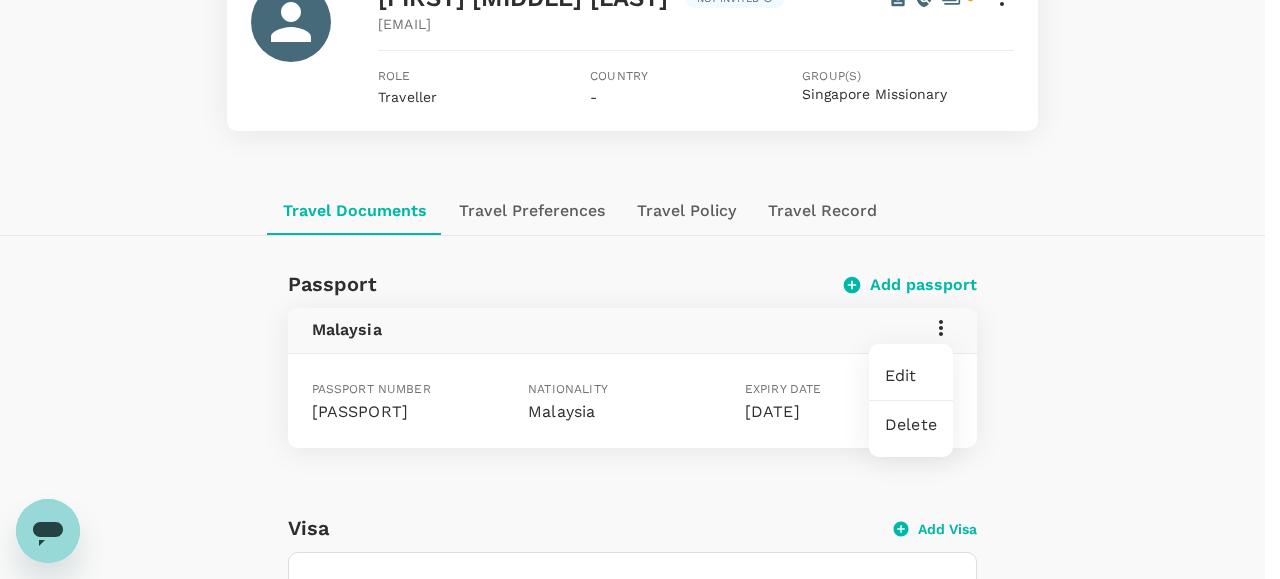 click on "Edit" at bounding box center [911, 376] 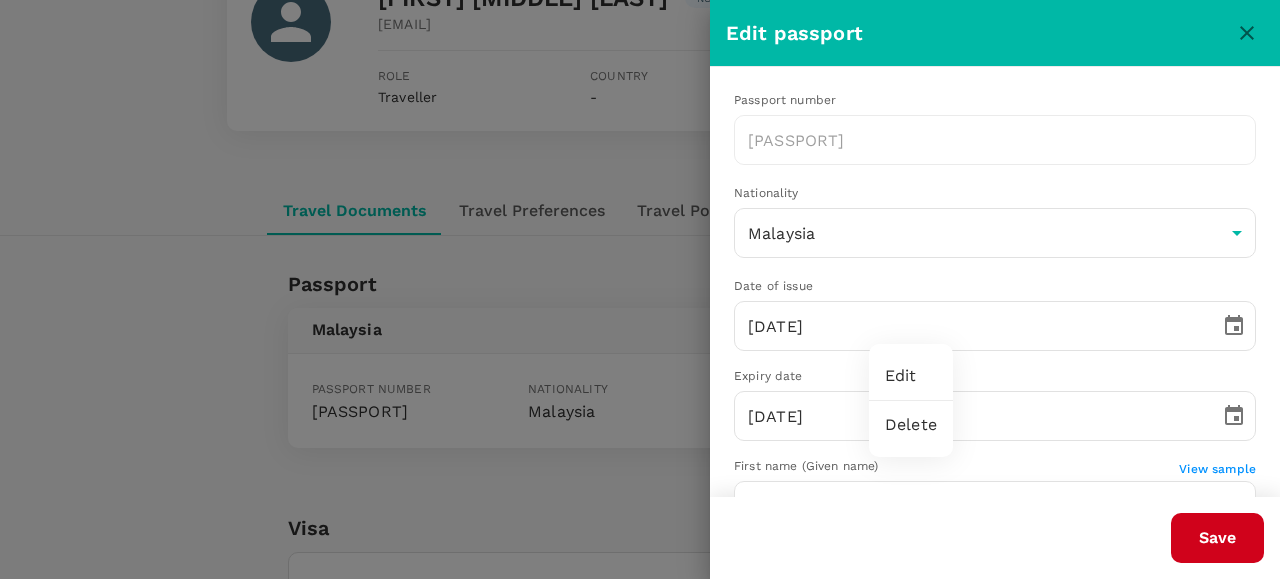 click at bounding box center (640, 289) 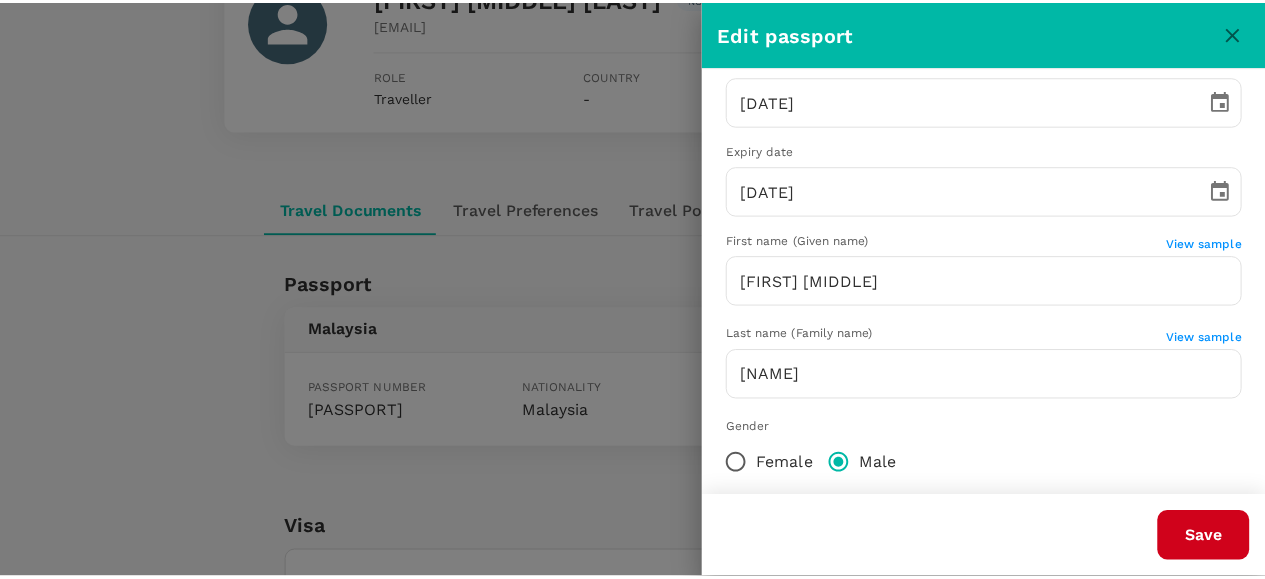 scroll, scrollTop: 0, scrollLeft: 0, axis: both 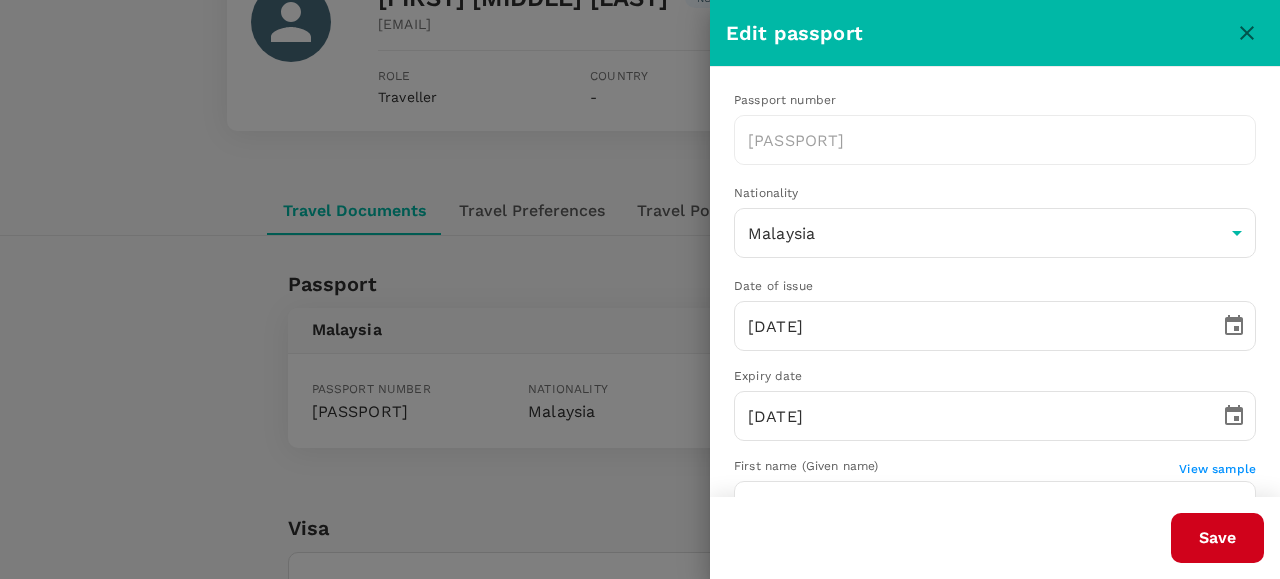 click 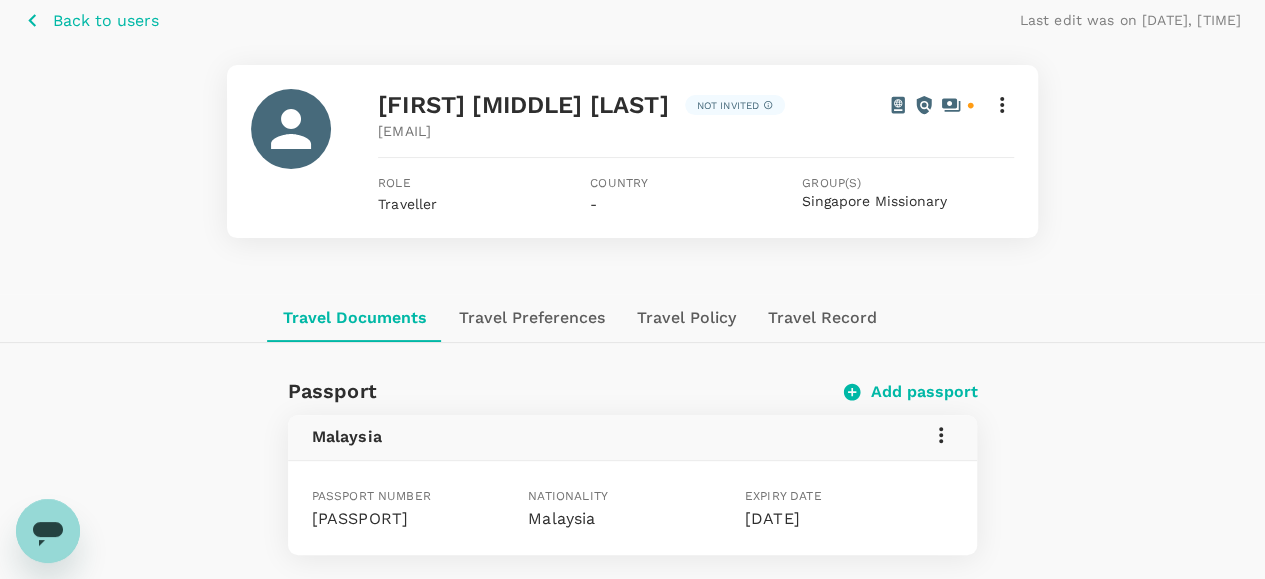 scroll, scrollTop: 0, scrollLeft: 0, axis: both 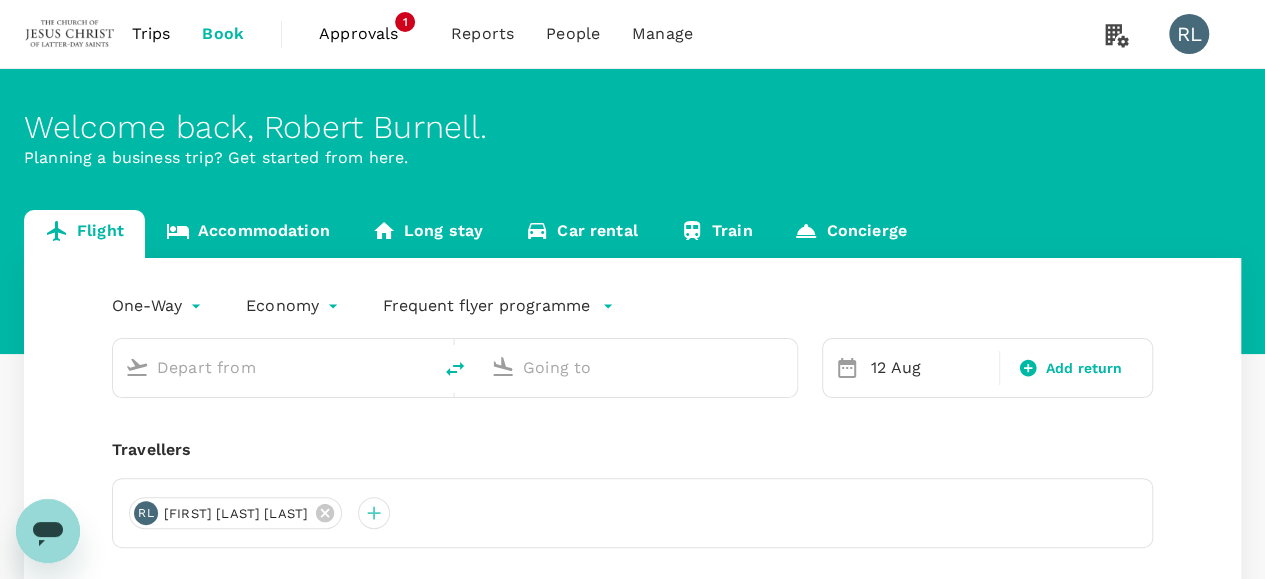 type on "Sibu (SBW)" 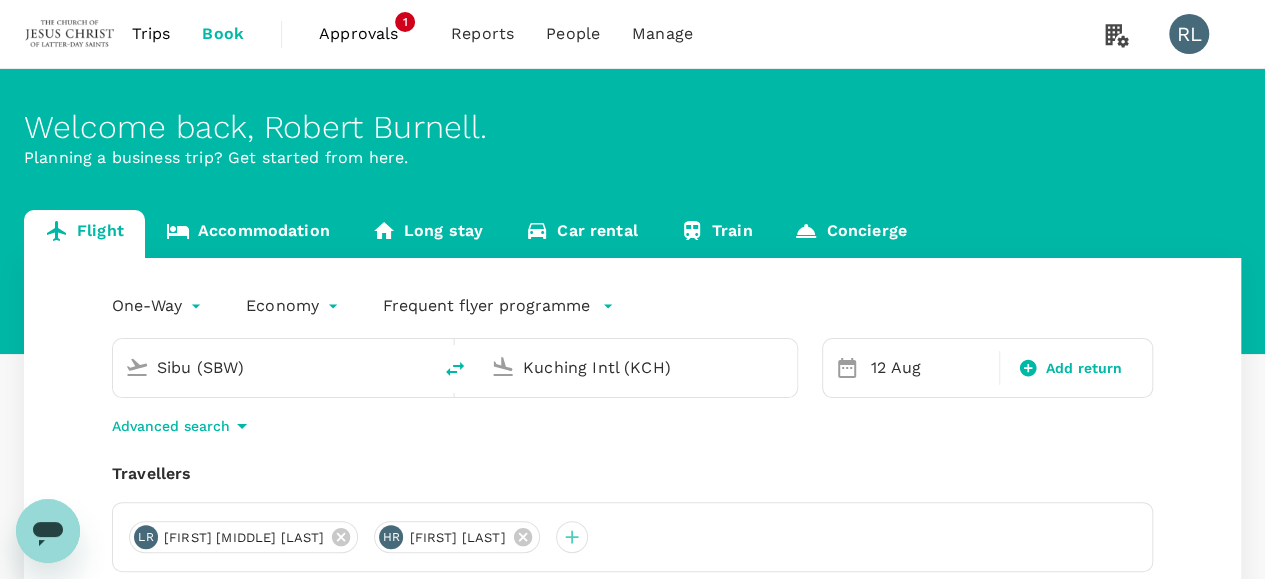 click on "Sibu (SBW)" at bounding box center (273, 367) 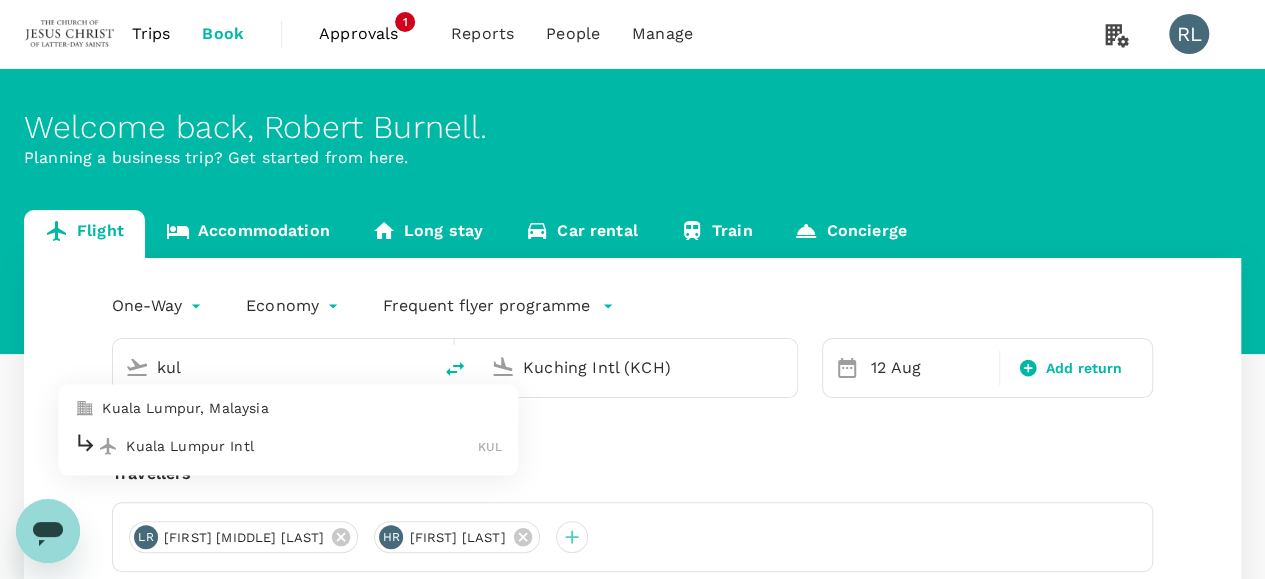 type on "Sibu (SBW)" 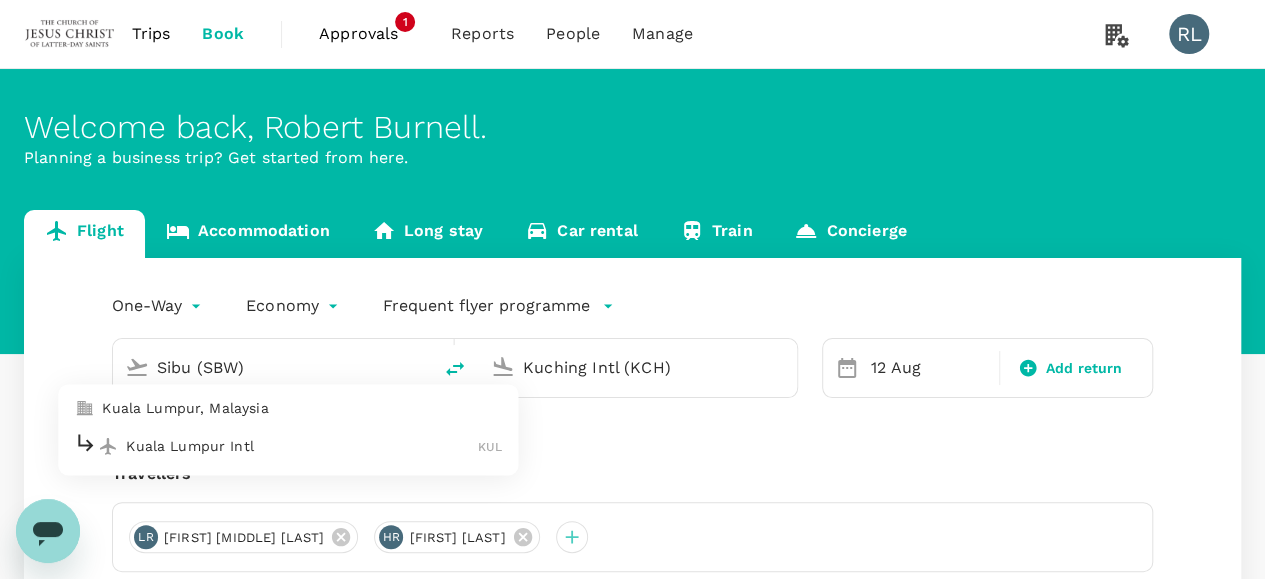 click on "Kuching Intl (KCH)" at bounding box center (639, 367) 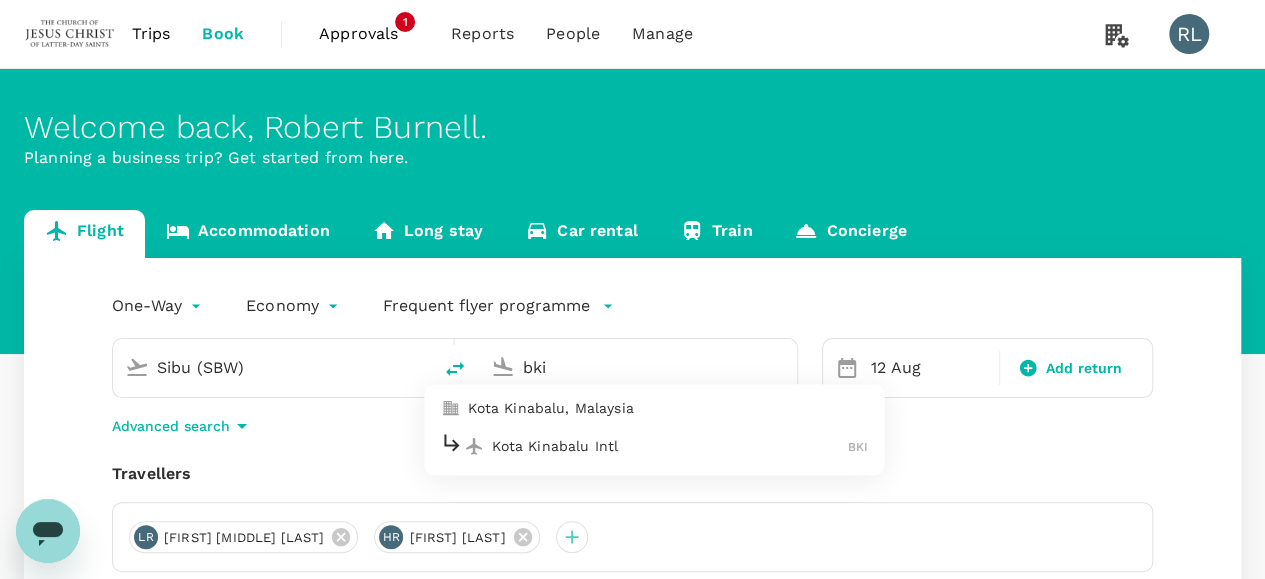 click on "Kota Kinabalu Intl" at bounding box center (670, 446) 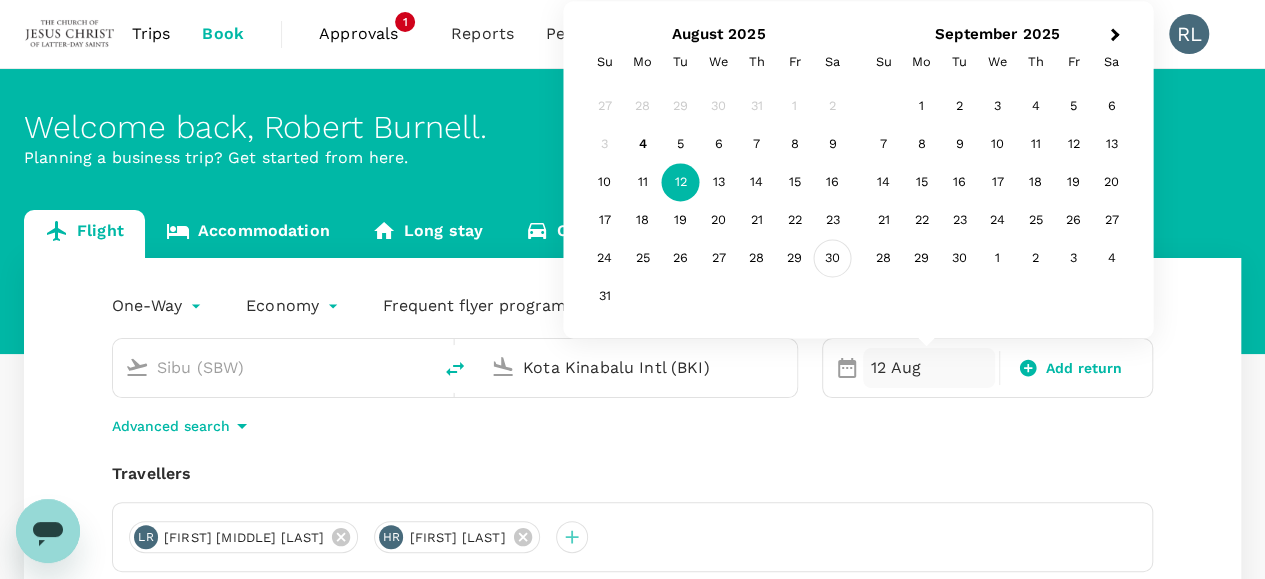 type on "Kota Kinabalu Intl (BKI)" 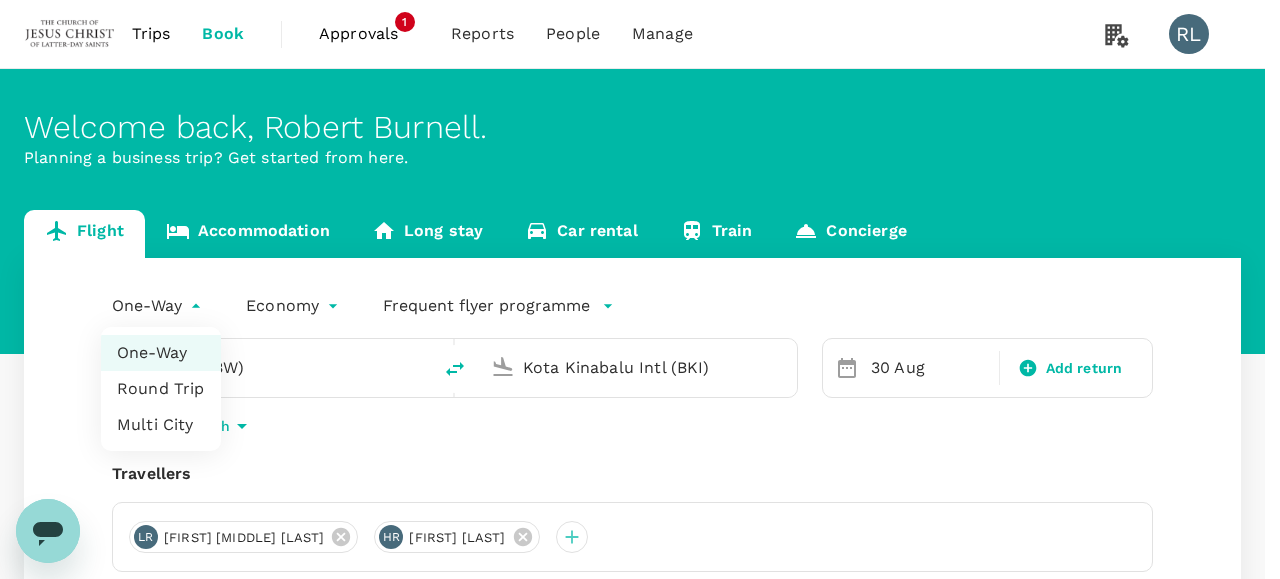 click on "Trips Book Approvals 1 Reports People Manage RL Welcome back , Robert Burnell . Planning a business trip? Get started from here. Flight Accommodation Long stay Car rental Train Concierge One-Way oneway Economy economy Frequent flyer programme Sibu (SBW) Kota Kinabalu Intl (BKI) Selected date: Saturday, August 30th, 2025 30 Aug Add return Advanced search Travellers   LR Lauren May Rencher HR Hannah Richards Find flights Your recent search Flight to Kuching SBW - KCH 12 Aug - 16 Aug · 2 Travellers Flight to Sibu KCH - SBW 16 Aug · 6 Travellers Flight to Sibu KCH - SBW 16 Aug · 2 Travellers Version 3.48.3 Privacy Policy Terms of Use Help Centre Frequent flyer programme Add new One-Way Round Trip Multi City" at bounding box center (640, 483) 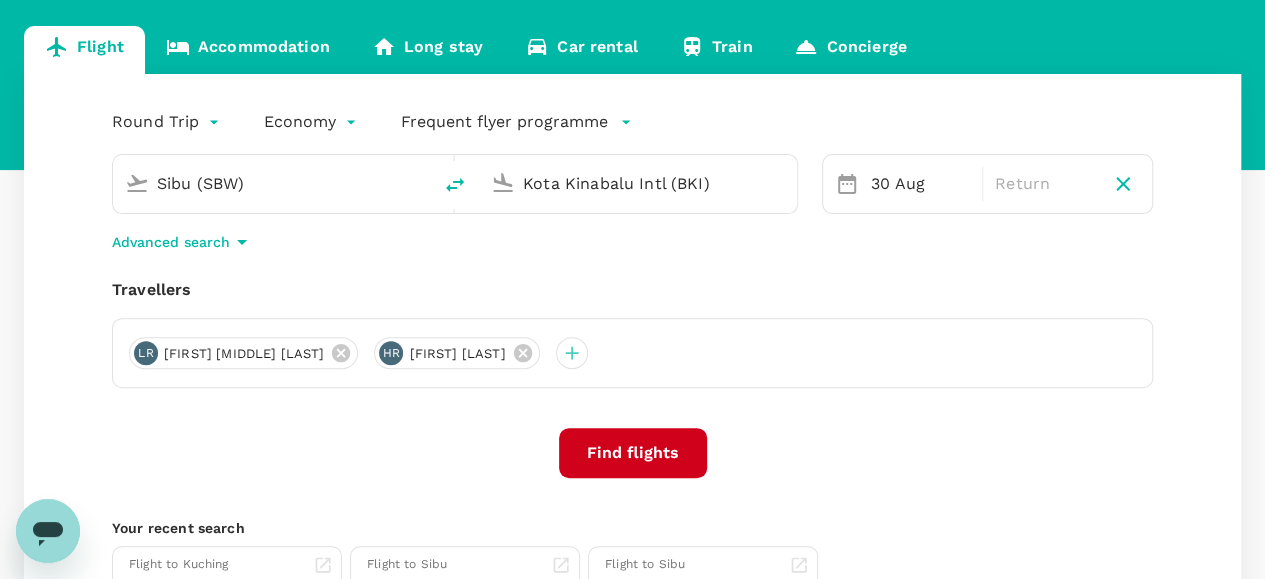 scroll, scrollTop: 200, scrollLeft: 0, axis: vertical 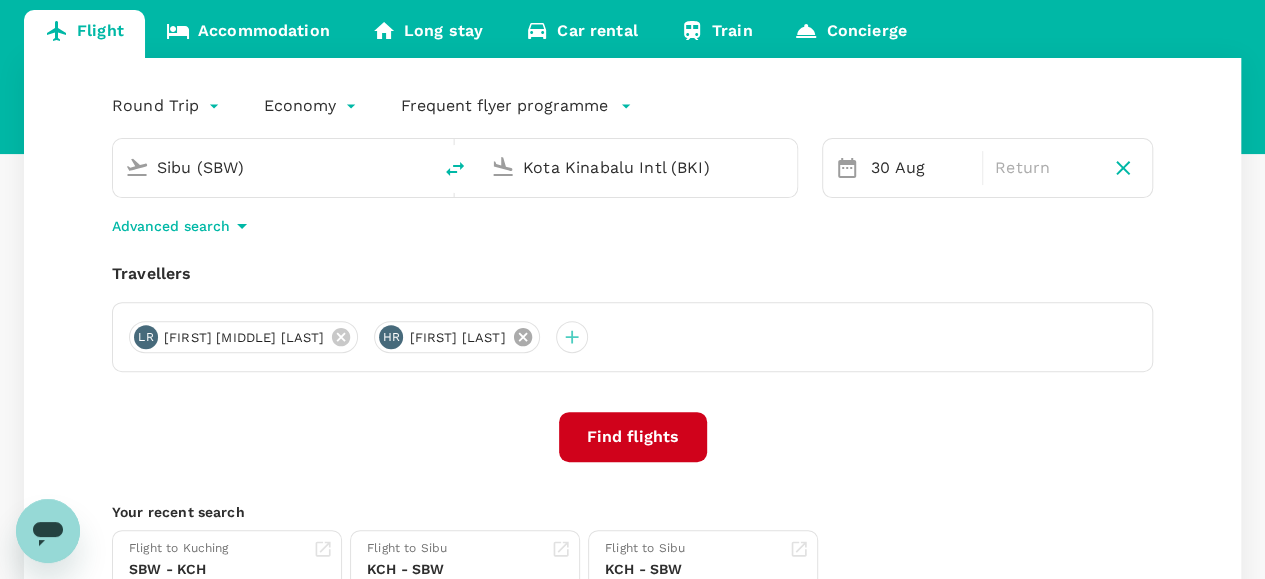 click 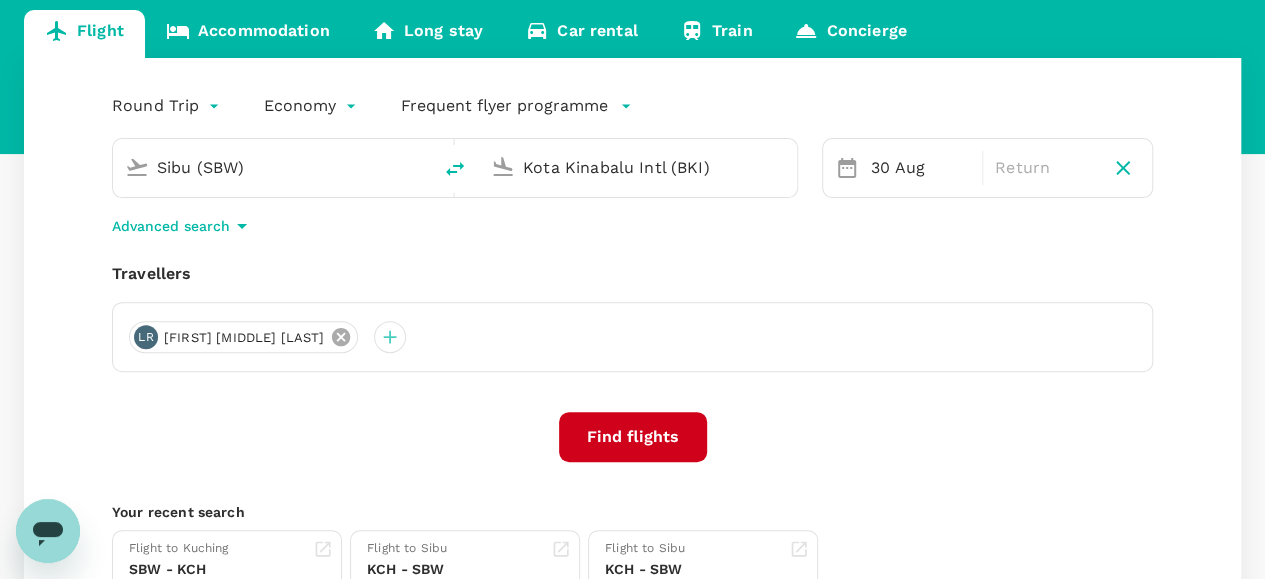 click 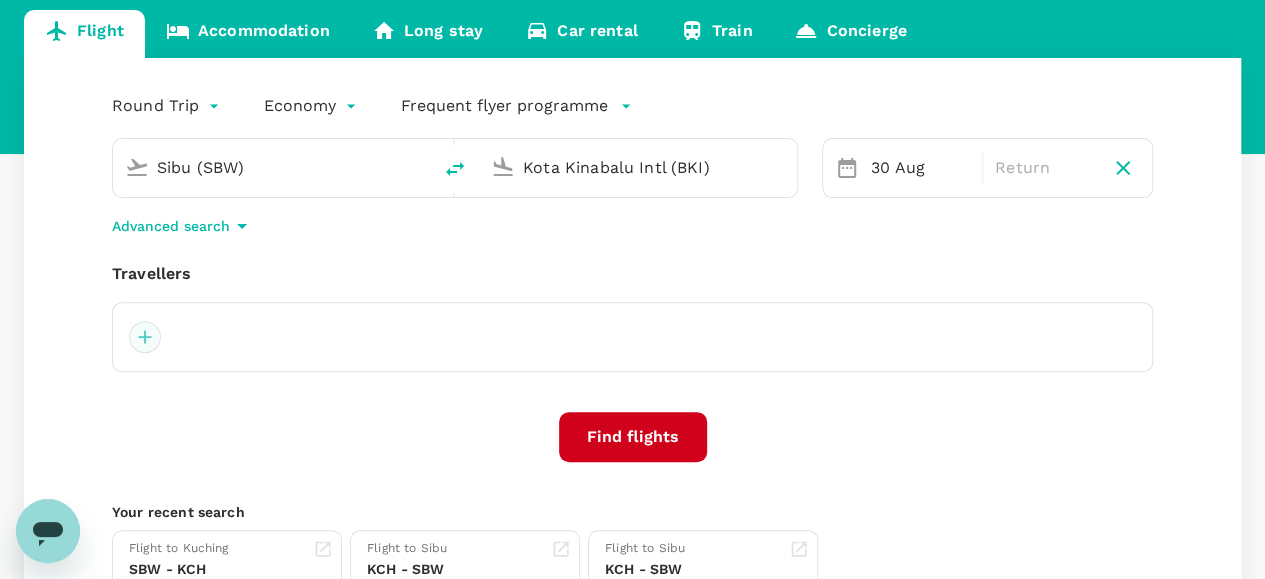 click at bounding box center [145, 337] 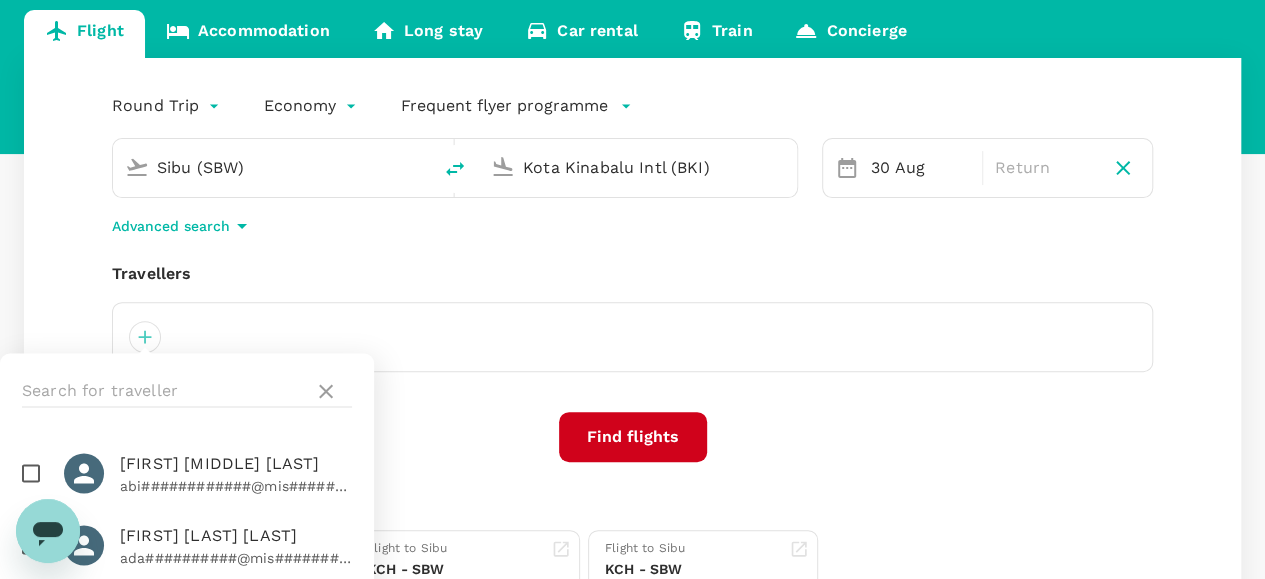 click at bounding box center (187, 391) 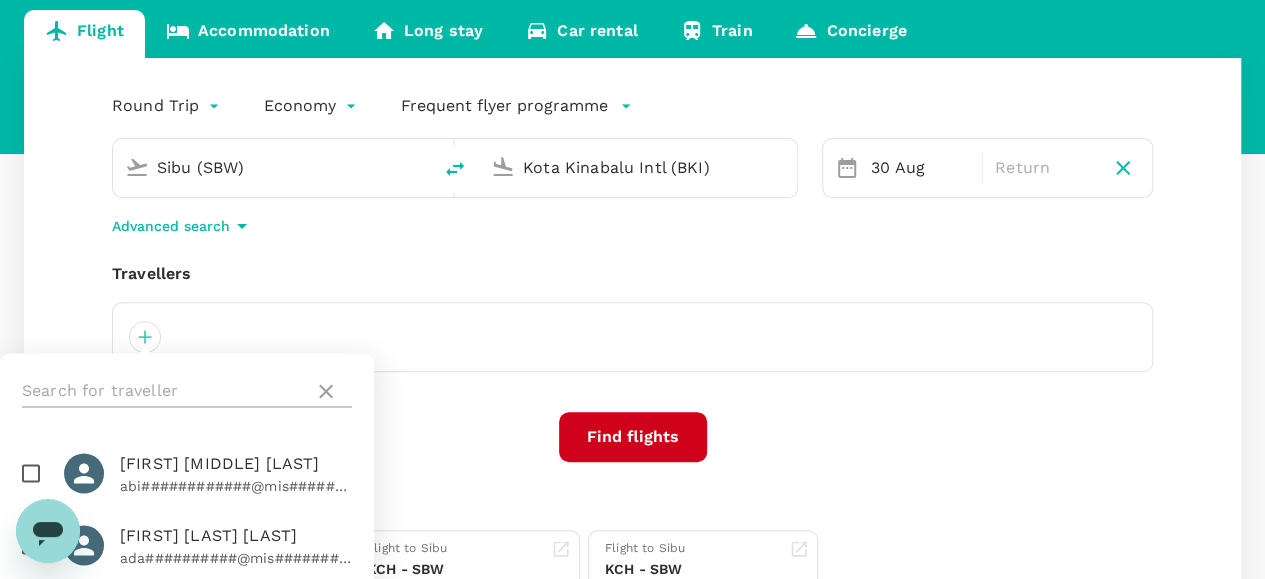 click at bounding box center [164, 391] 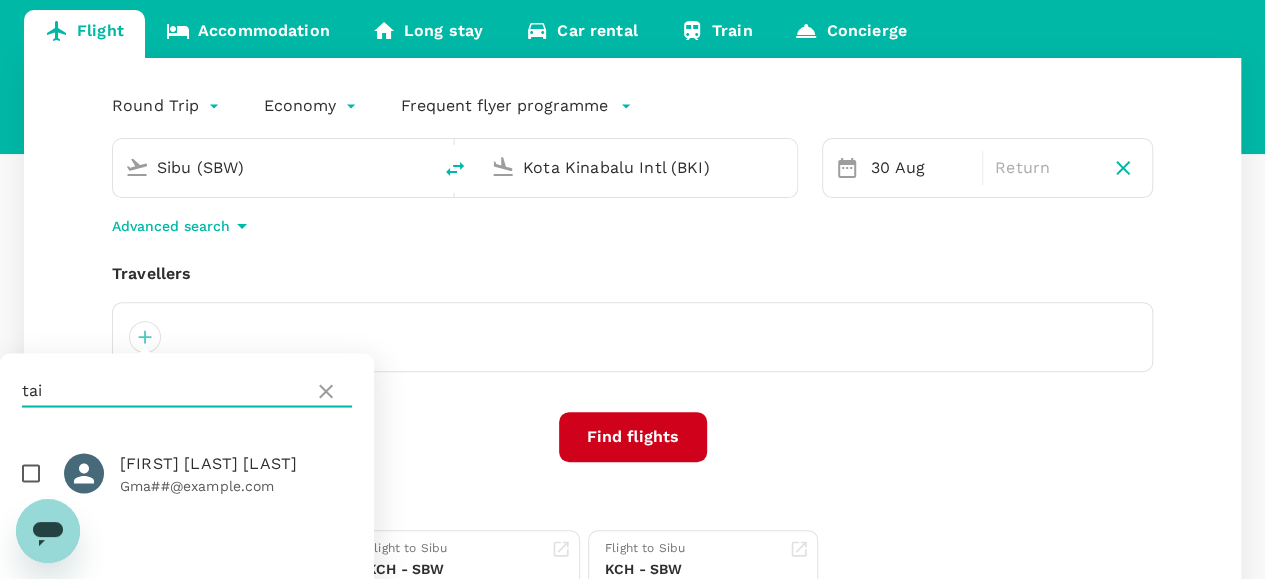 type on "tai" 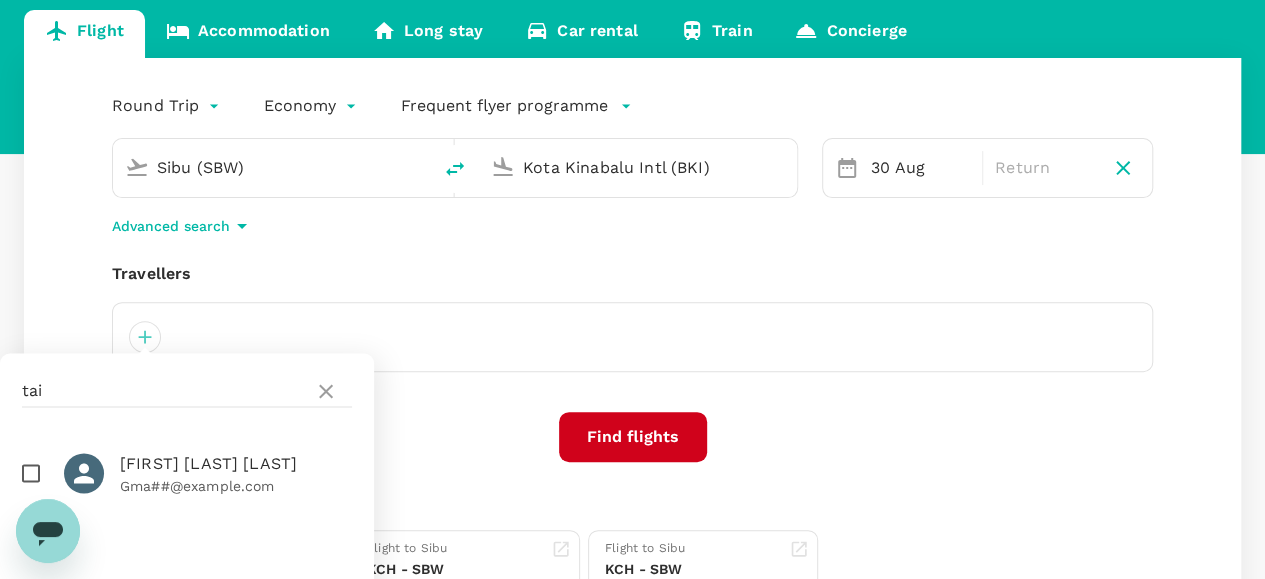 click at bounding box center (31, 473) 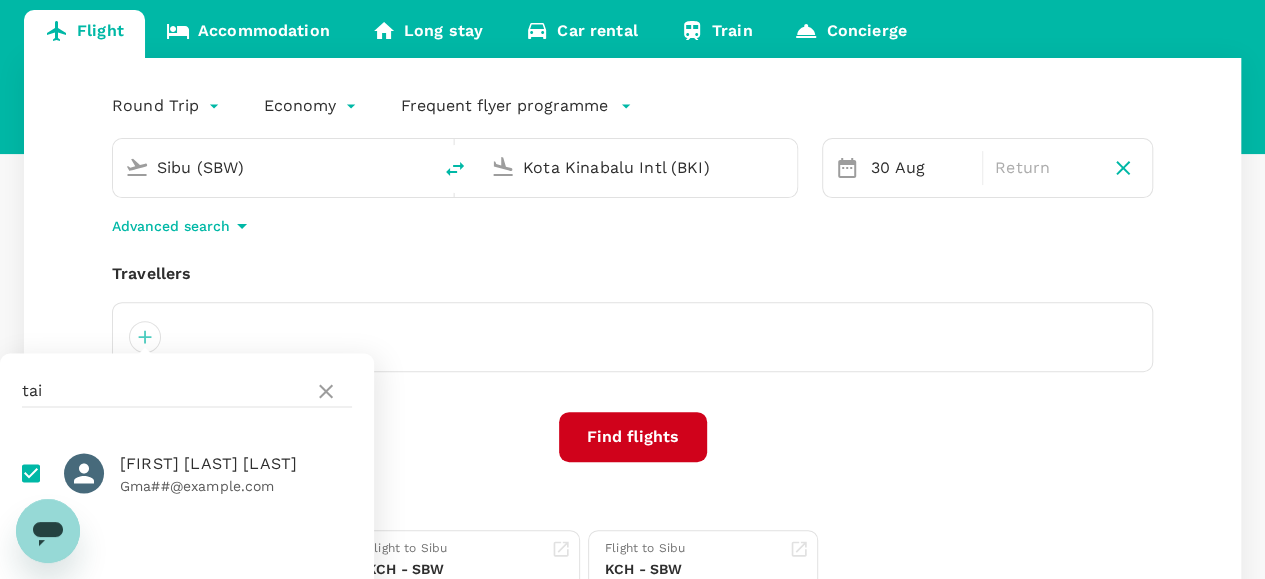 click on "Royce Jin Chong Tai" at bounding box center [236, 463] 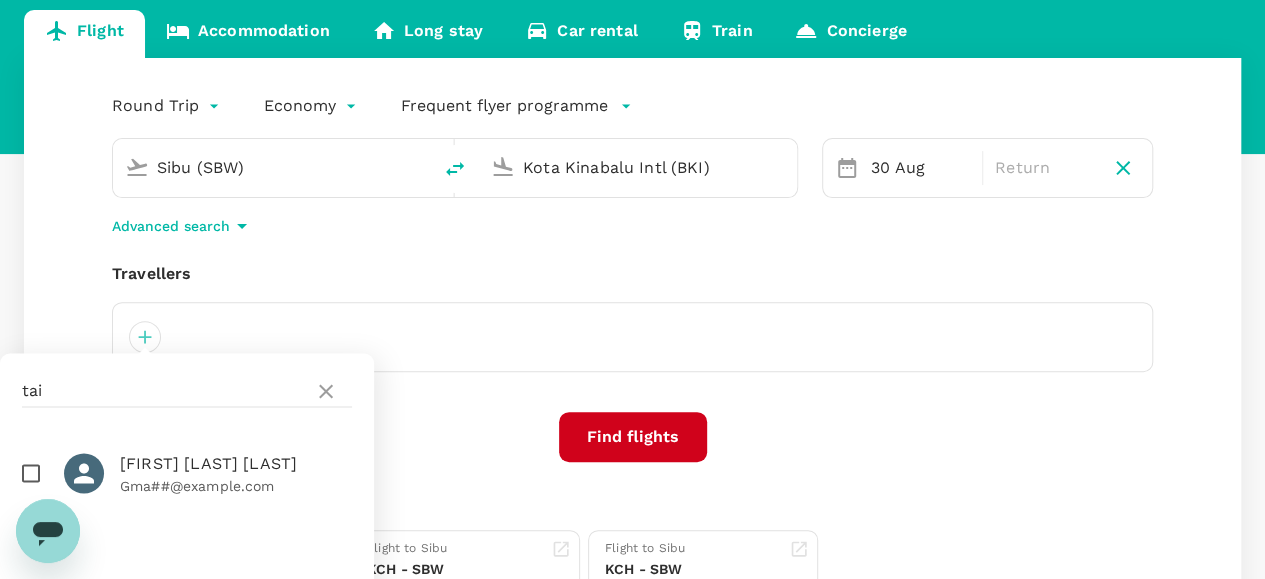 click at bounding box center (31, 473) 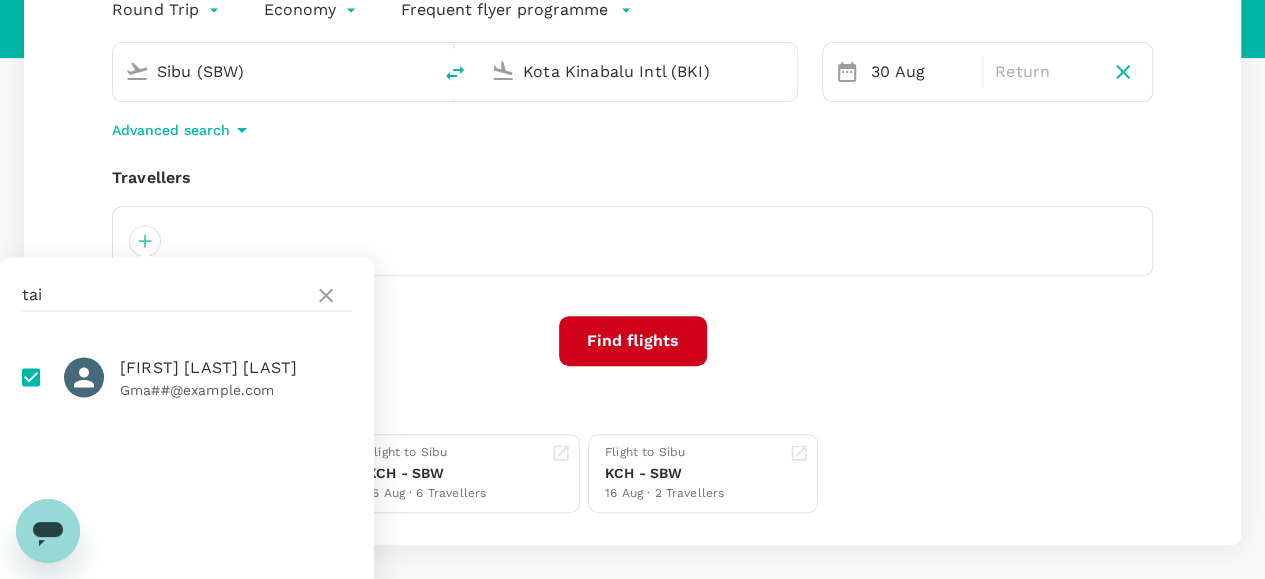 scroll, scrollTop: 385, scrollLeft: 0, axis: vertical 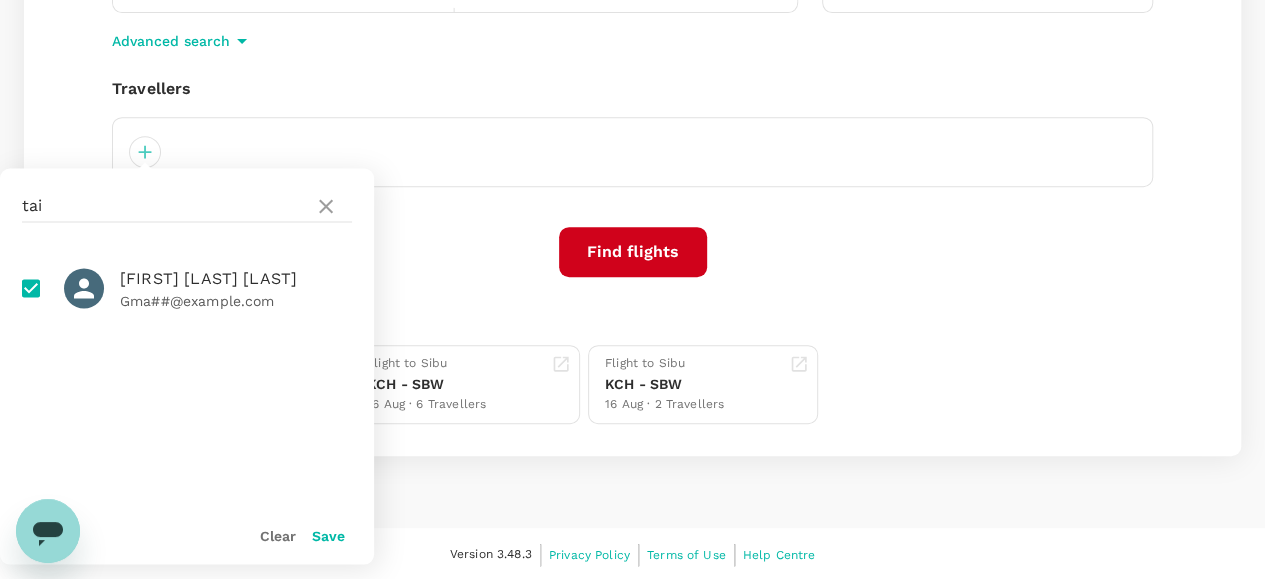 click on "Save" at bounding box center [328, 535] 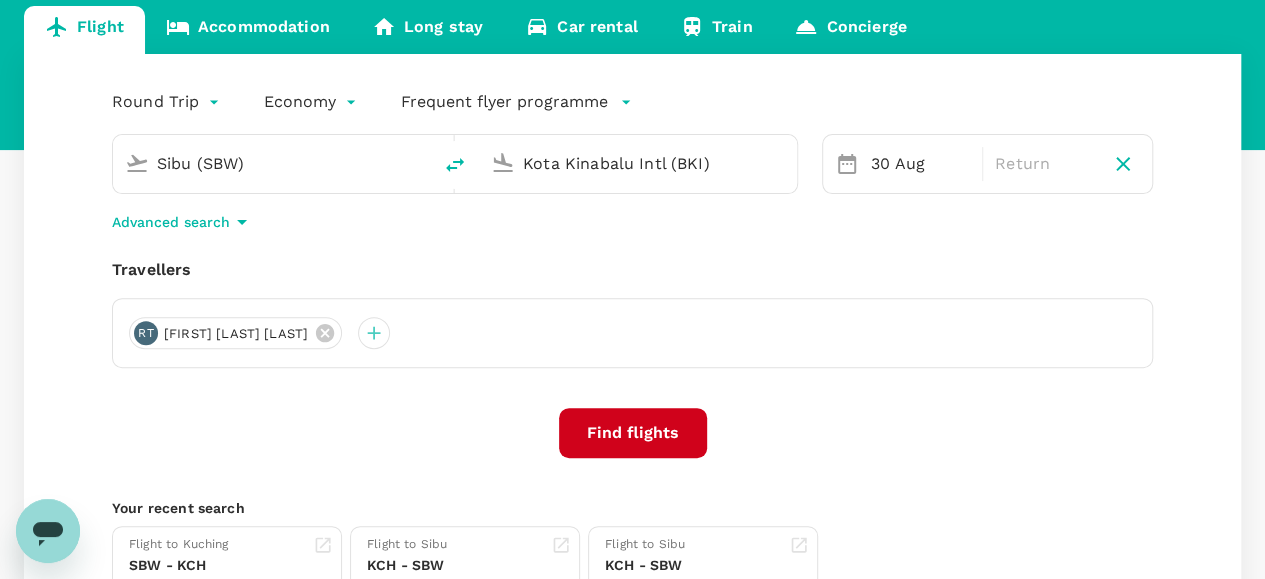 scroll, scrollTop: 85, scrollLeft: 0, axis: vertical 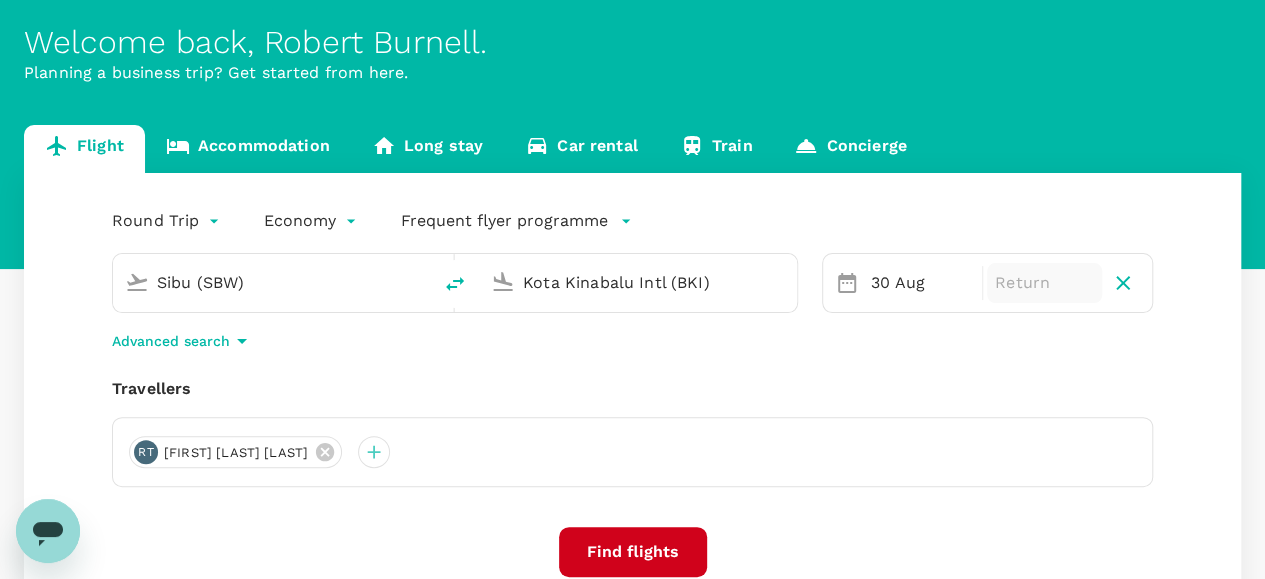 click on "Return" at bounding box center (1044, 283) 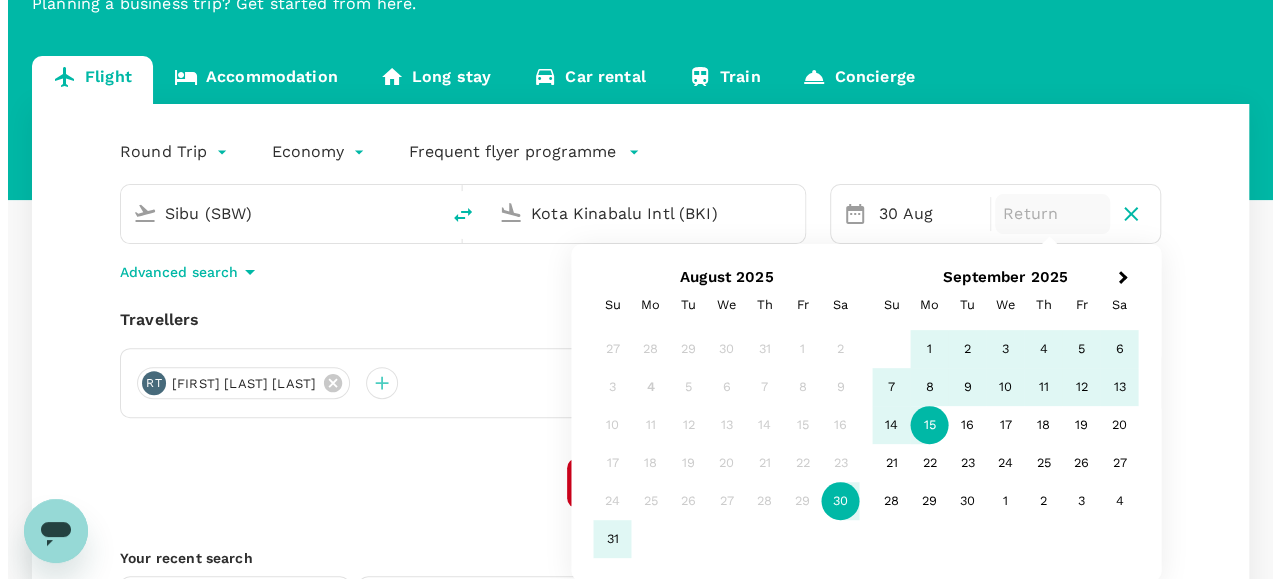 scroll, scrollTop: 185, scrollLeft: 0, axis: vertical 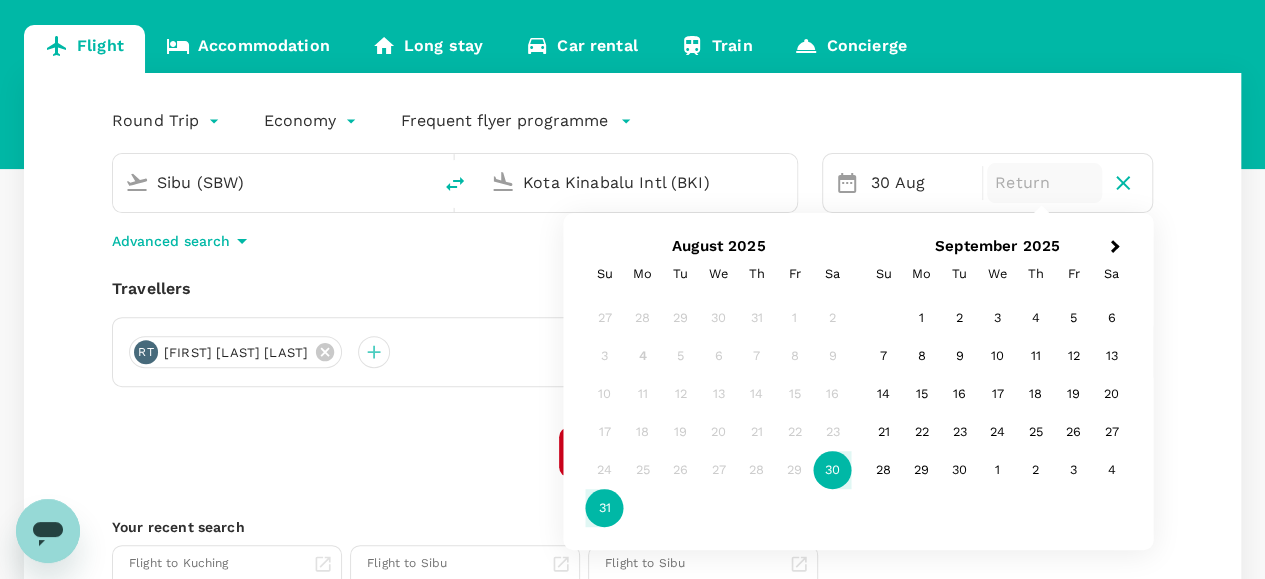 click on "31" at bounding box center [605, 508] 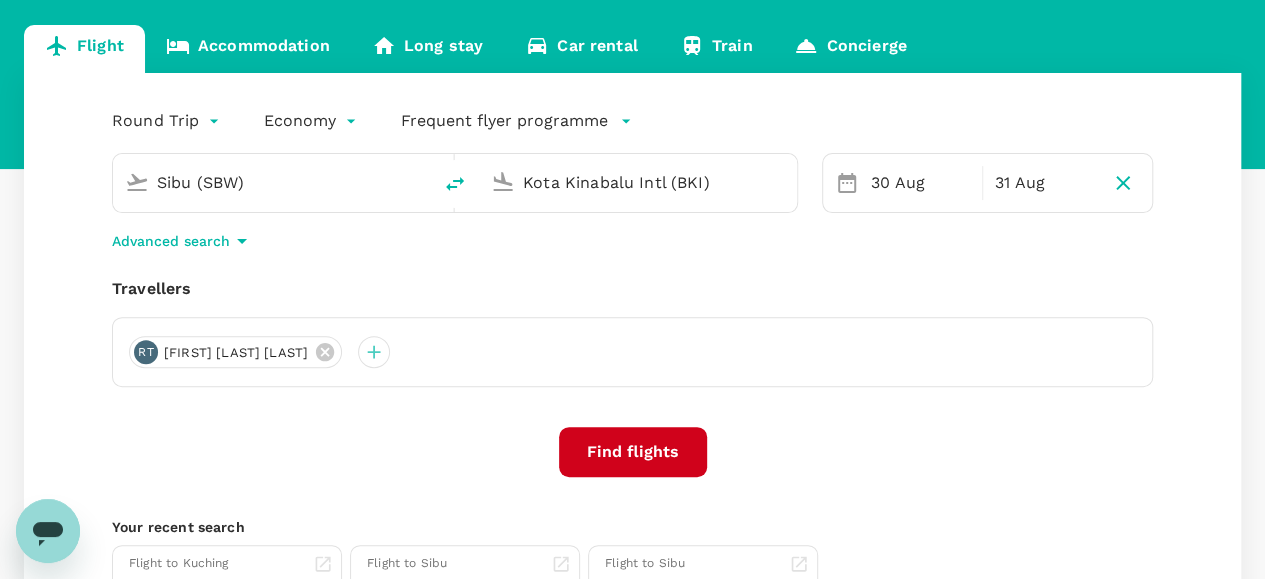 click on "Find flights" at bounding box center (633, 452) 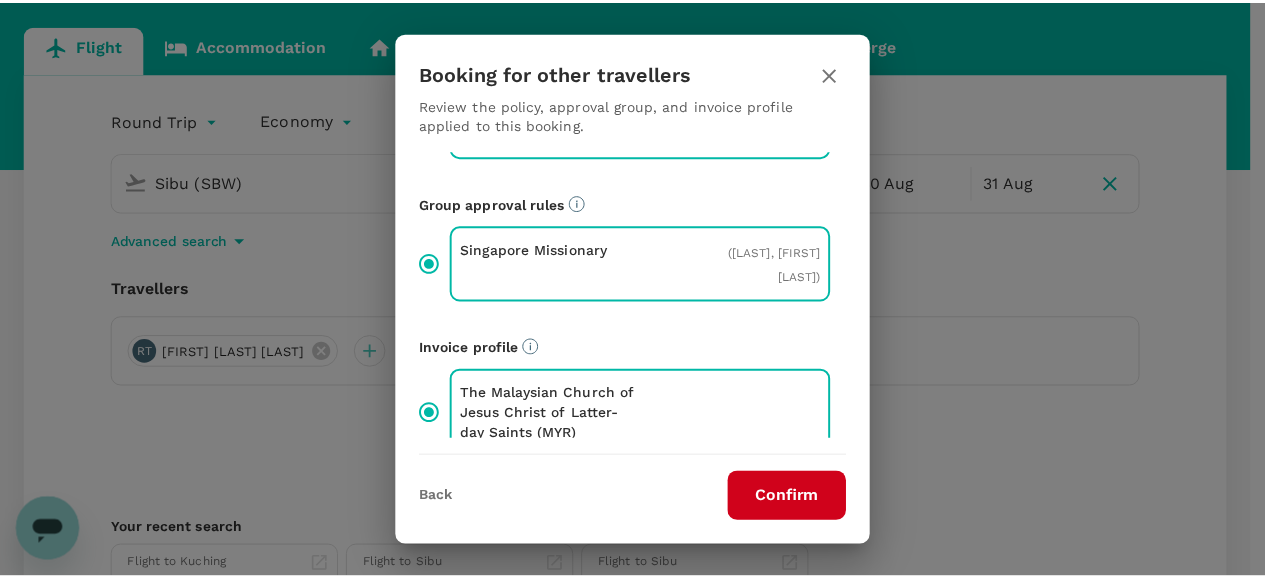 scroll, scrollTop: 195, scrollLeft: 0, axis: vertical 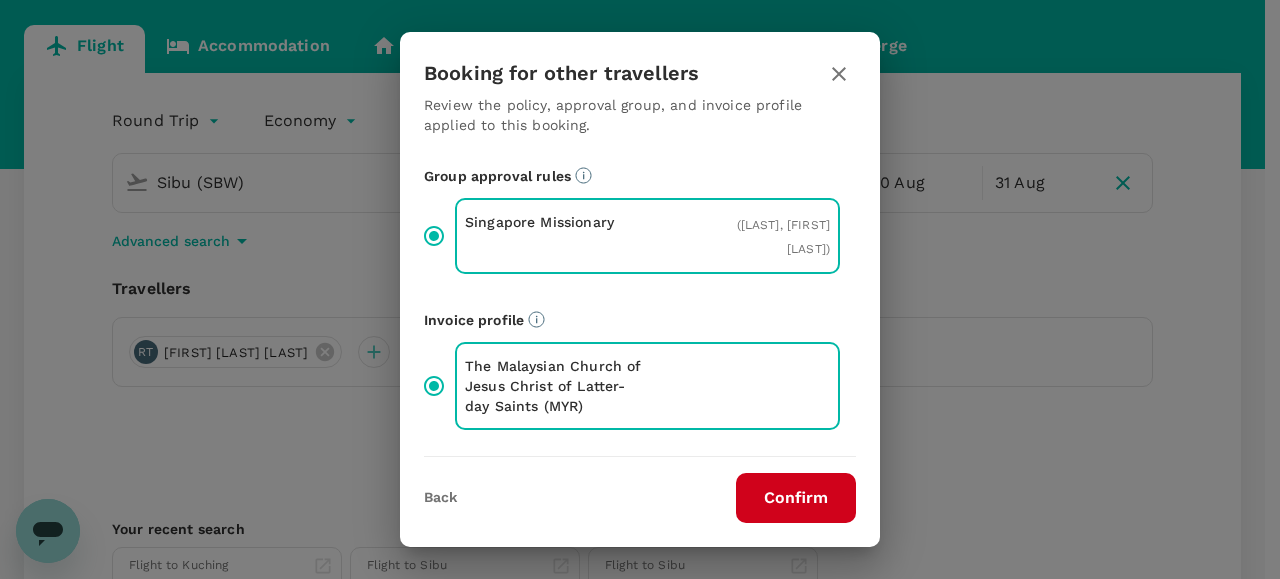 click on "Confirm" at bounding box center [796, 498] 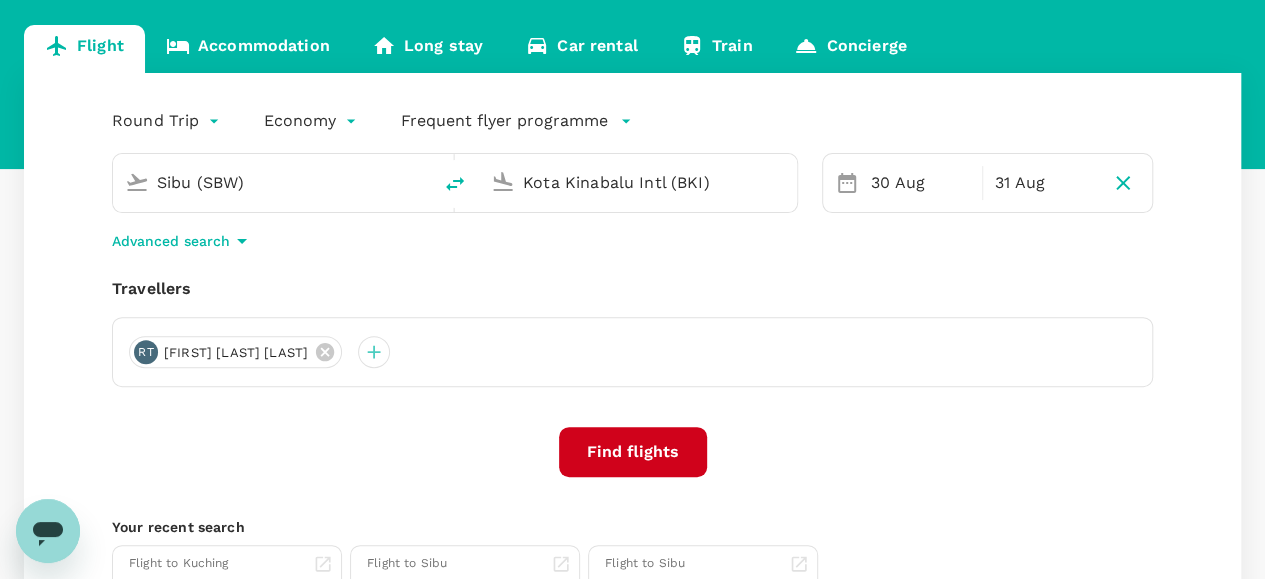 scroll, scrollTop: 0, scrollLeft: 0, axis: both 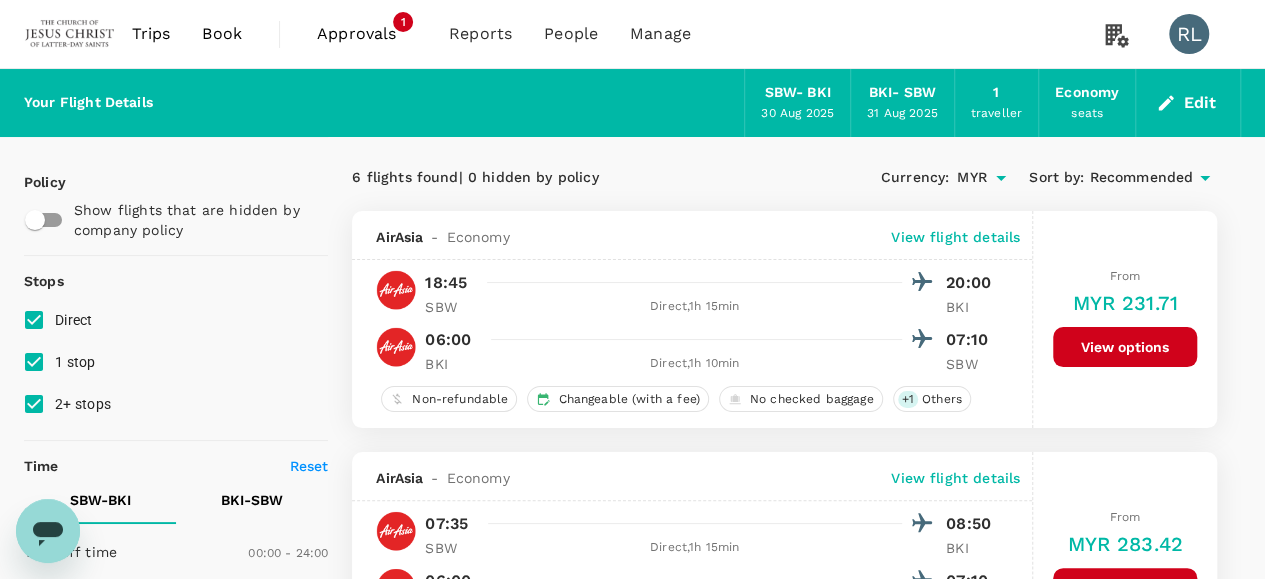 click on "Recommended" at bounding box center [1141, 178] 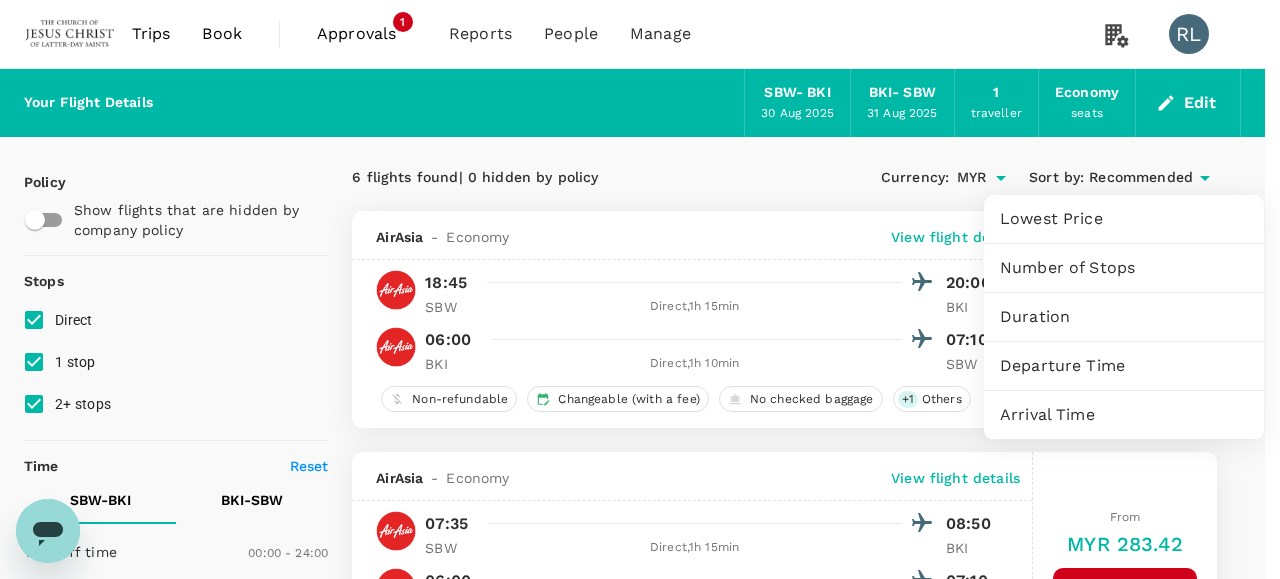 click on "Departure Time" at bounding box center (1124, 366) 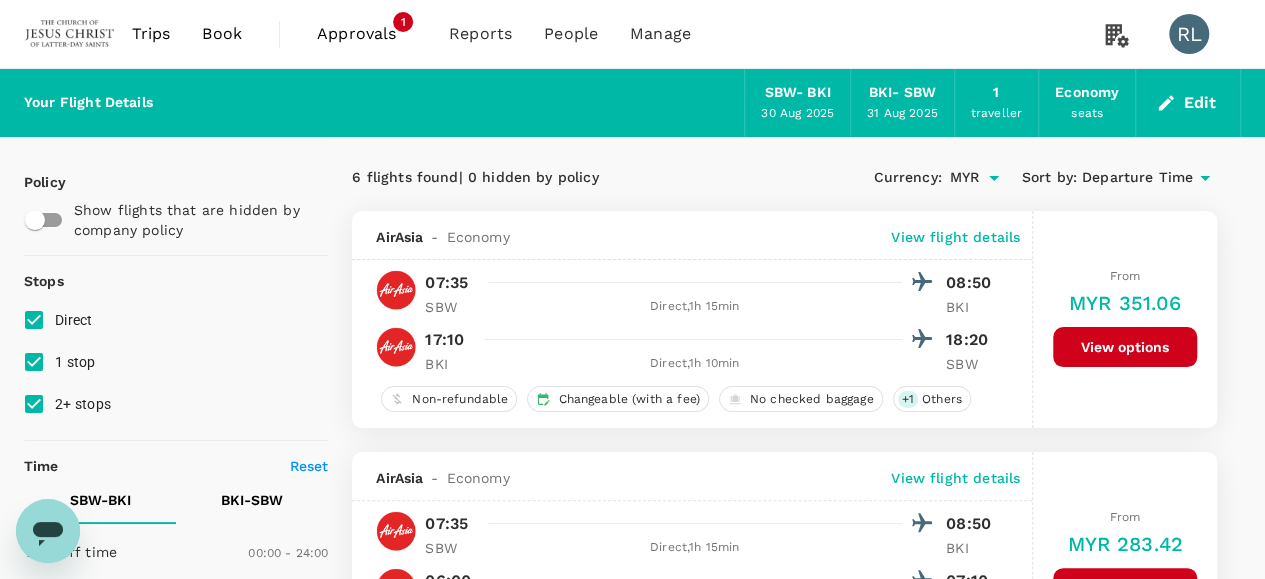 scroll, scrollTop: 0, scrollLeft: 0, axis: both 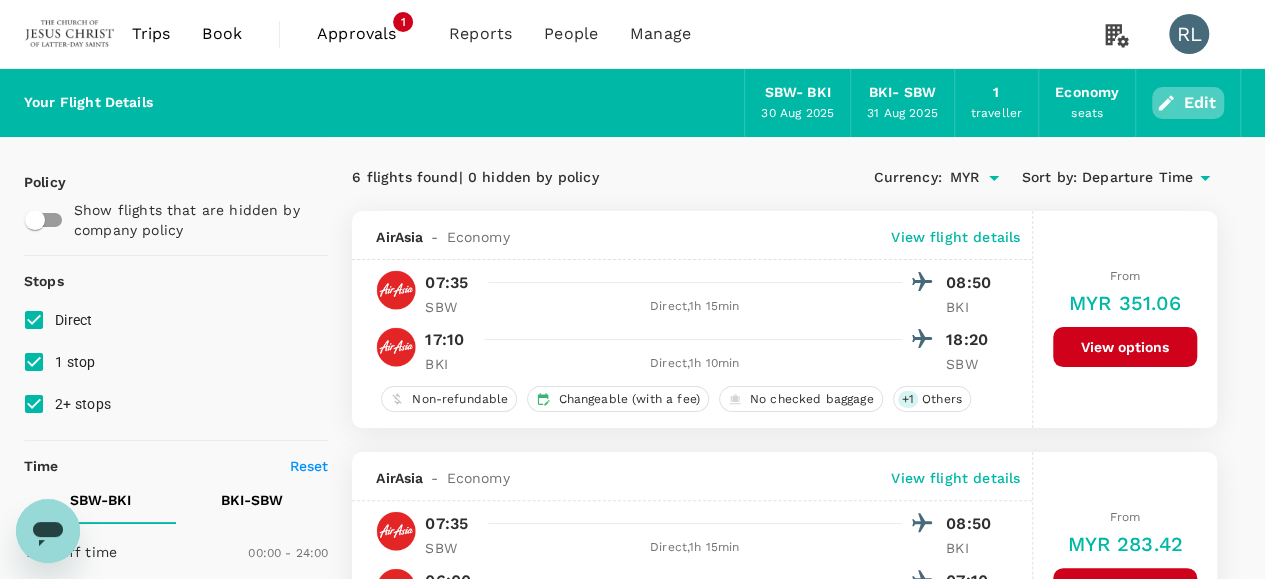 click on "Edit" at bounding box center [1188, 103] 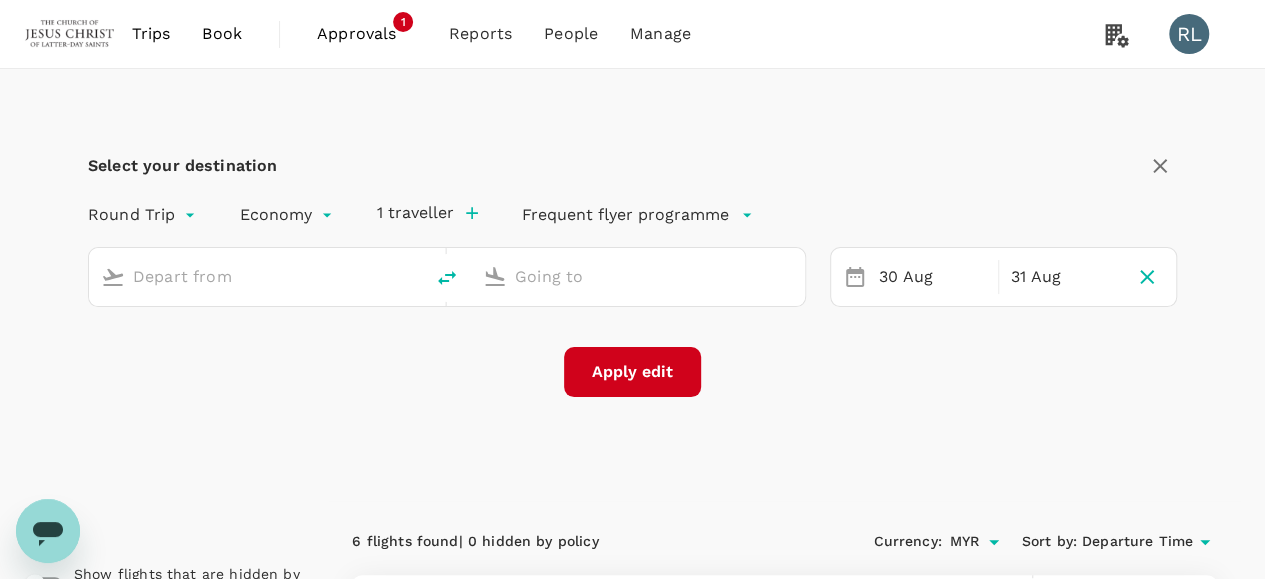 type on "Sibu (SBW)" 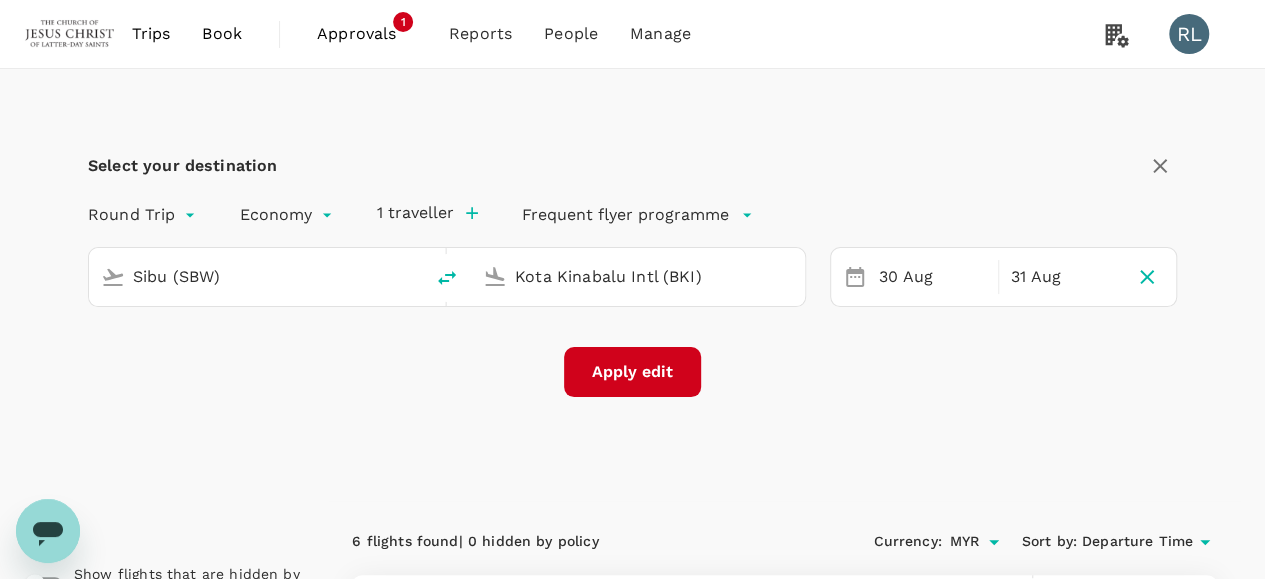 click on "Sibu (SBW)" at bounding box center (257, 276) 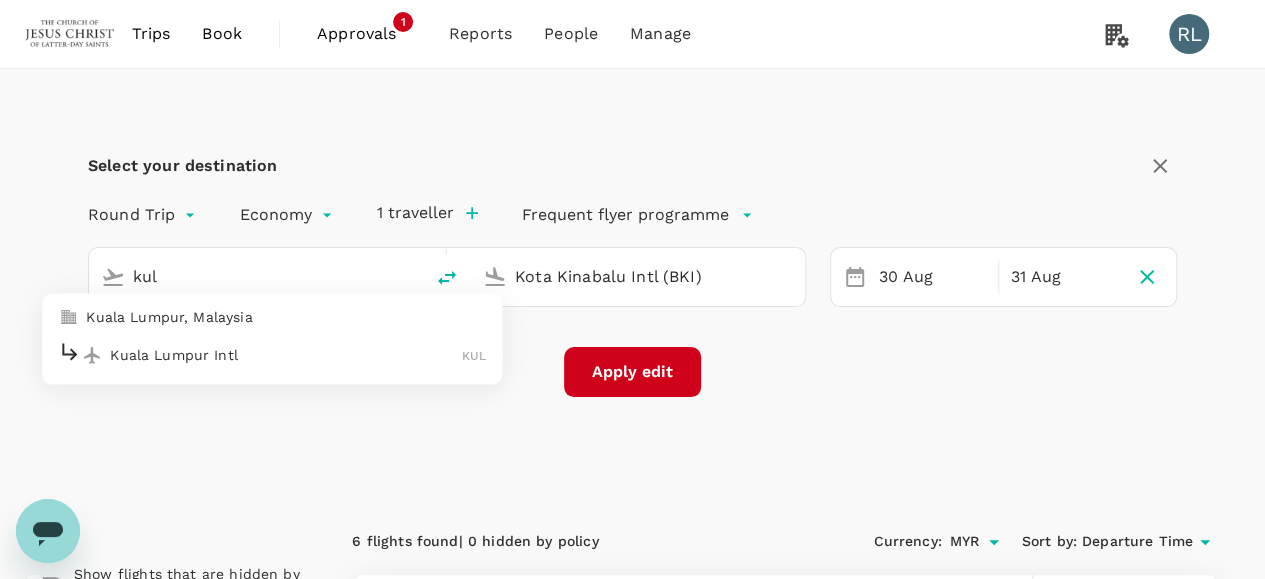 click on "Kuala Lumpur Intl" at bounding box center [286, 355] 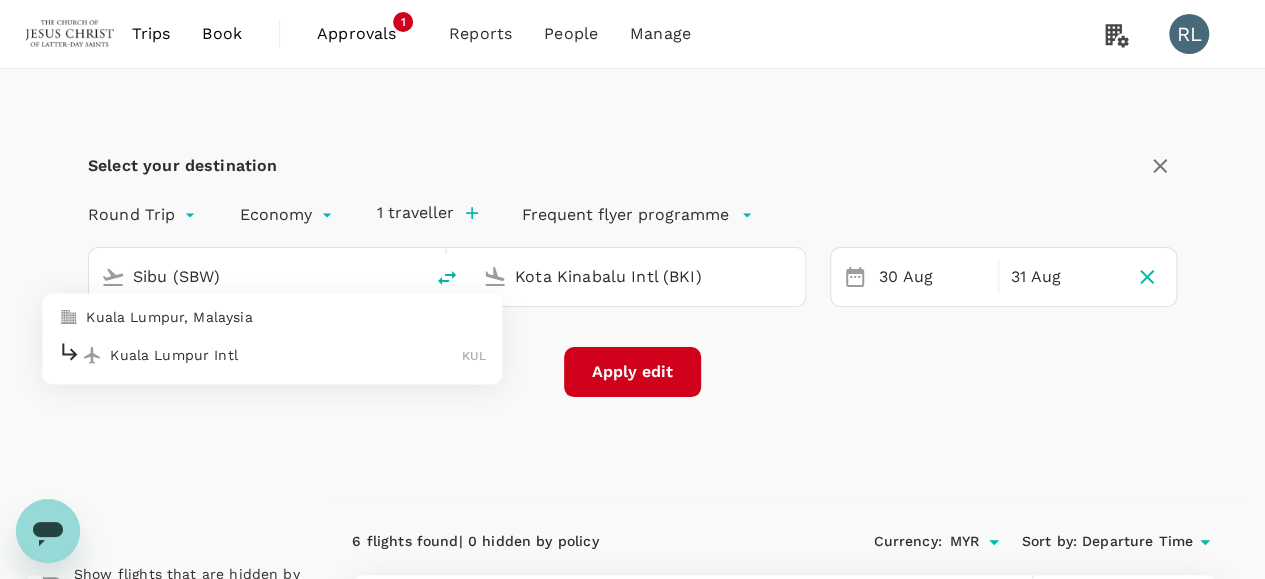 type on "Kuala Lumpur Intl (KUL)" 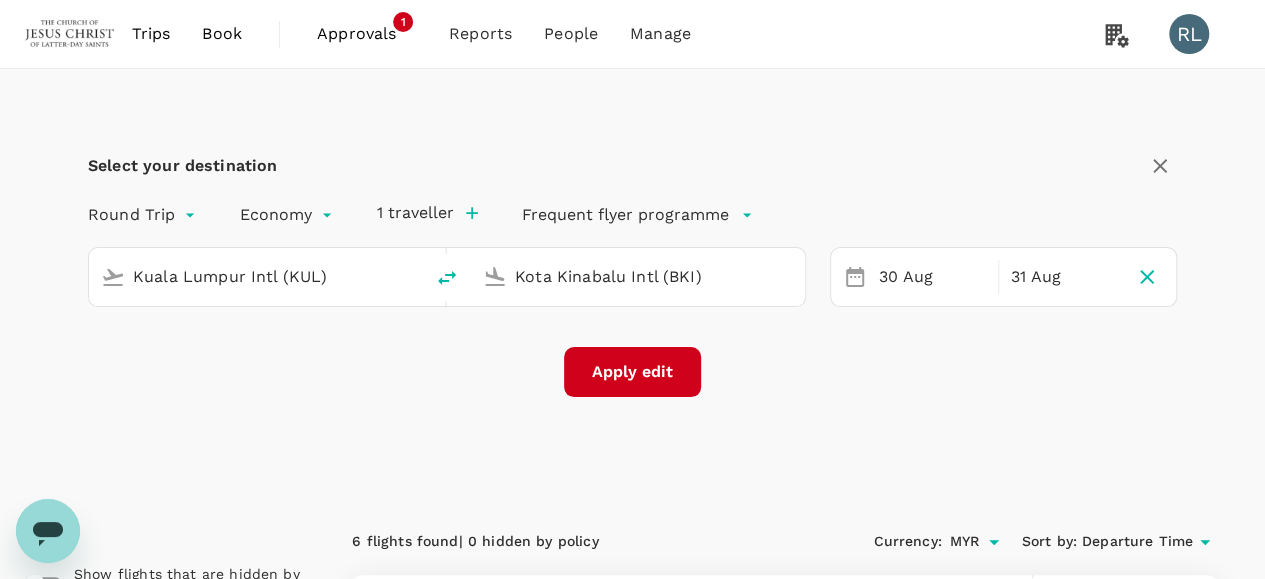 click on "Apply edit" at bounding box center [632, 372] 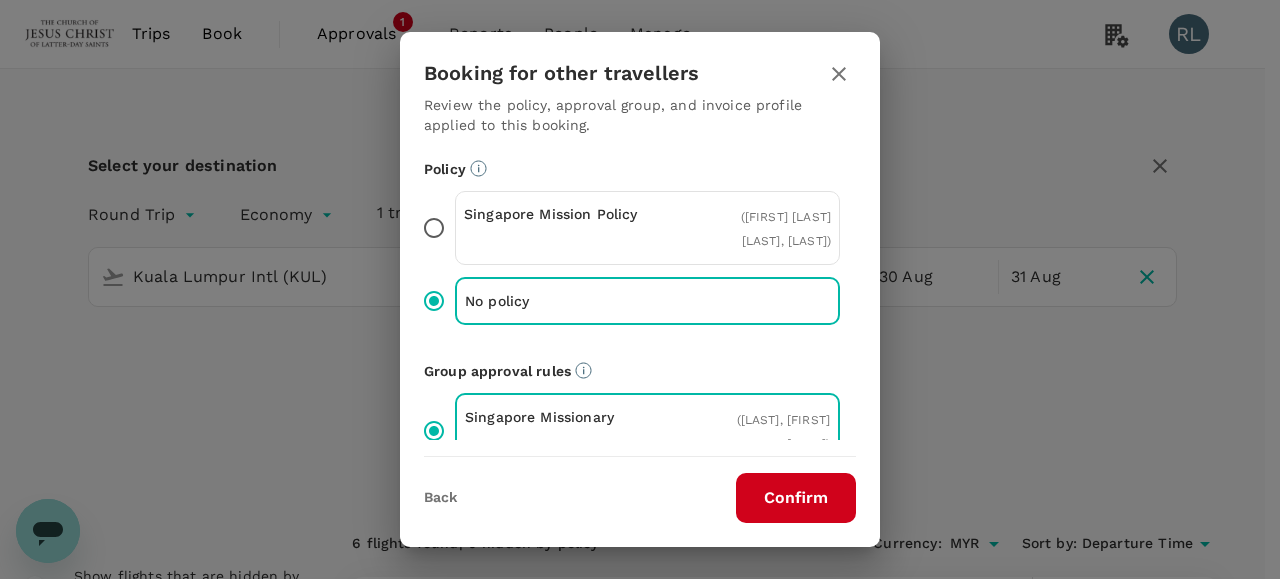click on "Confirm" at bounding box center (796, 498) 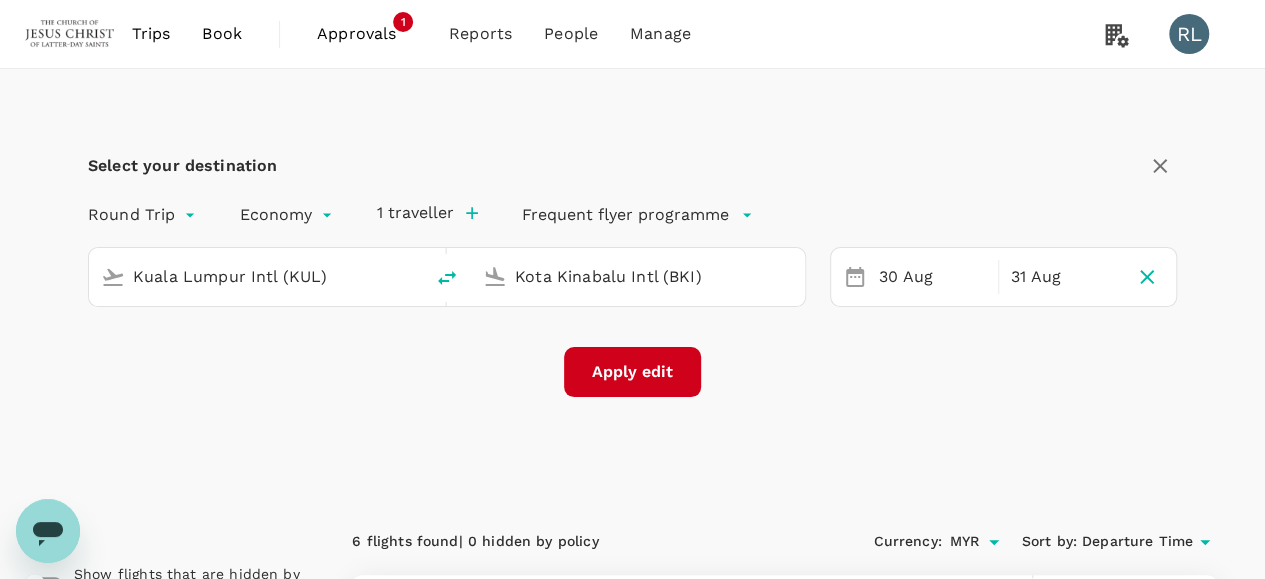 checkbox on "false" 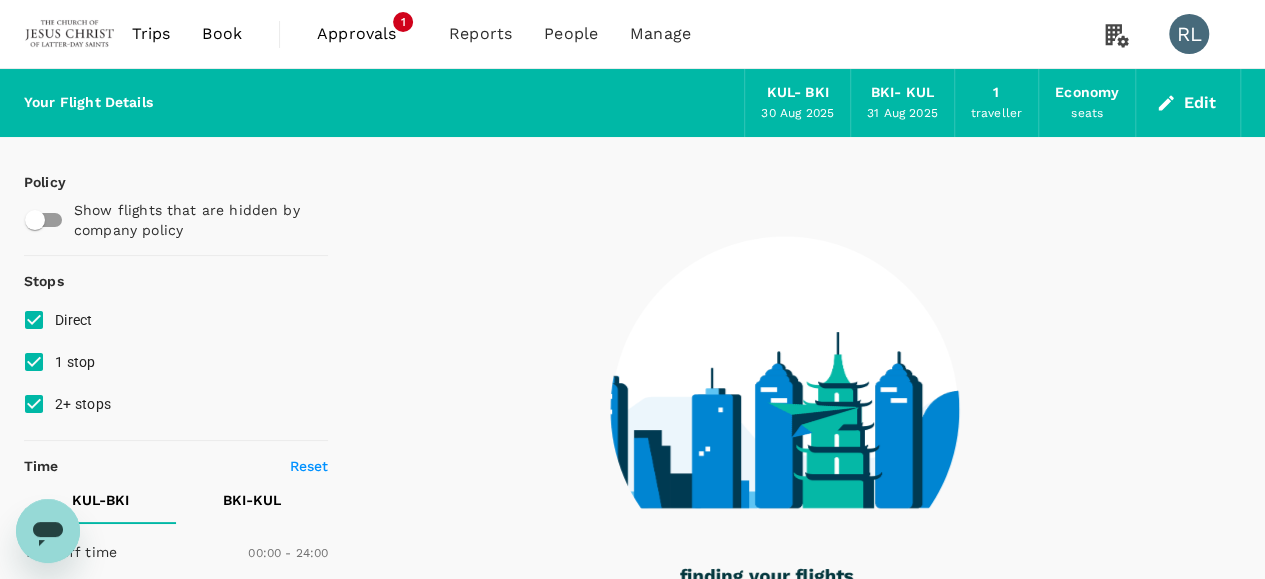 type on "435" 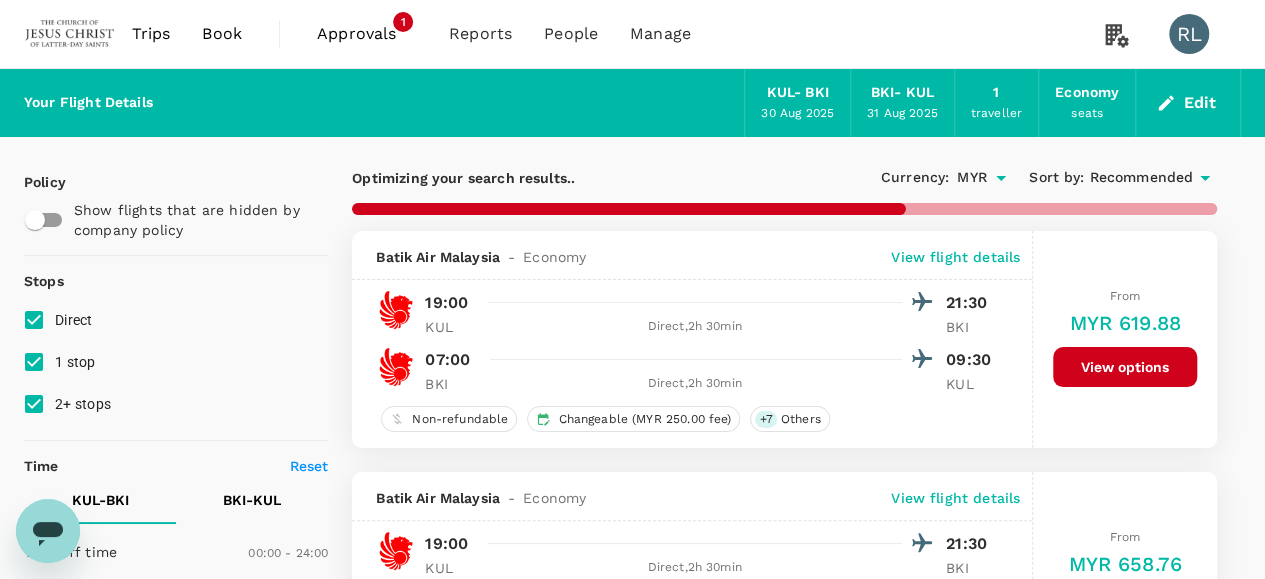 click on "Recommended" at bounding box center (1141, 178) 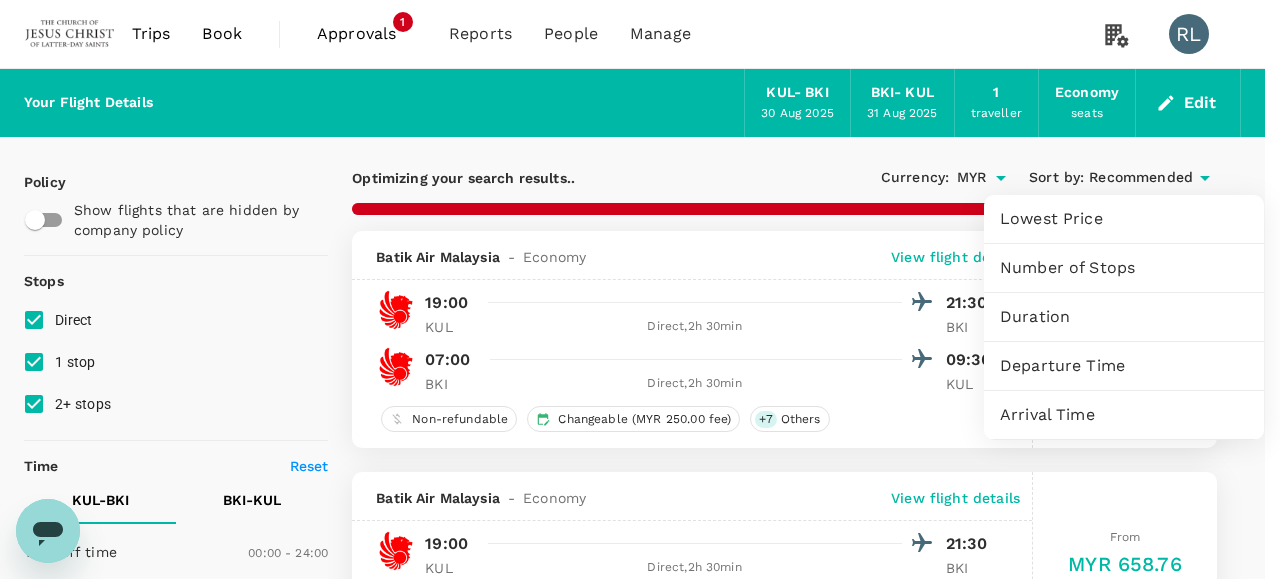 click on "Departure Time" at bounding box center [1124, 366] 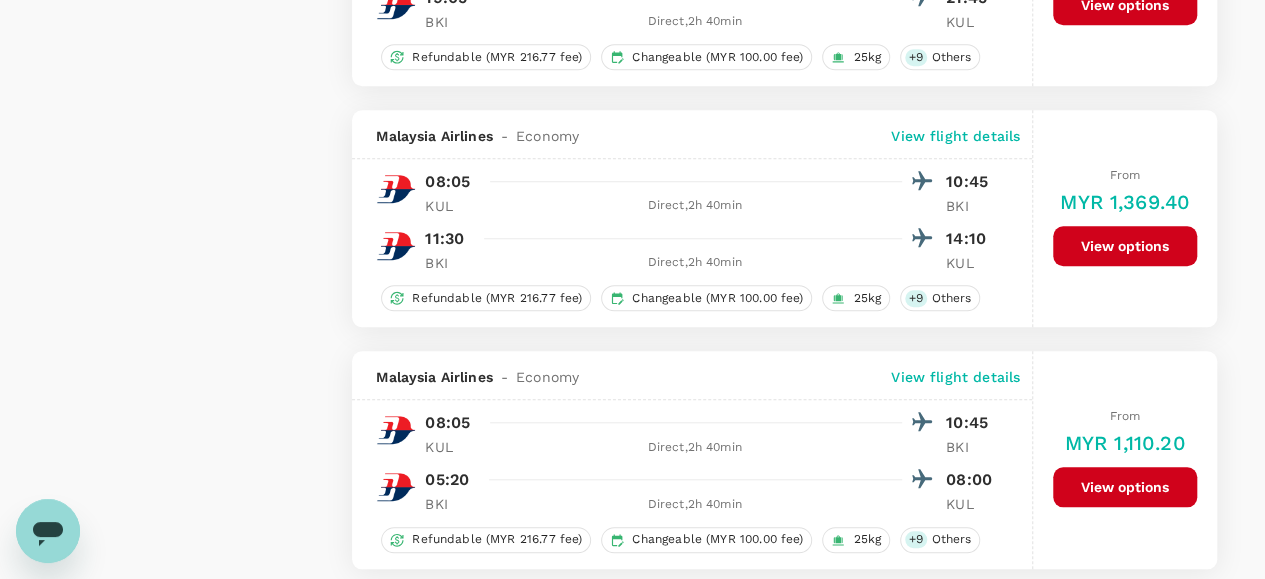 scroll, scrollTop: 4887, scrollLeft: 0, axis: vertical 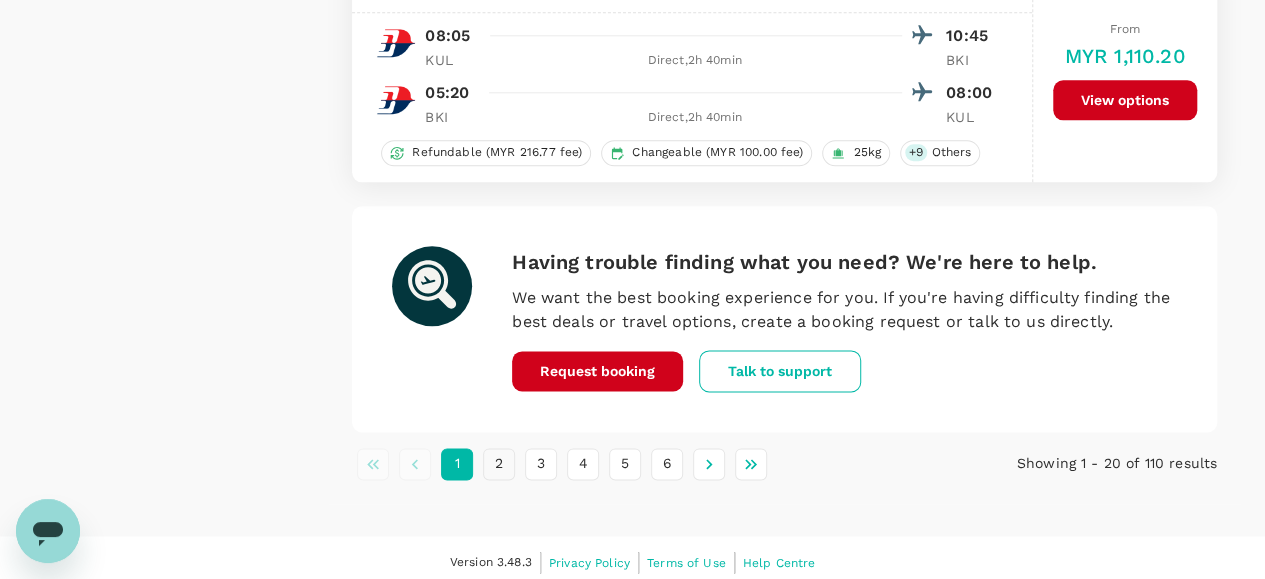 click on "2" at bounding box center [499, 464] 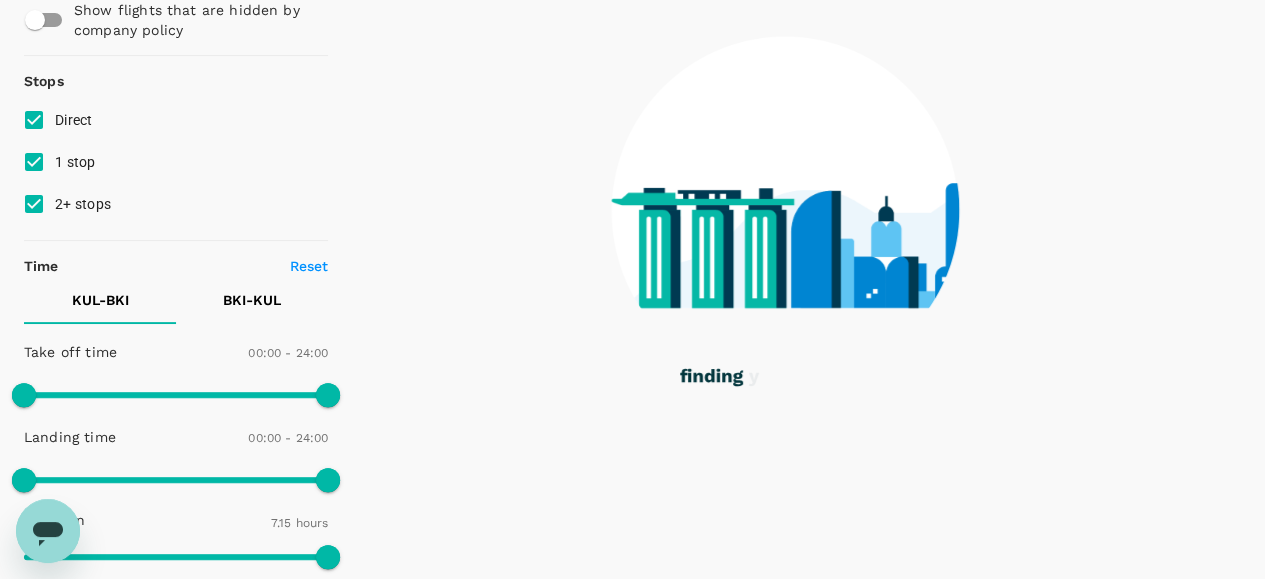 scroll, scrollTop: 0, scrollLeft: 0, axis: both 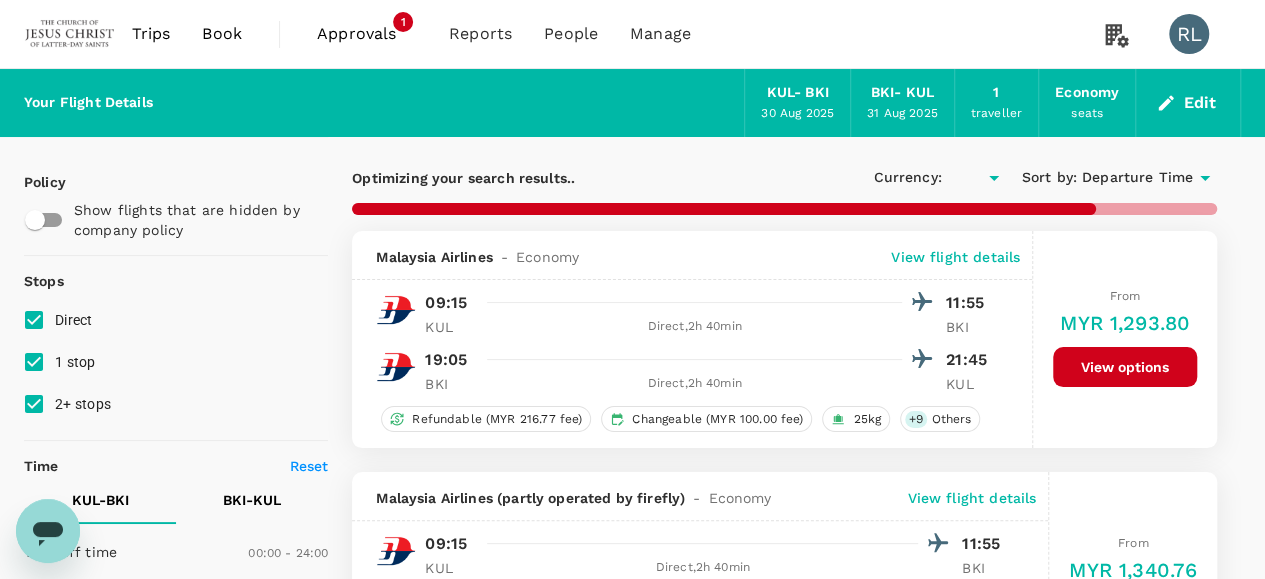 type on "MYR" 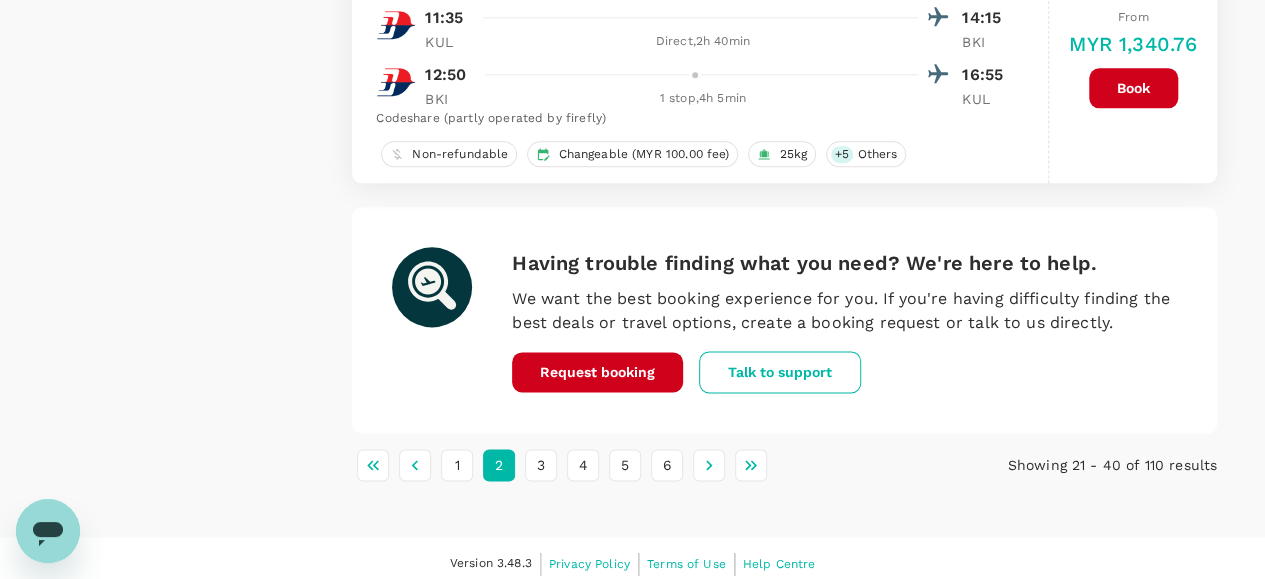 scroll, scrollTop: 4967, scrollLeft: 0, axis: vertical 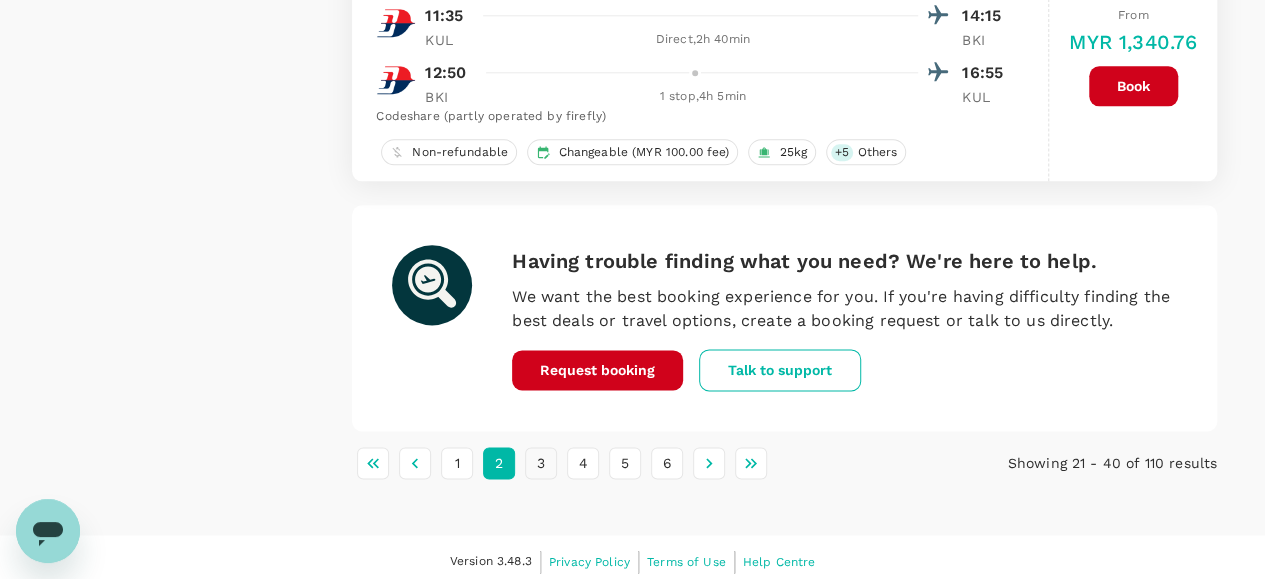 click on "3" at bounding box center (541, 463) 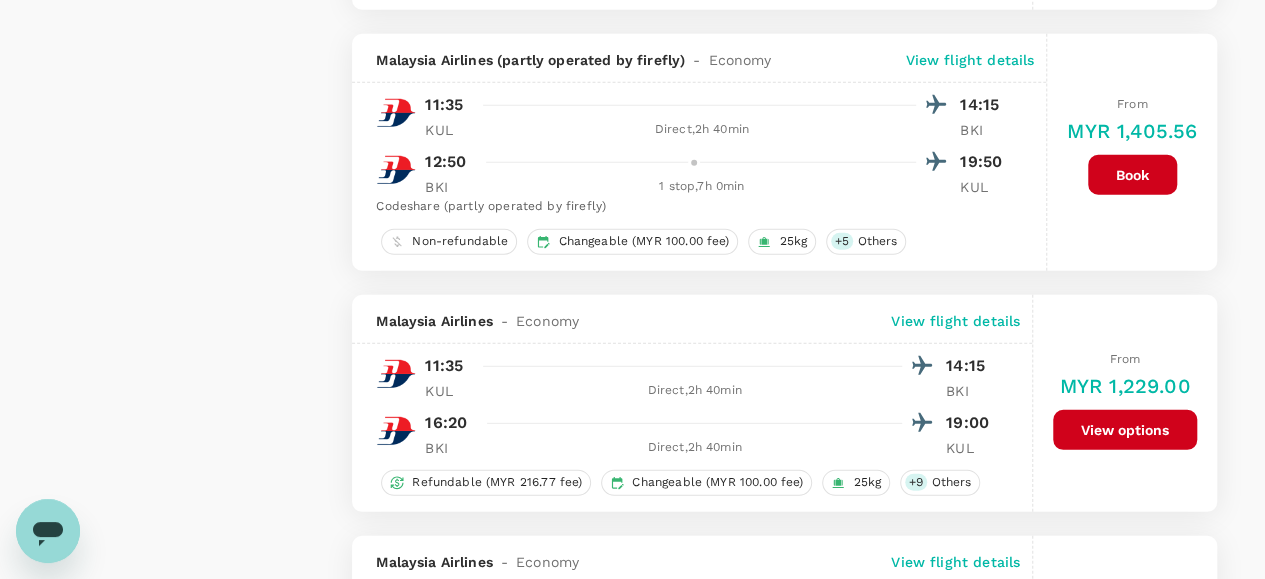 scroll, scrollTop: 2700, scrollLeft: 0, axis: vertical 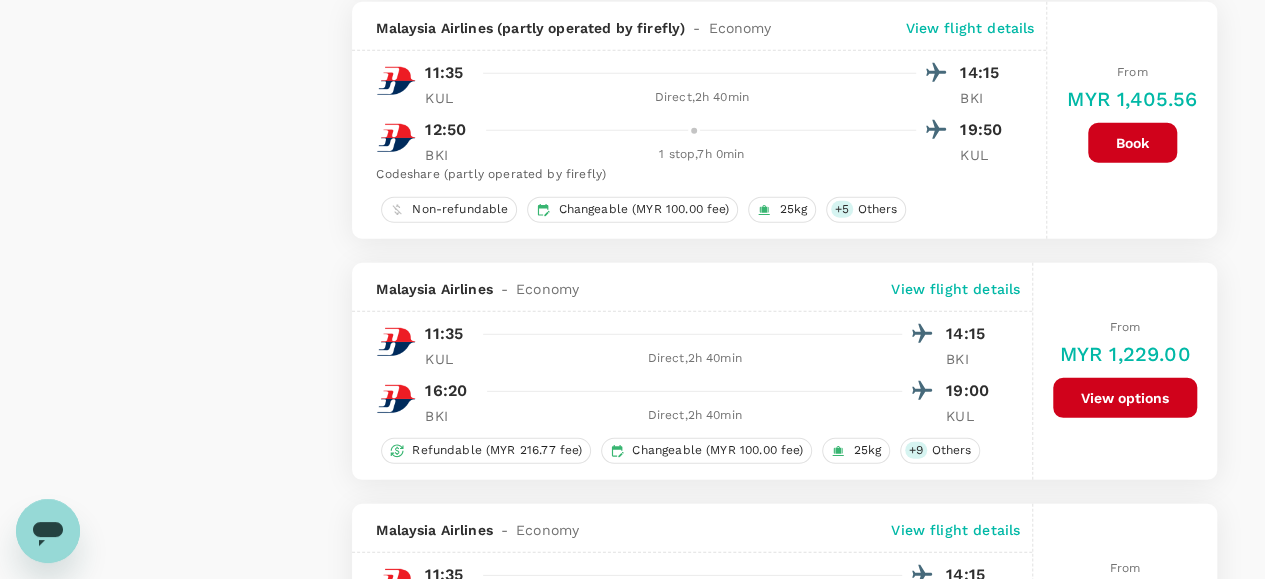 click on "View options" at bounding box center [1125, 398] 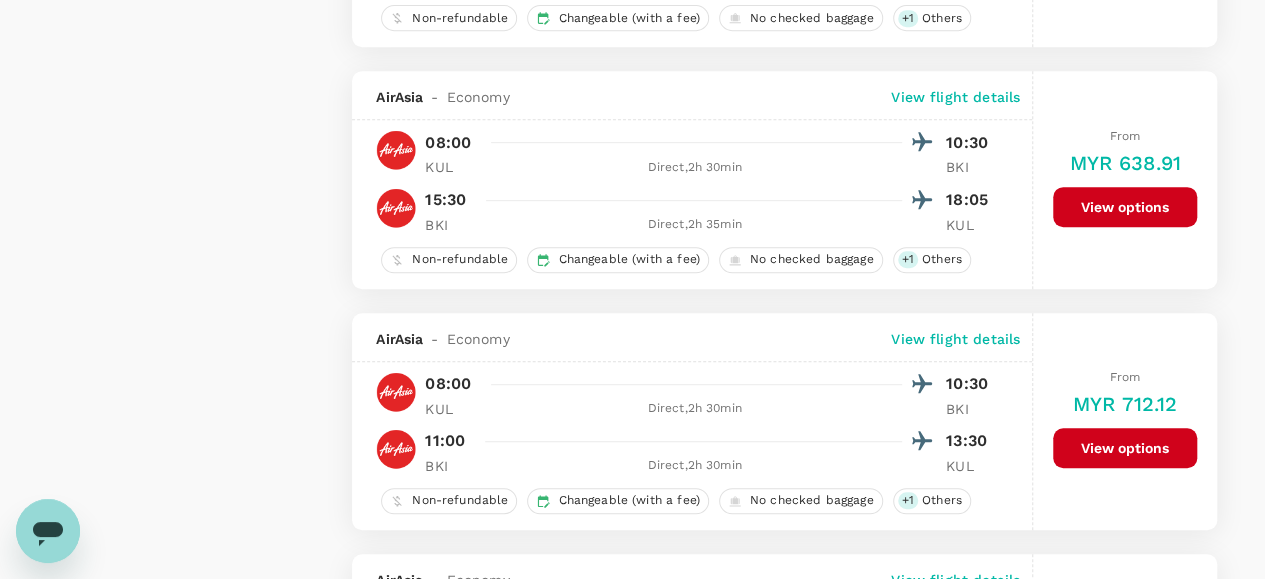 scroll, scrollTop: 4758, scrollLeft: 0, axis: vertical 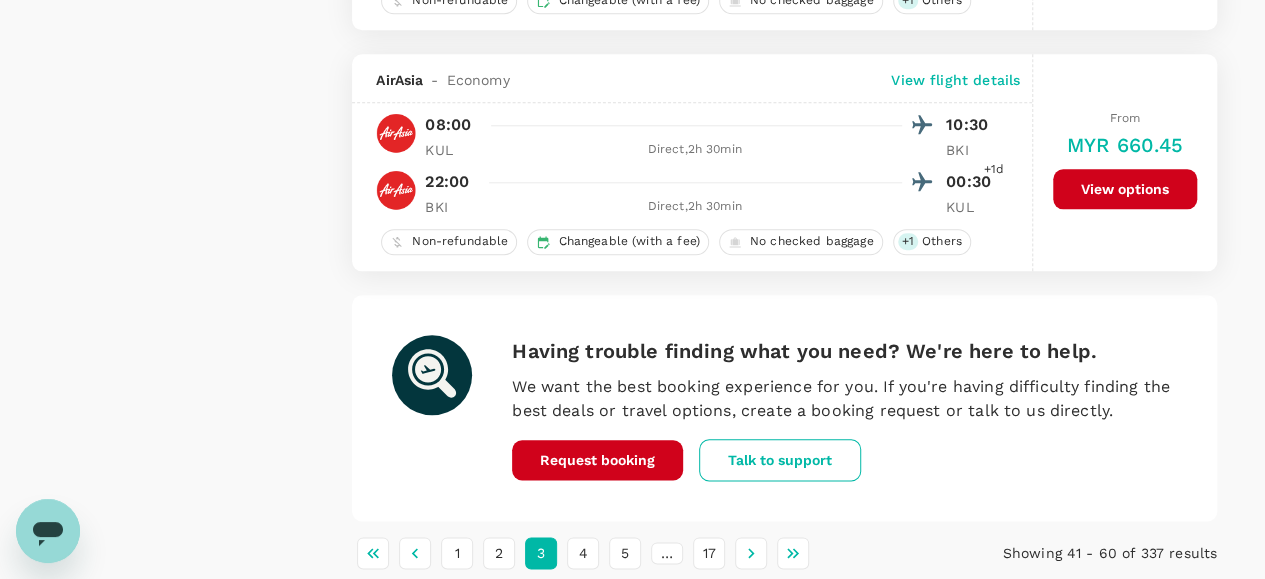type on "960" 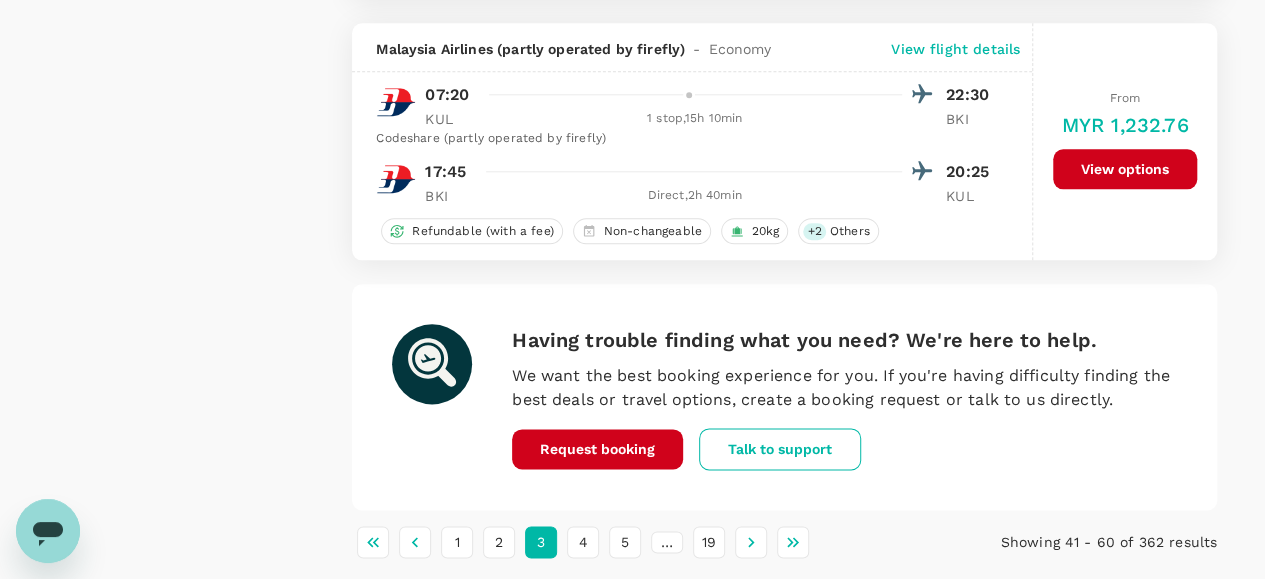 scroll, scrollTop: 4927, scrollLeft: 0, axis: vertical 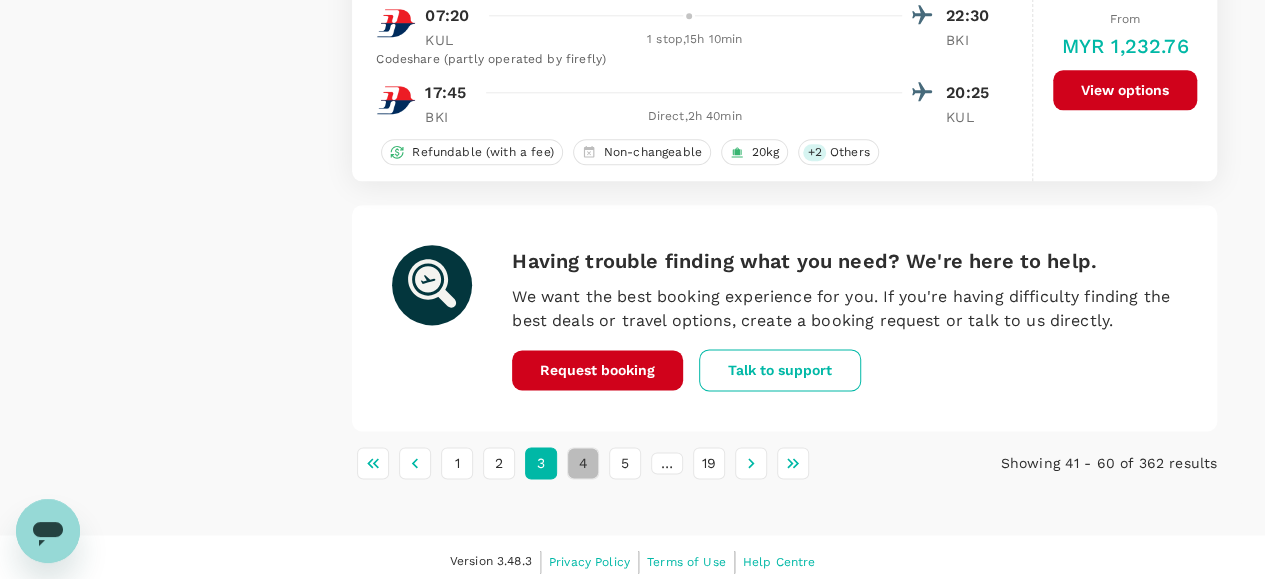 click on "4" at bounding box center [583, 463] 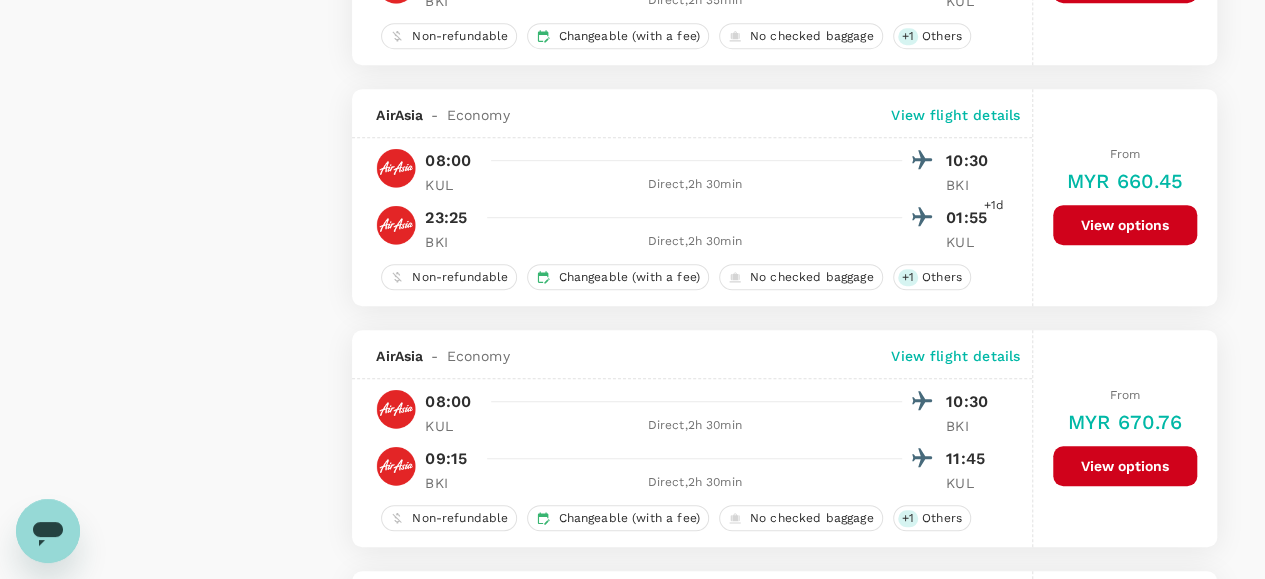 scroll, scrollTop: 4900, scrollLeft: 0, axis: vertical 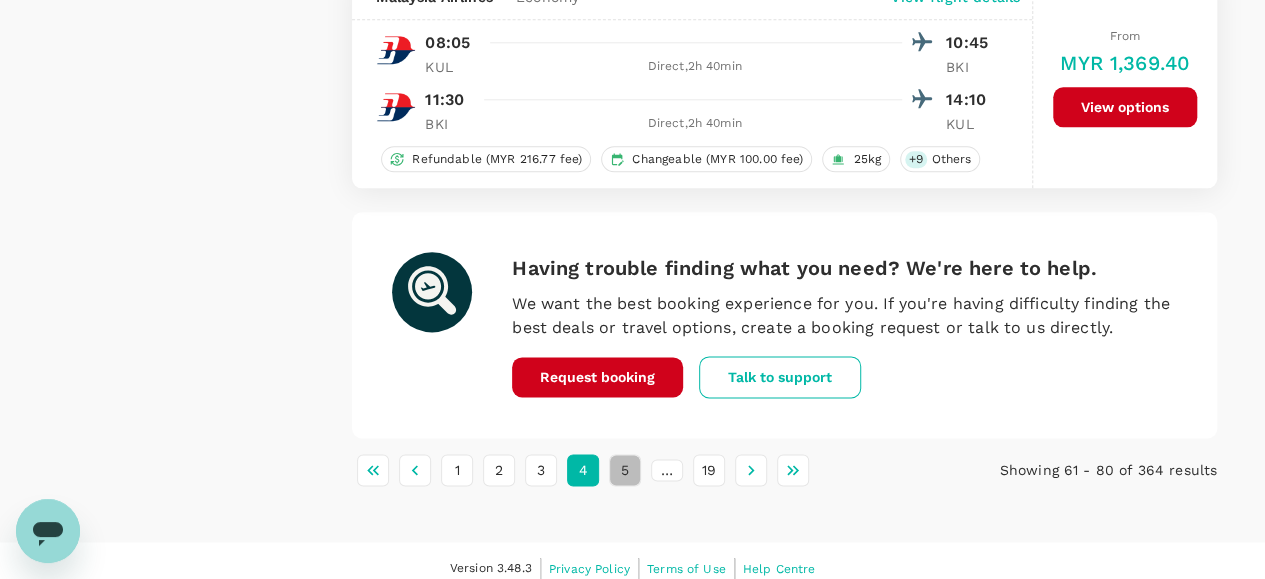 click on "5" at bounding box center [625, 470] 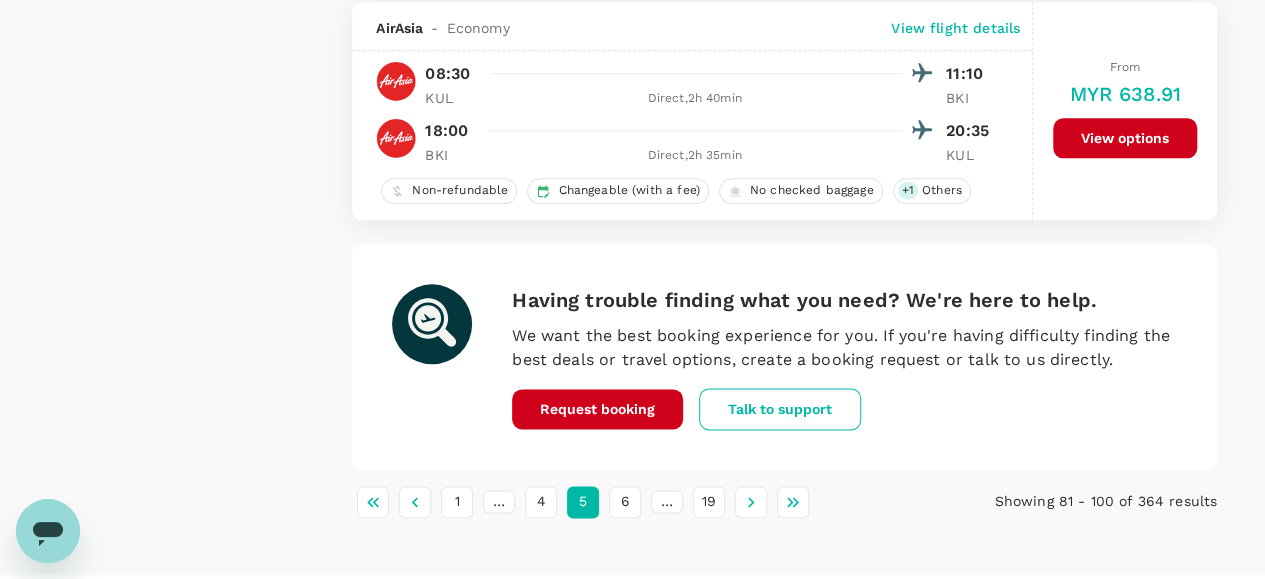 scroll, scrollTop: 4867, scrollLeft: 0, axis: vertical 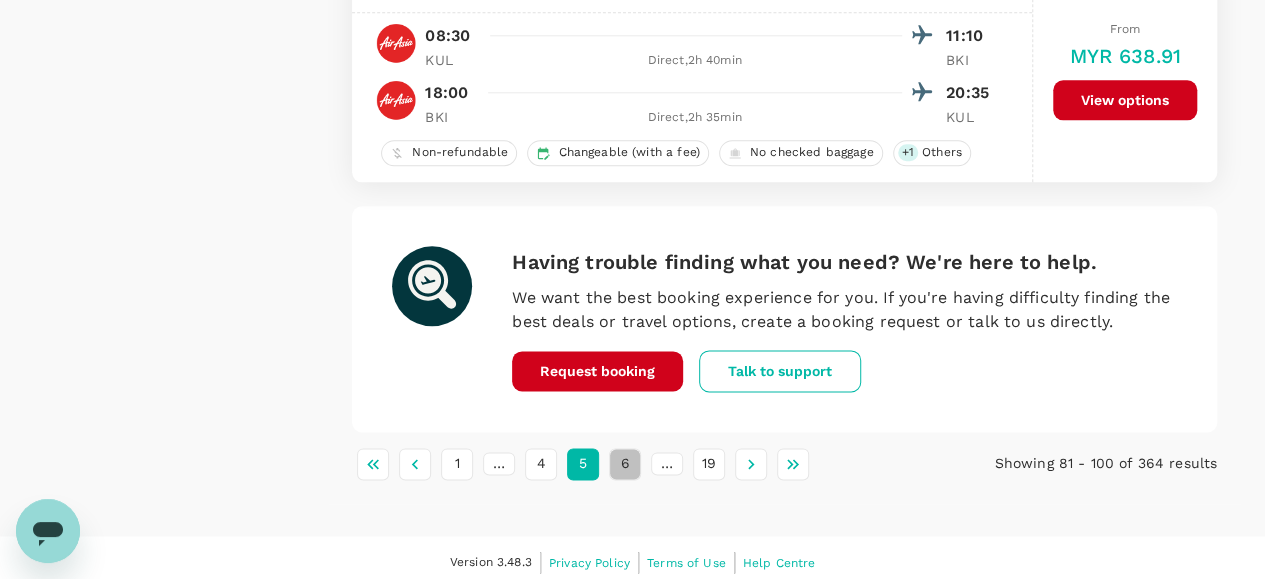 click on "6" at bounding box center [625, 464] 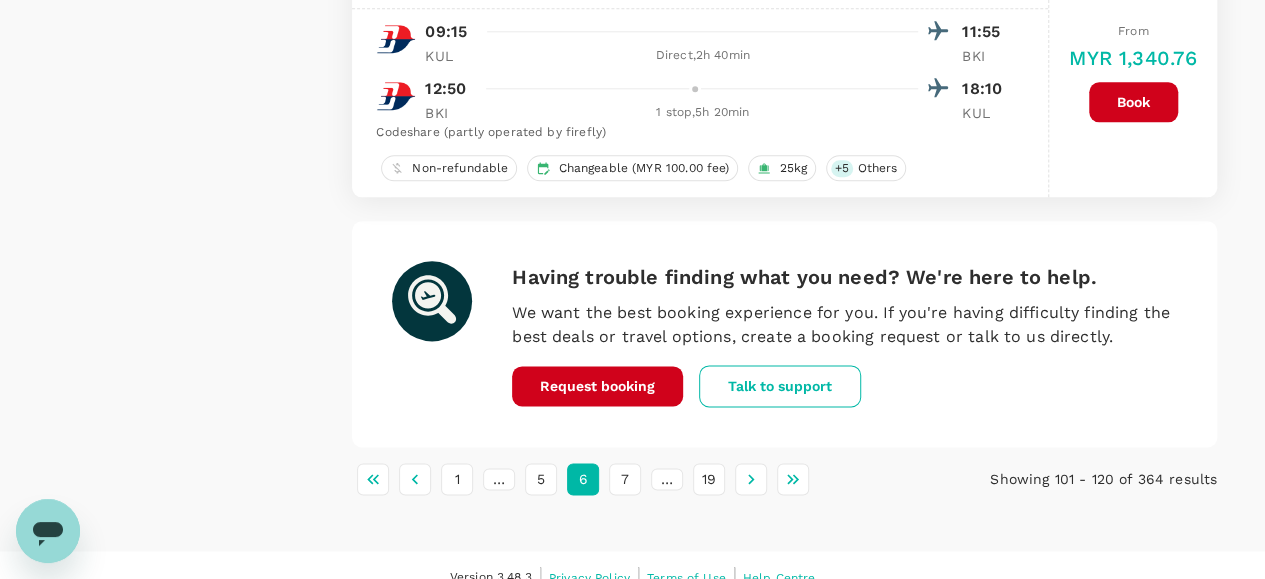 scroll, scrollTop: 4900, scrollLeft: 0, axis: vertical 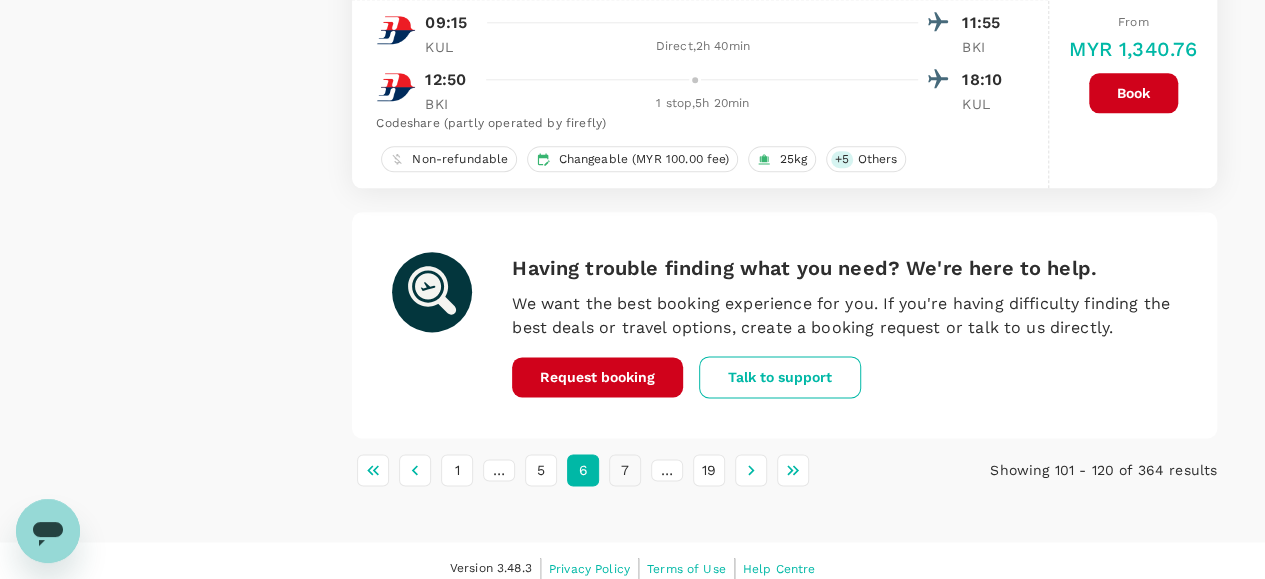 click on "7" at bounding box center [625, 470] 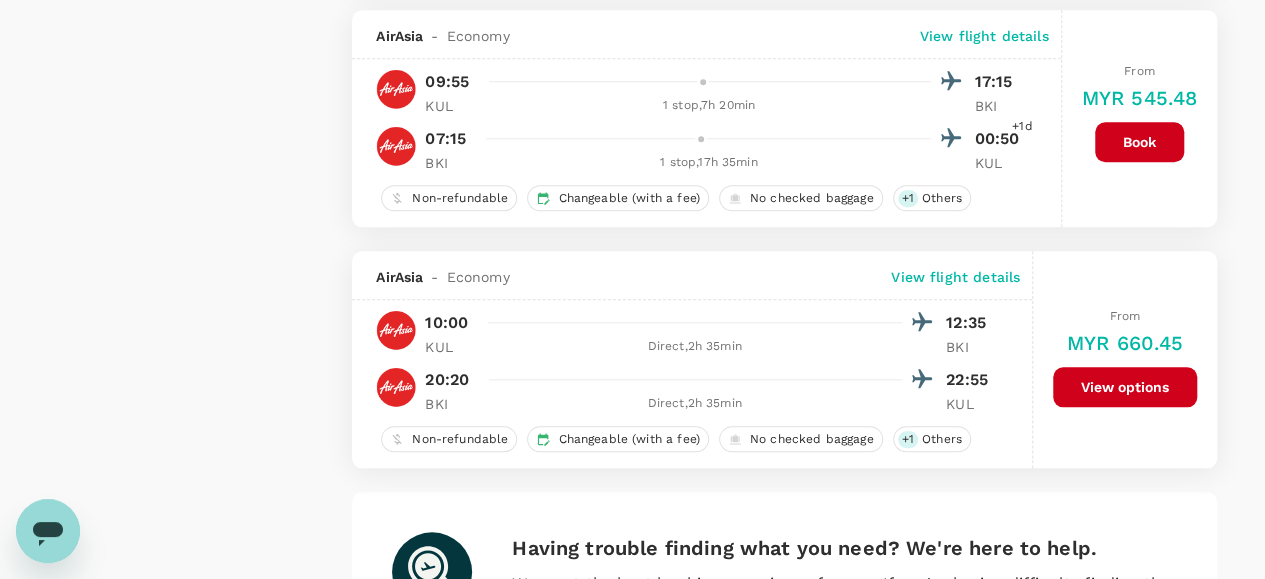 scroll, scrollTop: 4887, scrollLeft: 0, axis: vertical 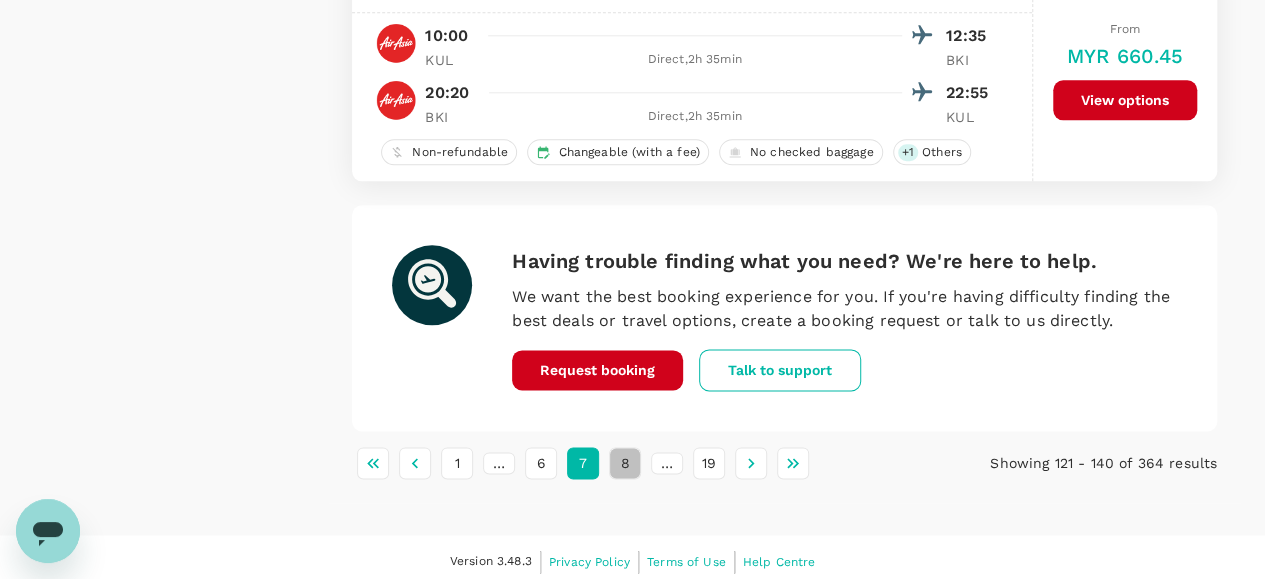 click on "8" at bounding box center [625, 463] 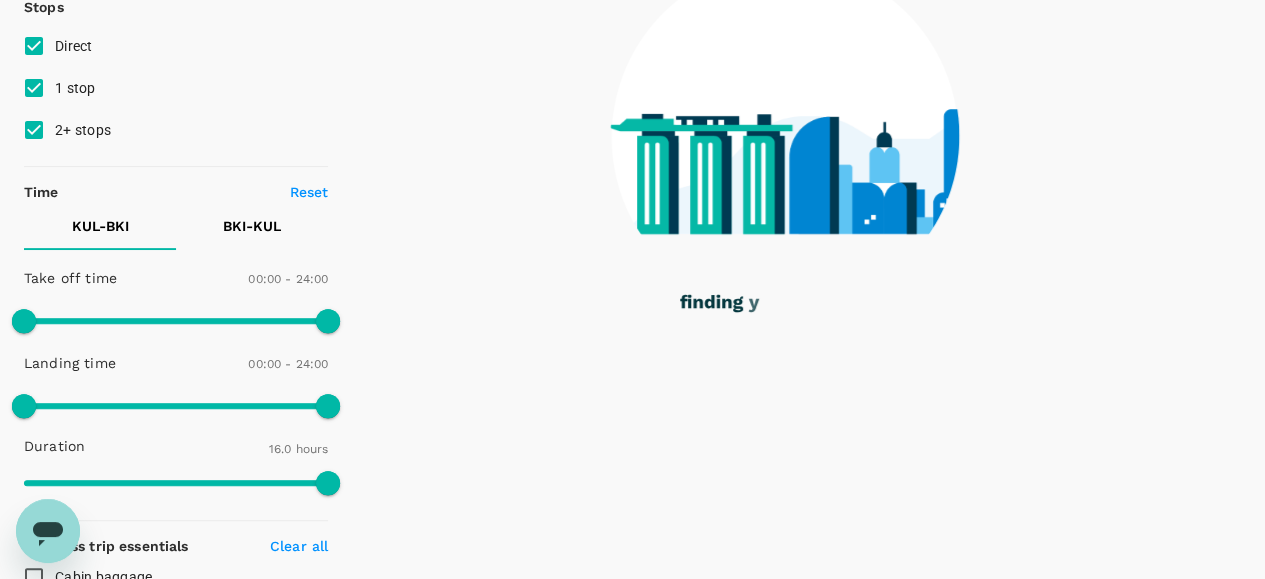 scroll, scrollTop: 0, scrollLeft: 0, axis: both 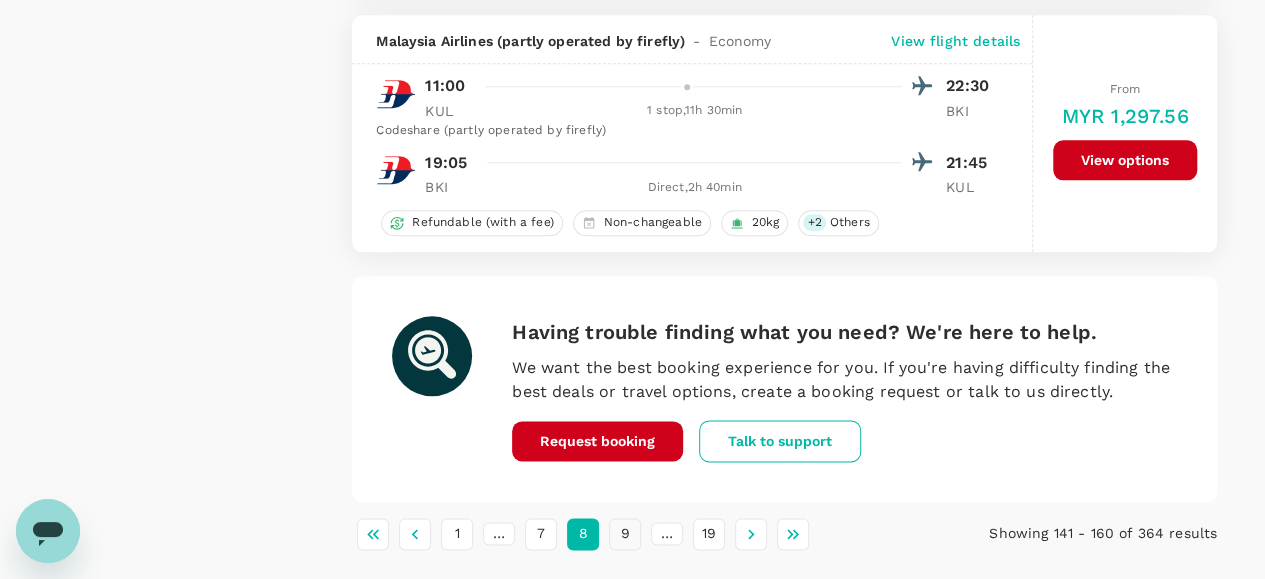 click on "9" at bounding box center [625, 534] 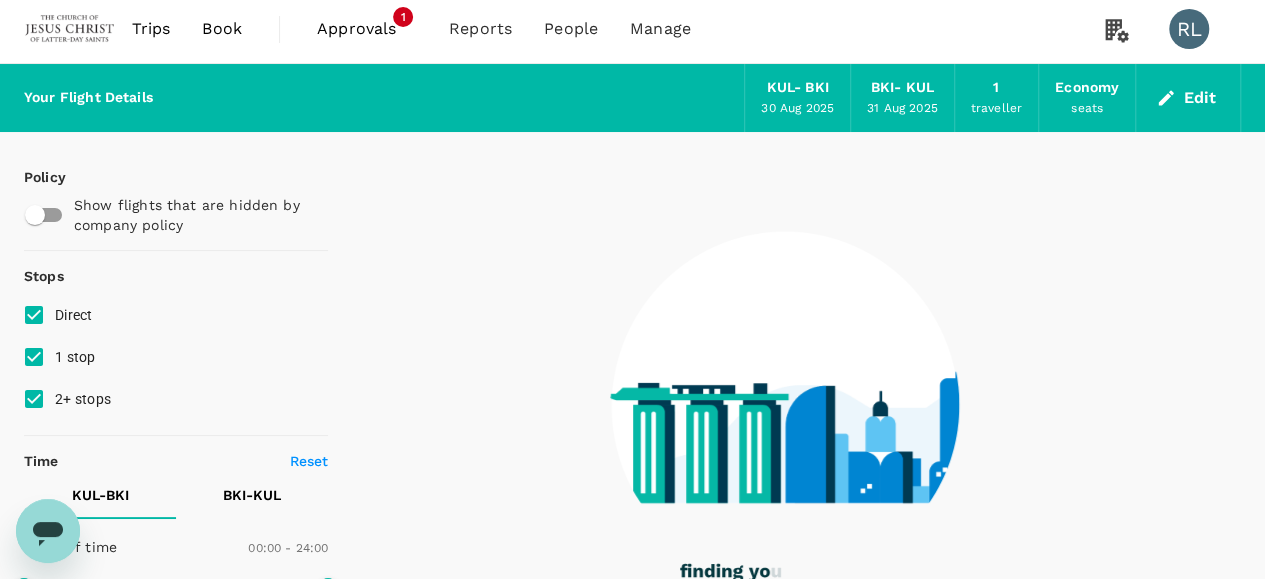 scroll, scrollTop: 0, scrollLeft: 0, axis: both 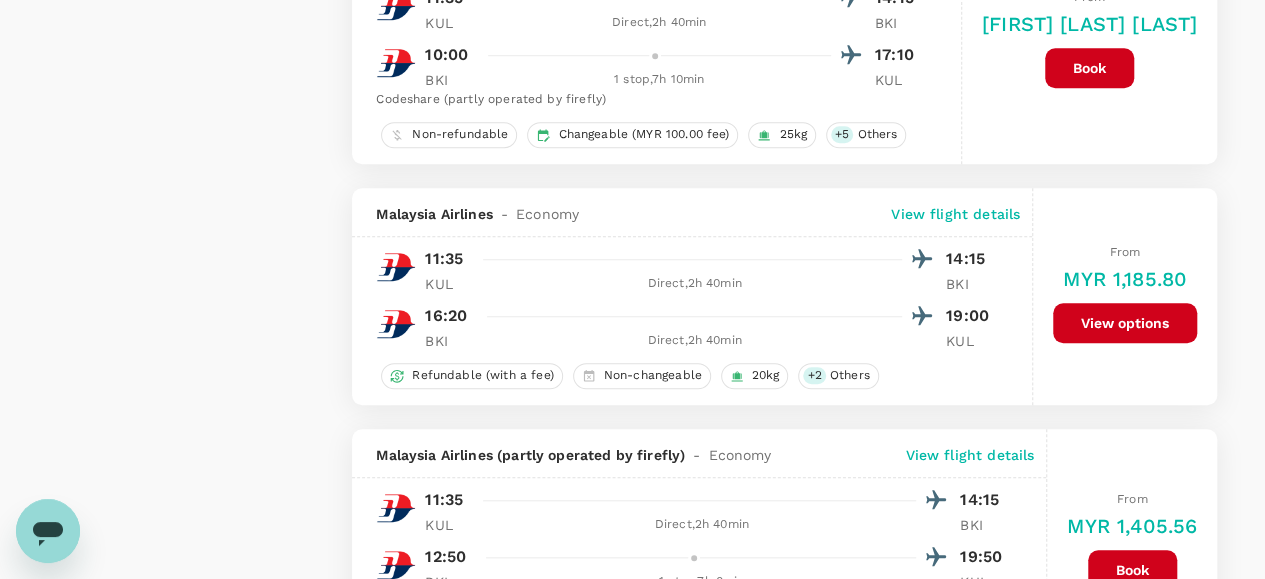 click on "View options" at bounding box center [1125, 323] 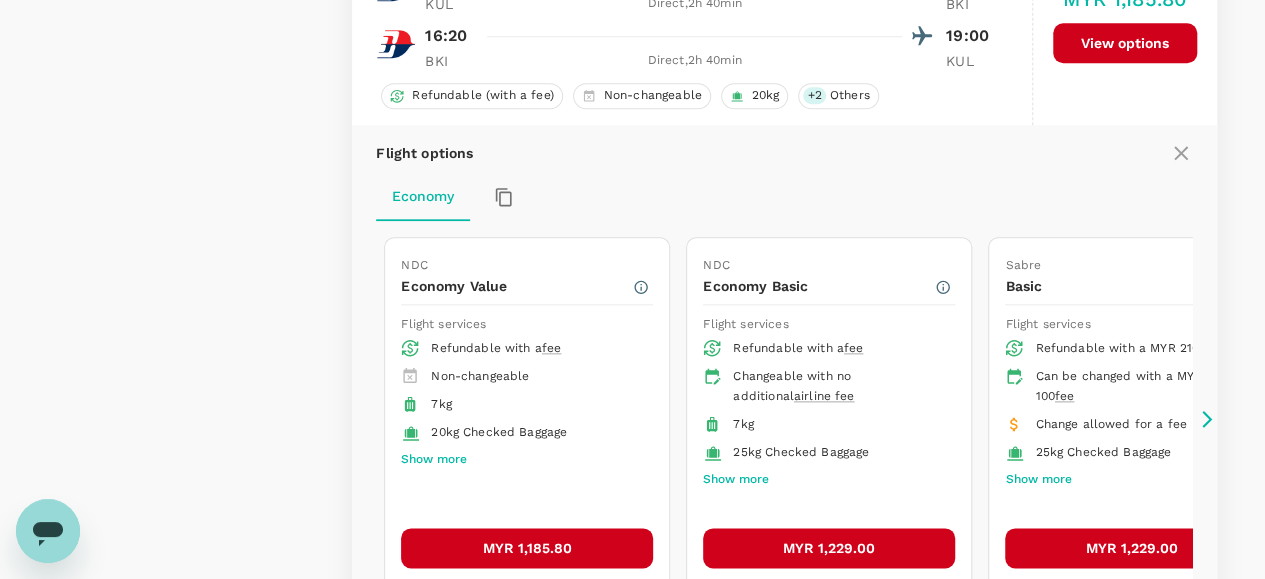 scroll, scrollTop: 4922, scrollLeft: 0, axis: vertical 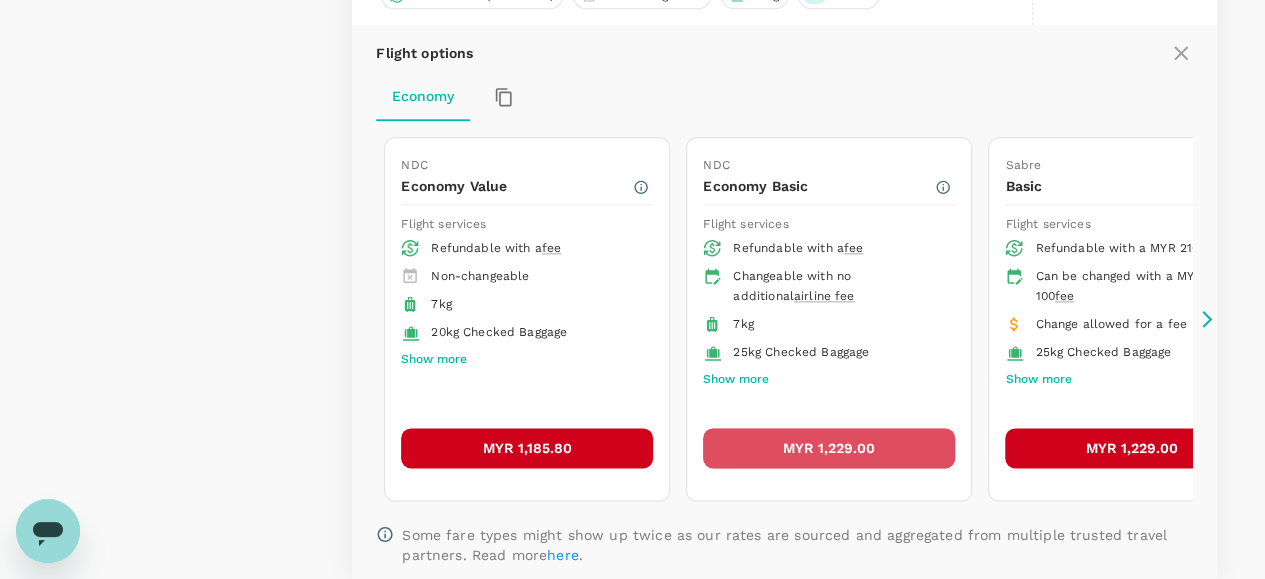 click on "MYR 1,229.00" at bounding box center [829, 448] 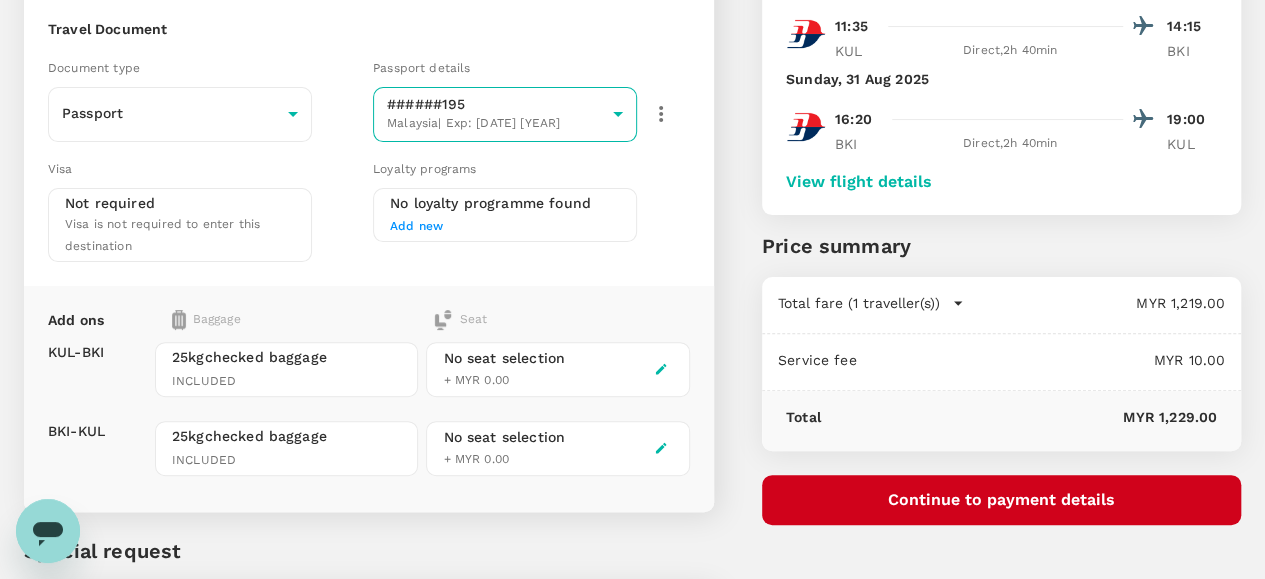 scroll, scrollTop: 200, scrollLeft: 0, axis: vertical 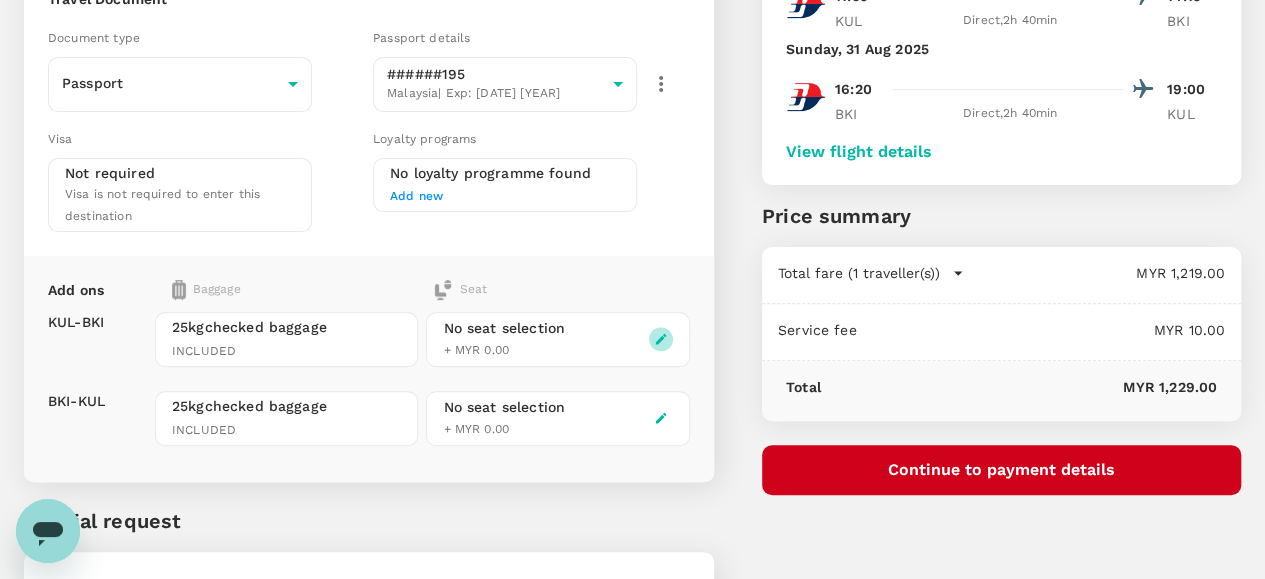 click 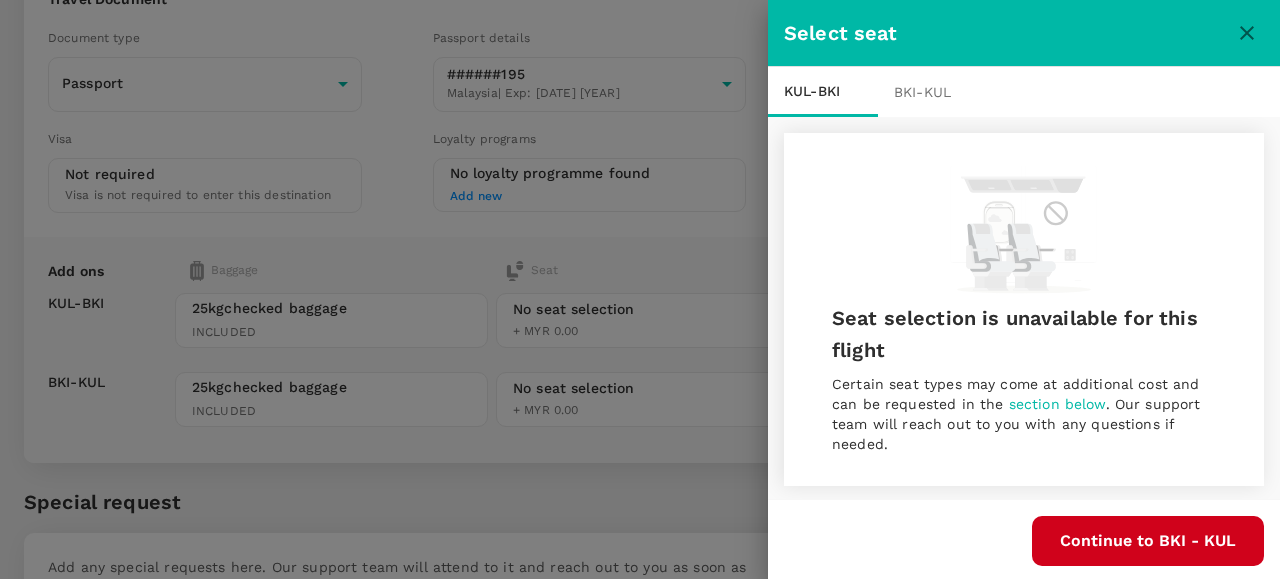 click 